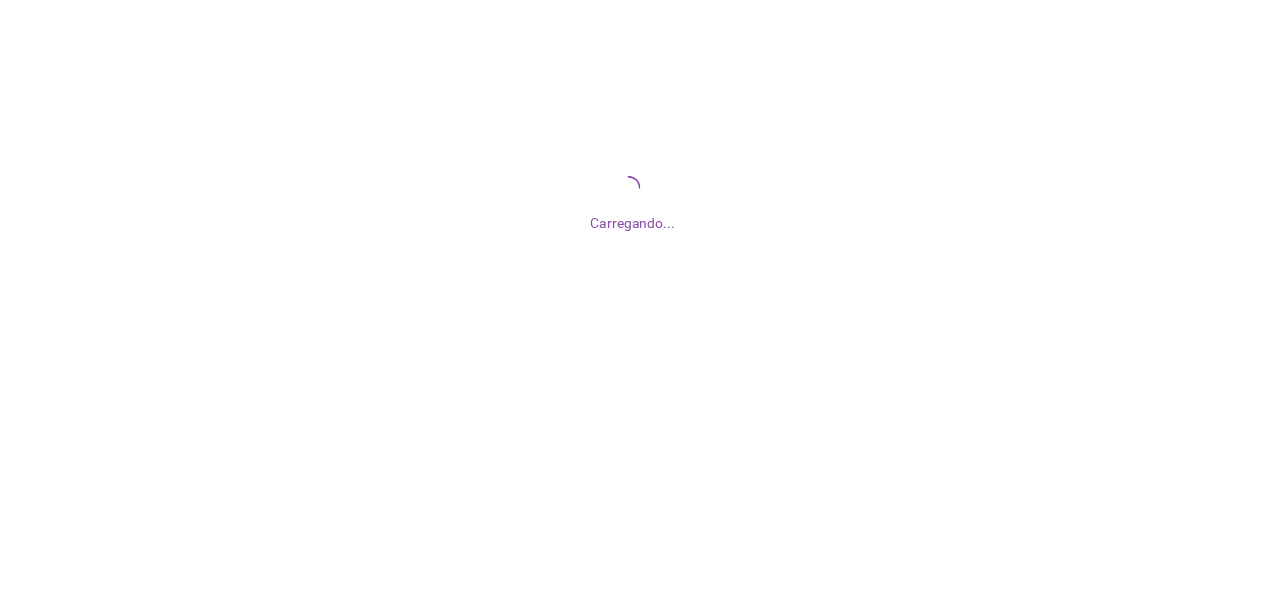 scroll, scrollTop: 0, scrollLeft: 0, axis: both 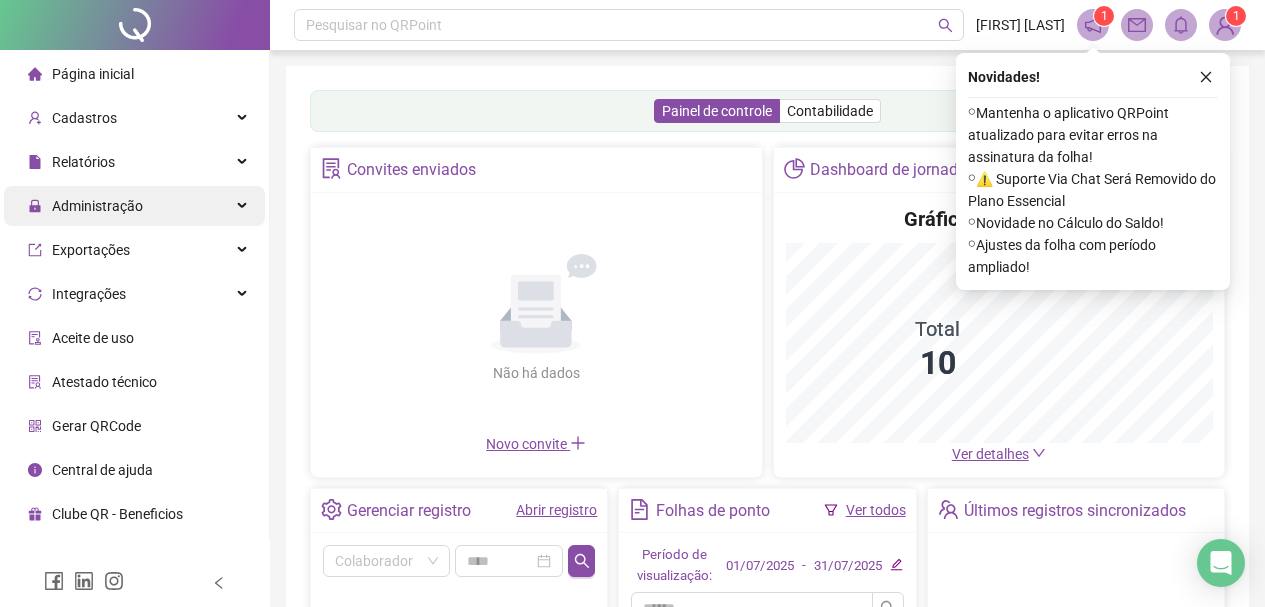 click on "Administração" at bounding box center (134, 206) 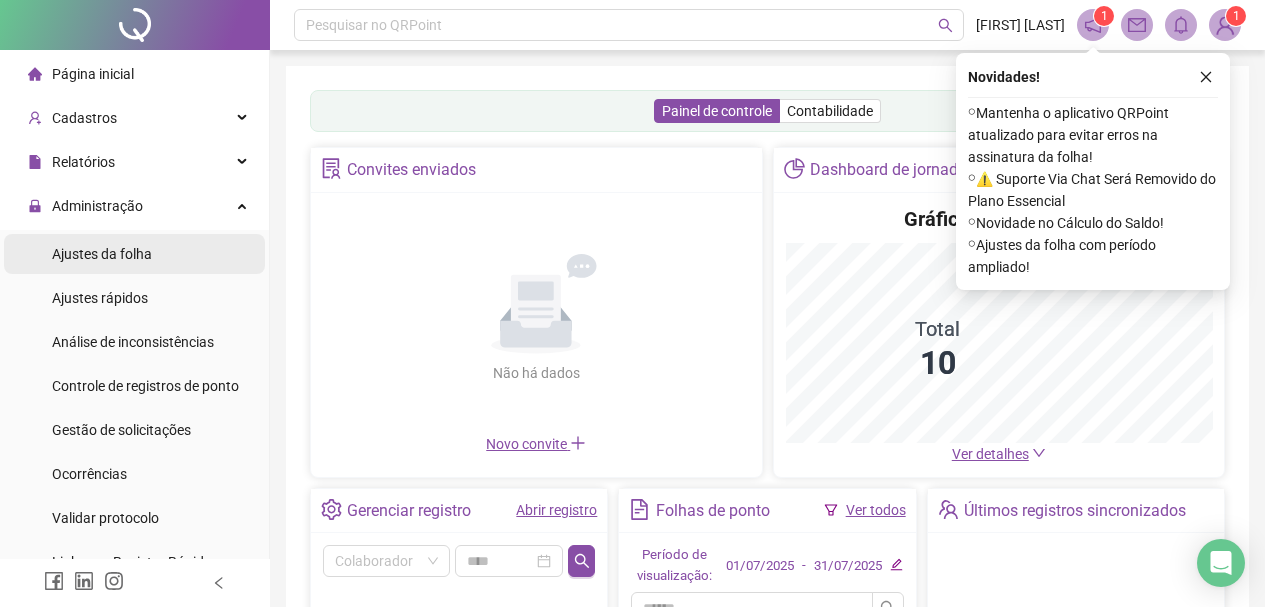 click on "Ajustes da folha" at bounding box center [134, 254] 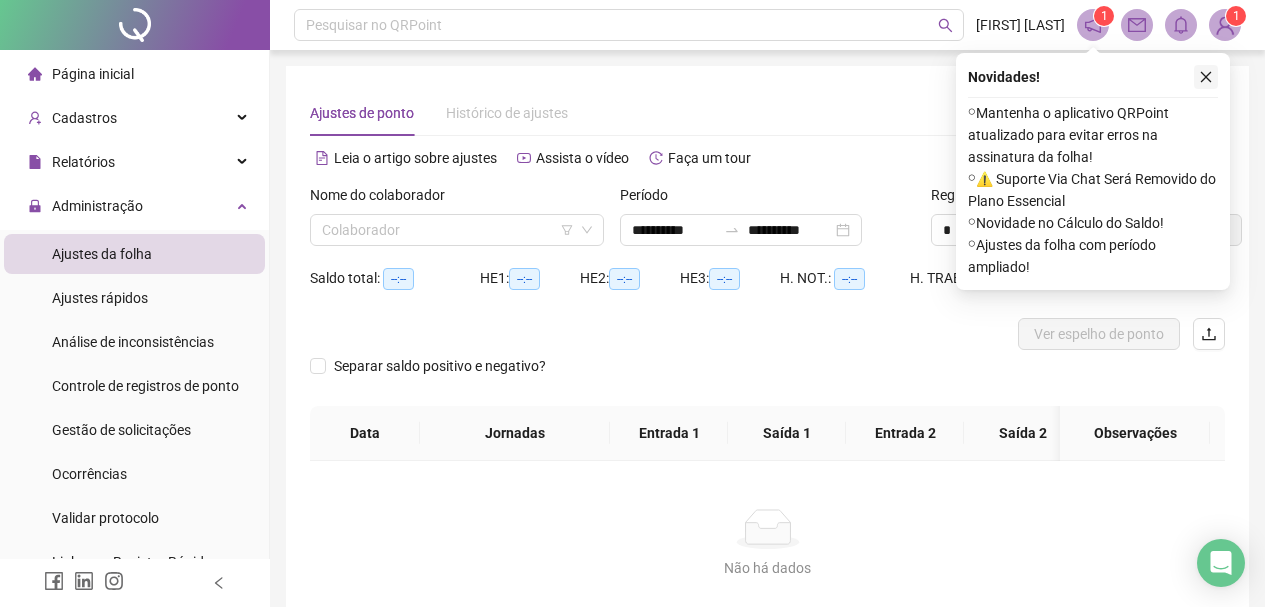 click 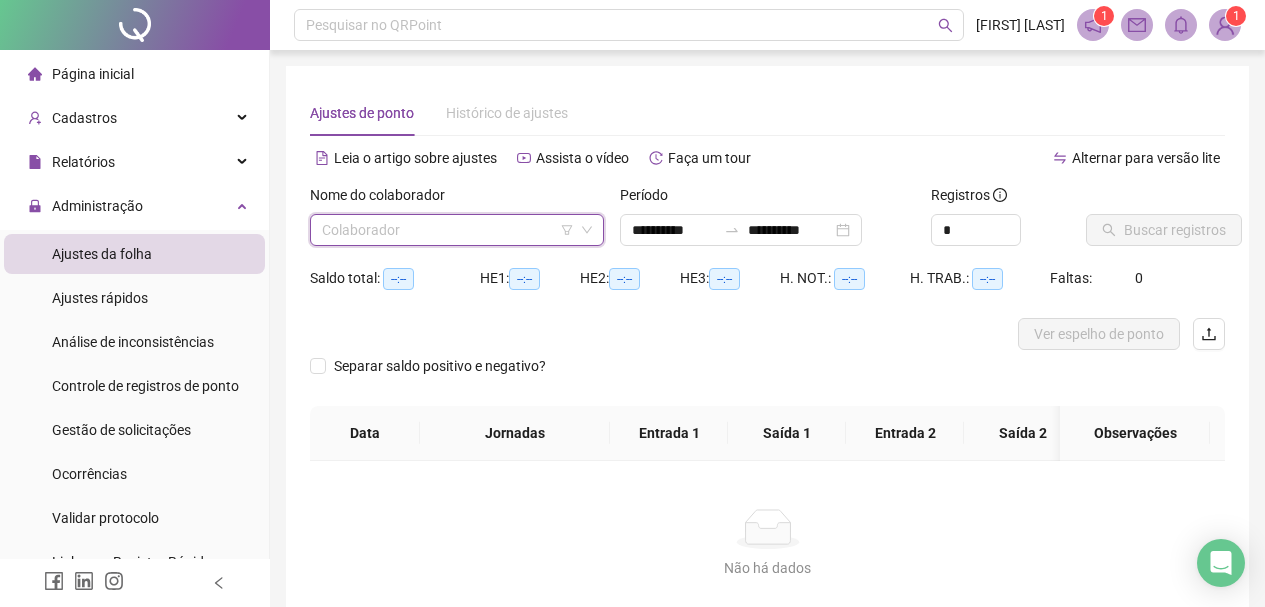 click at bounding box center (448, 230) 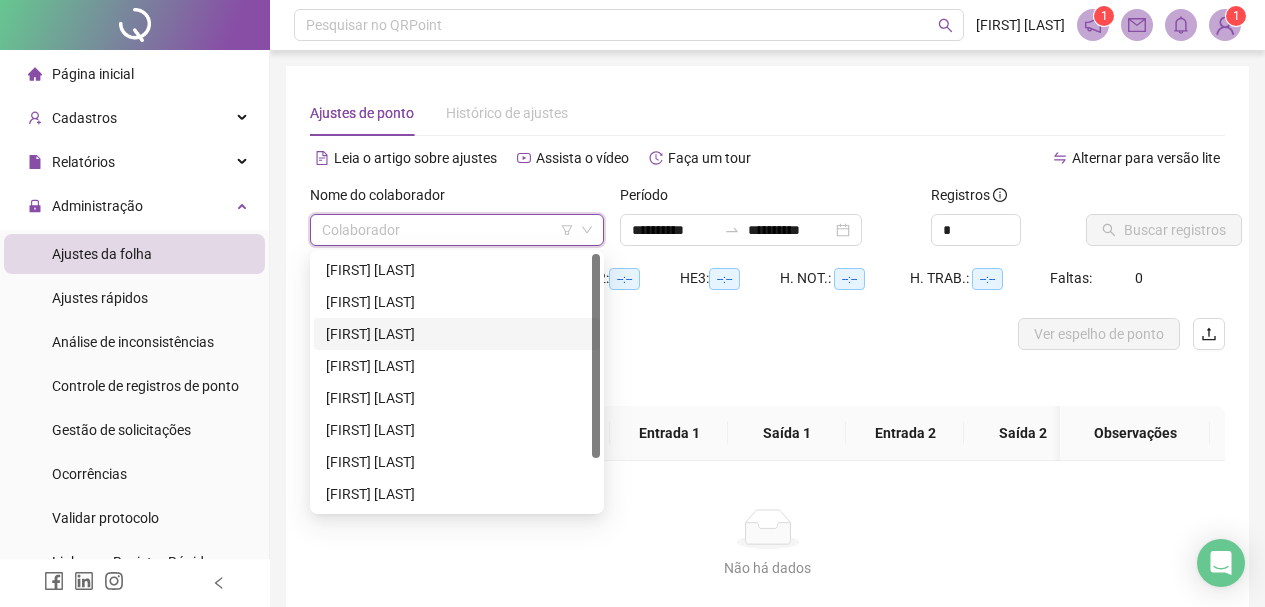 click on "[FIRST] [LAST]" at bounding box center [457, 334] 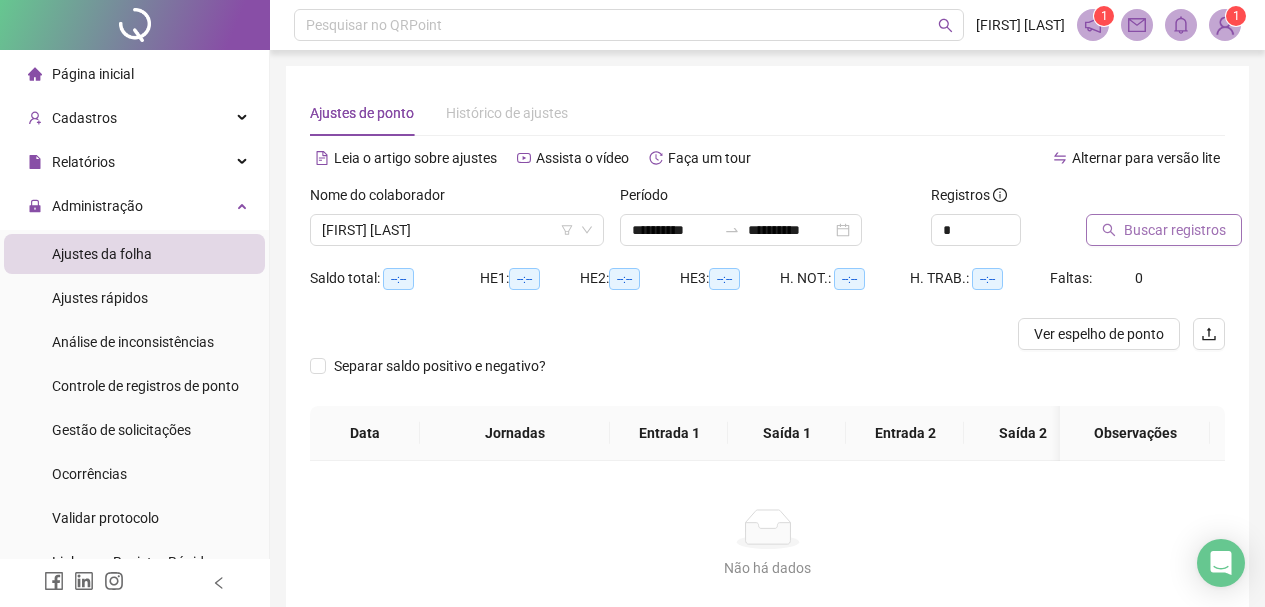 click on "Buscar registros" at bounding box center (1175, 230) 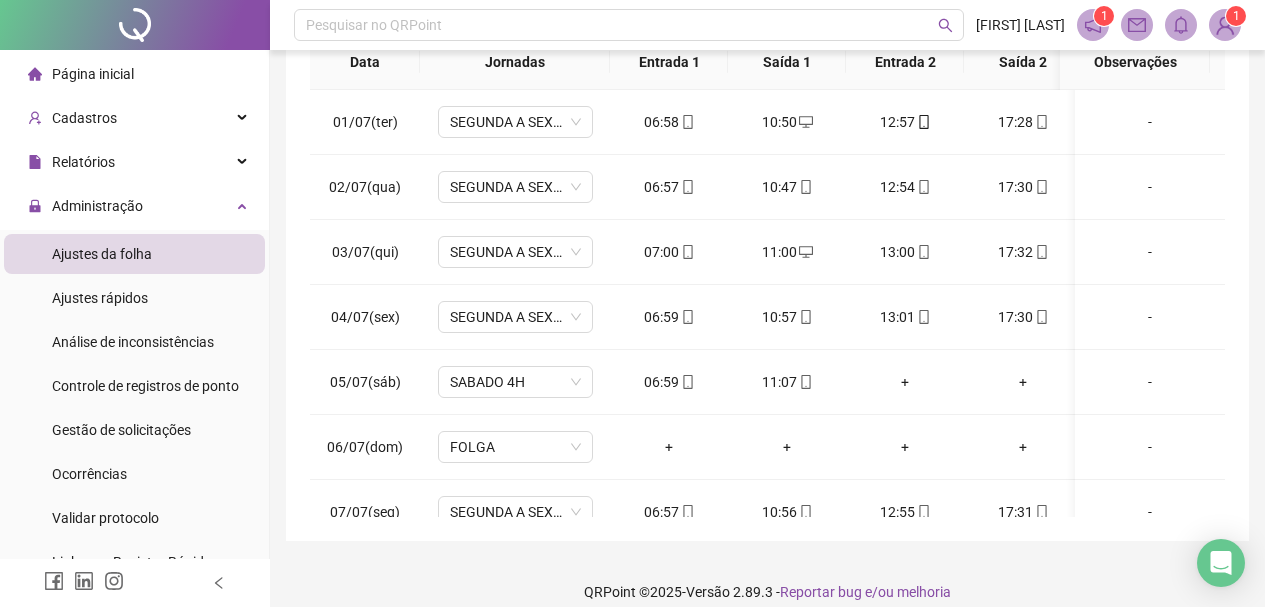 scroll, scrollTop: 415, scrollLeft: 0, axis: vertical 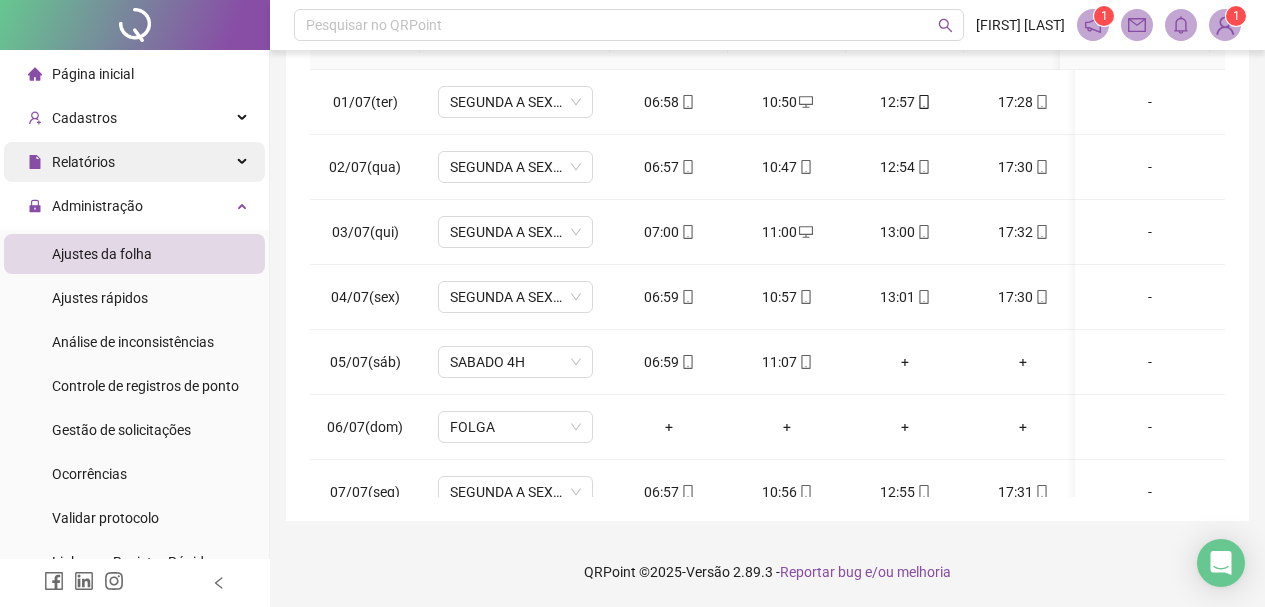 click on "Relatórios" at bounding box center (134, 162) 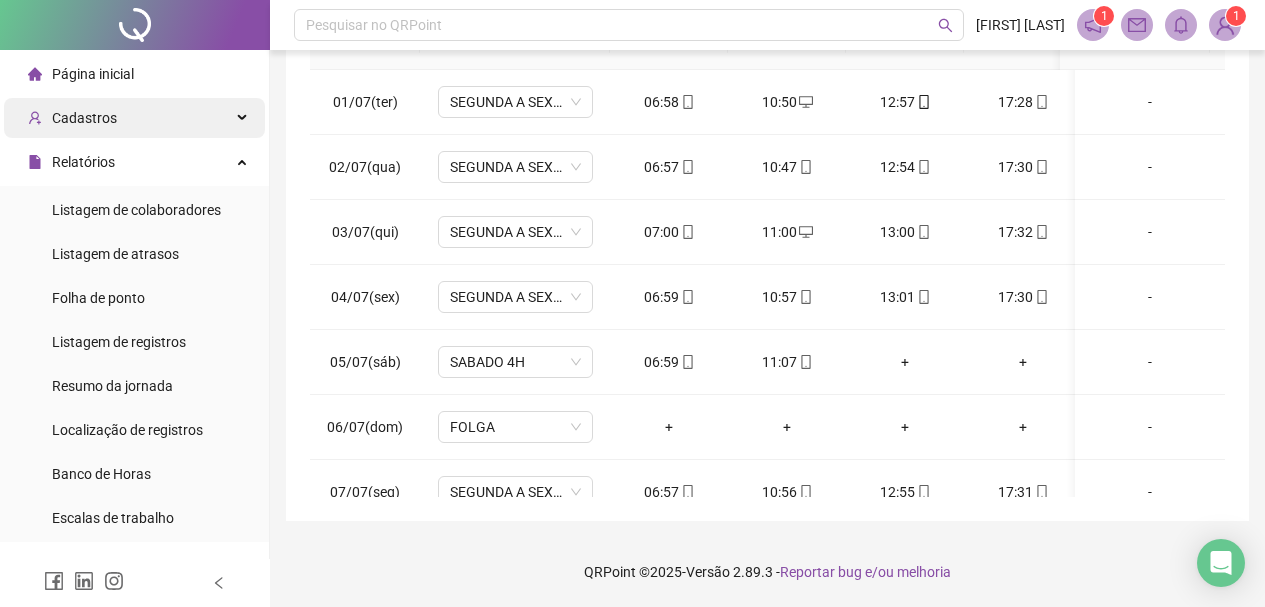 click on "Cadastros" at bounding box center (134, 118) 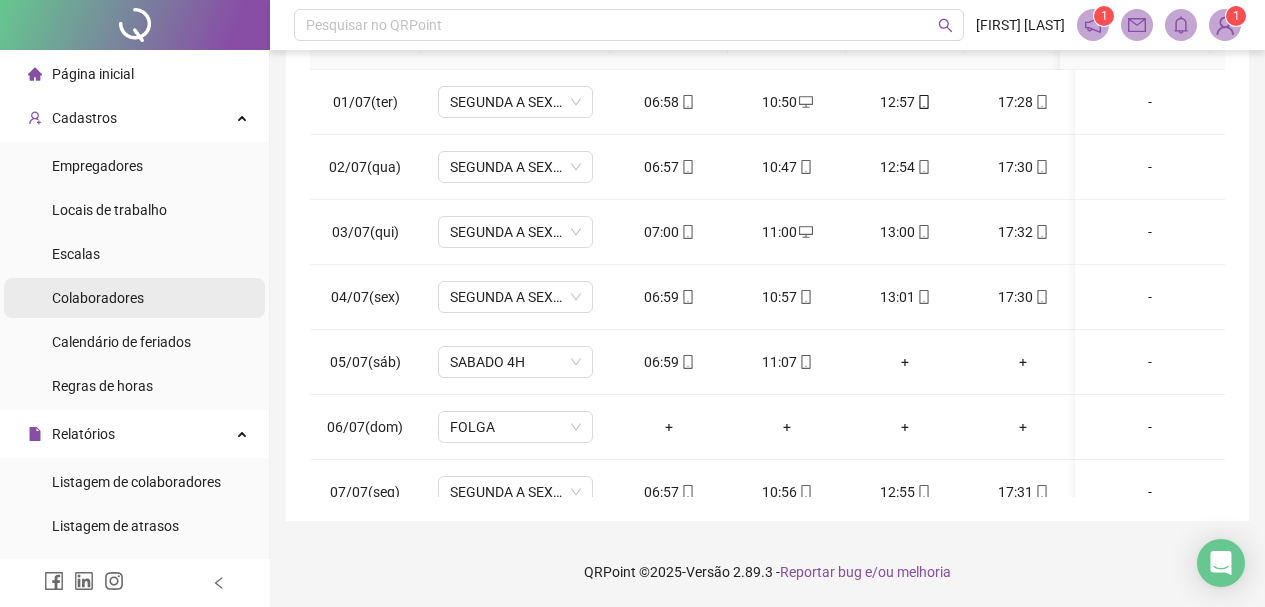 click on "Colaboradores" at bounding box center [134, 298] 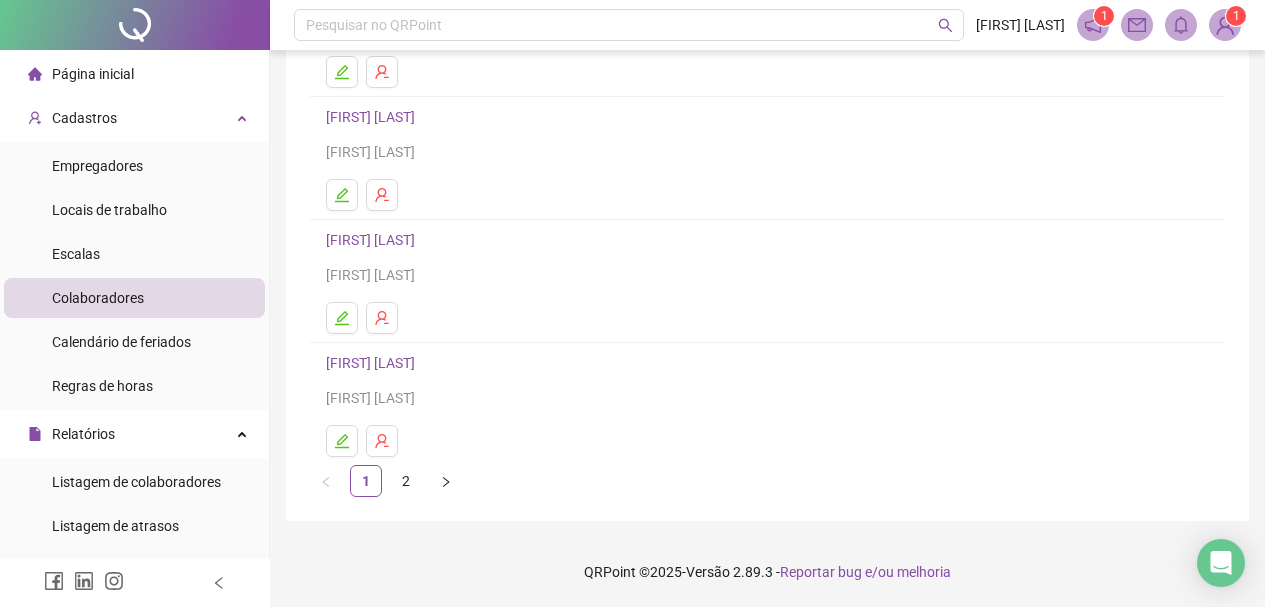 scroll, scrollTop: 260, scrollLeft: 0, axis: vertical 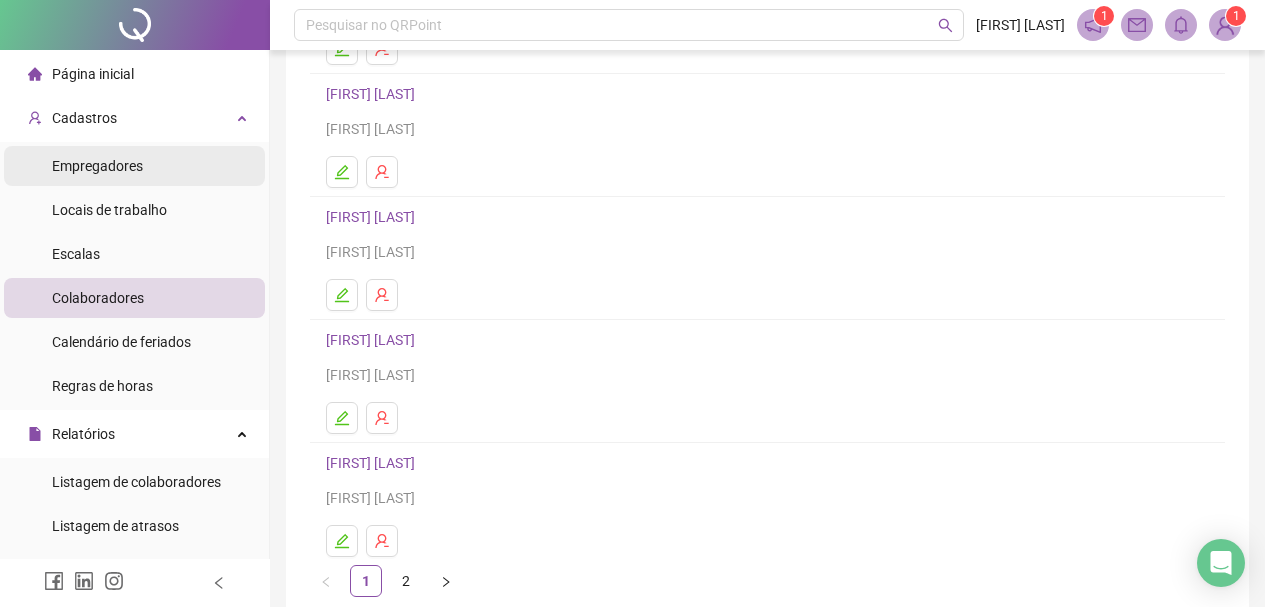 click on "Empregadores" at bounding box center (97, 166) 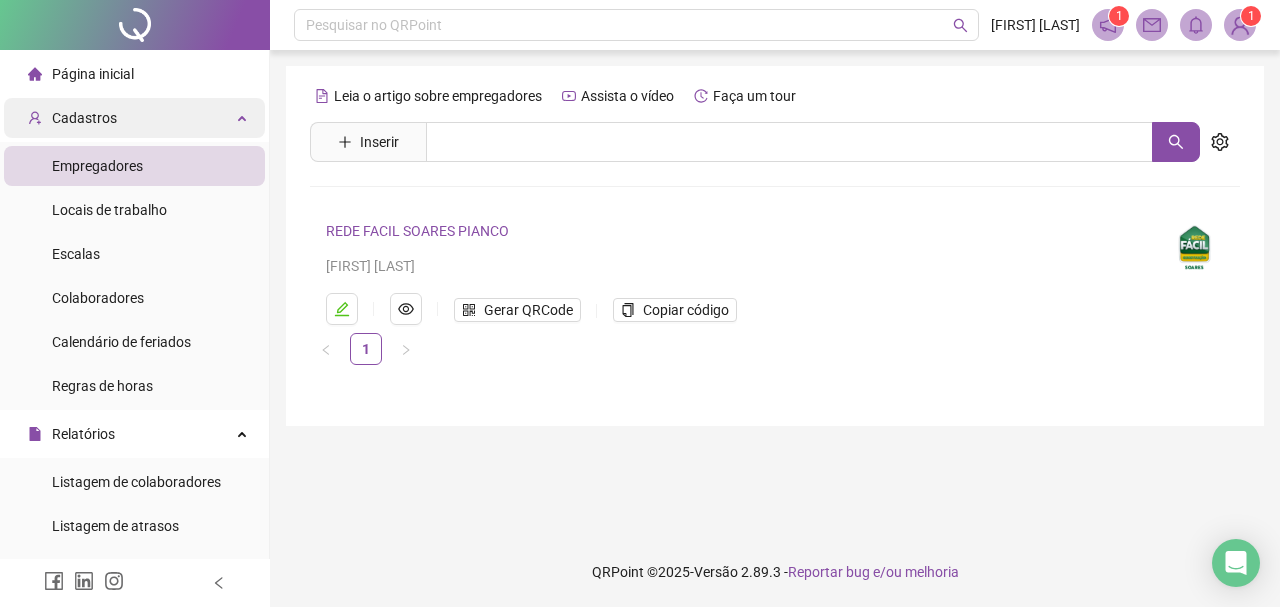 click on "Cadastros" at bounding box center [134, 118] 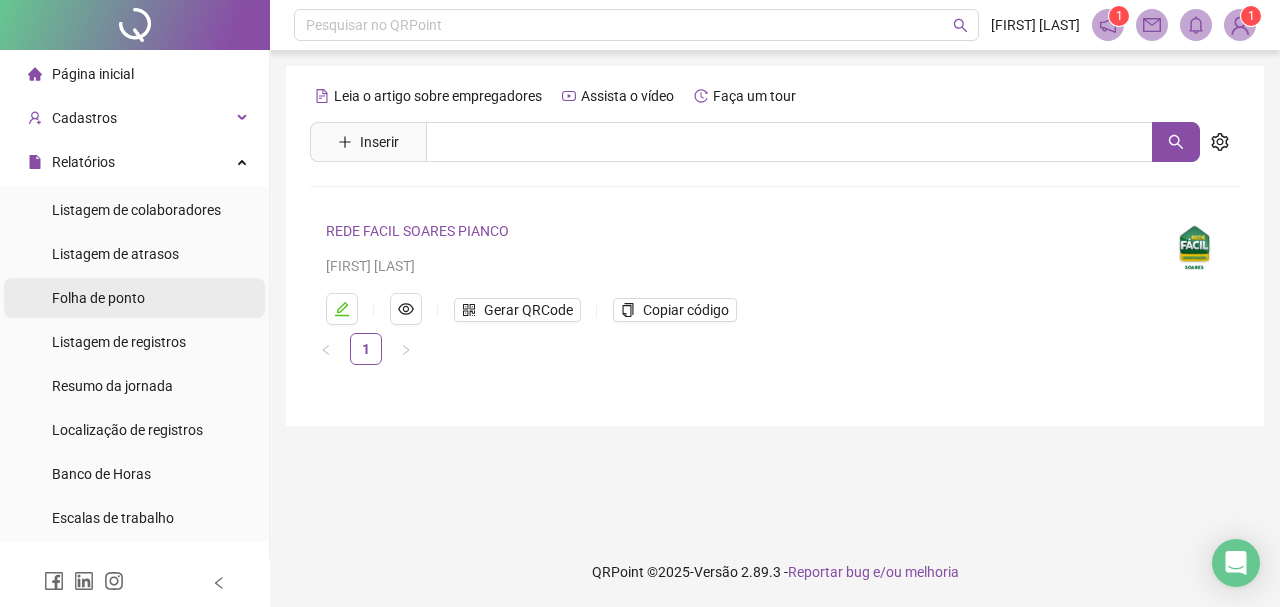 click on "Folha de ponto" at bounding box center [98, 298] 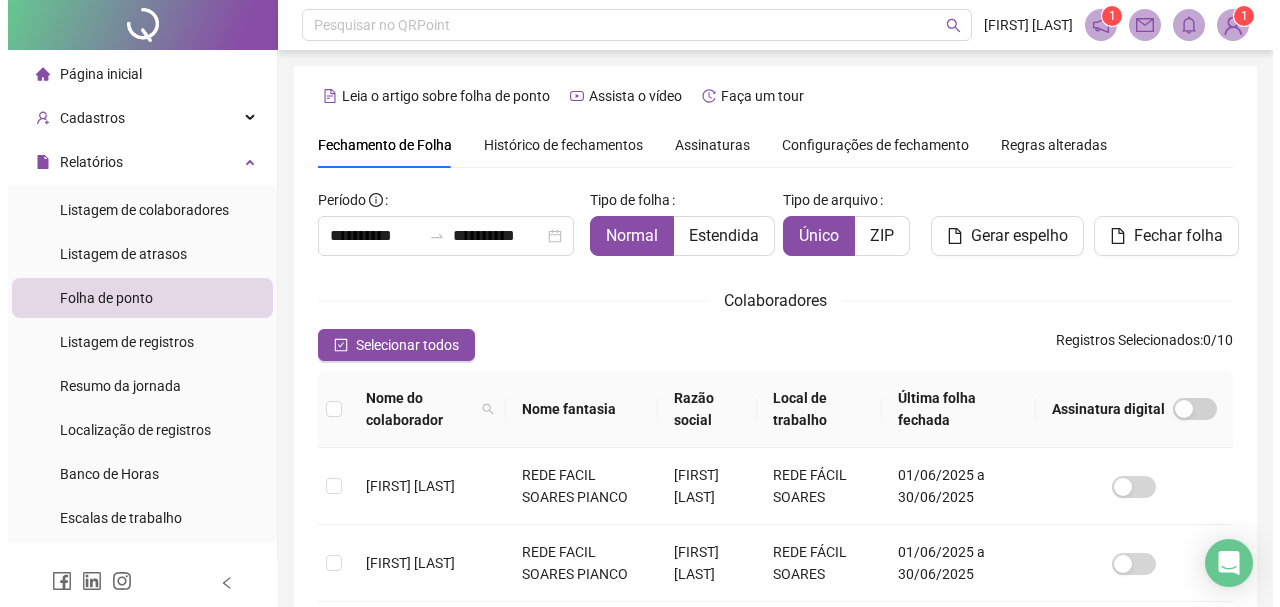 scroll, scrollTop: 106, scrollLeft: 0, axis: vertical 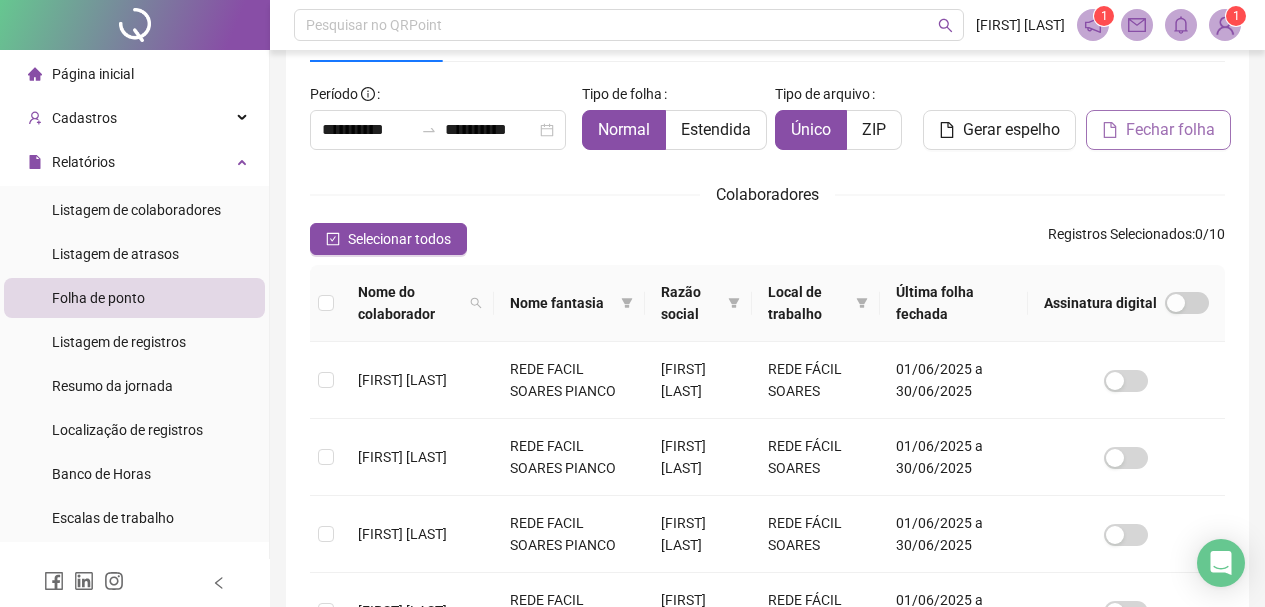 click on "Fechar folha" at bounding box center [1158, 130] 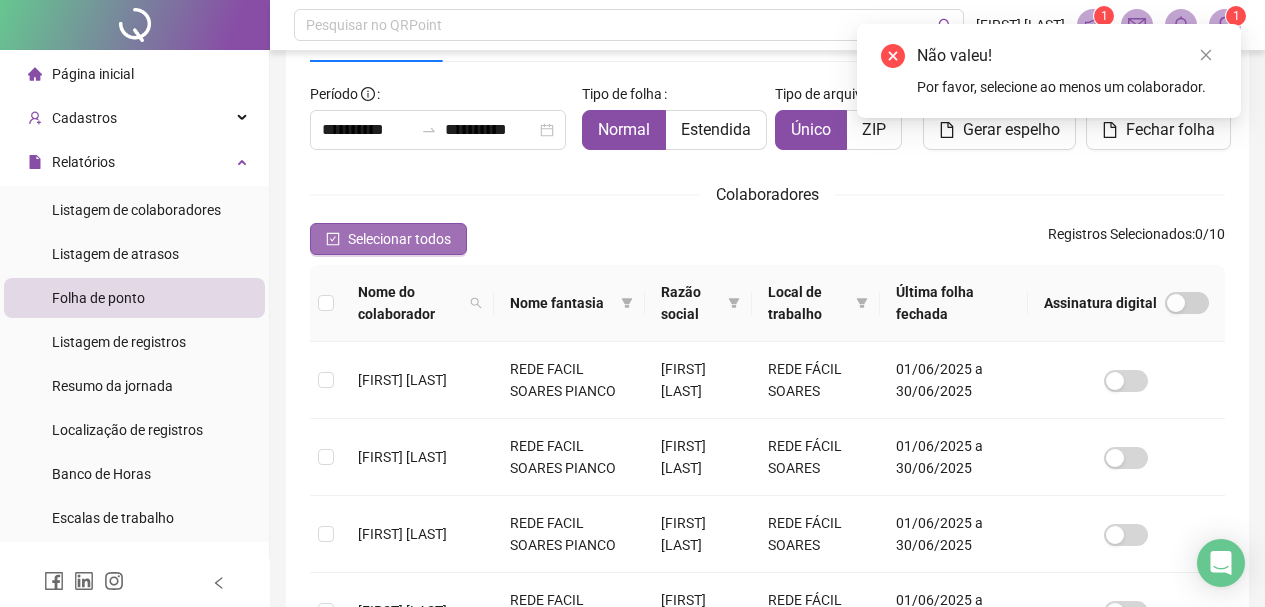 click on "Selecionar todos" at bounding box center (399, 239) 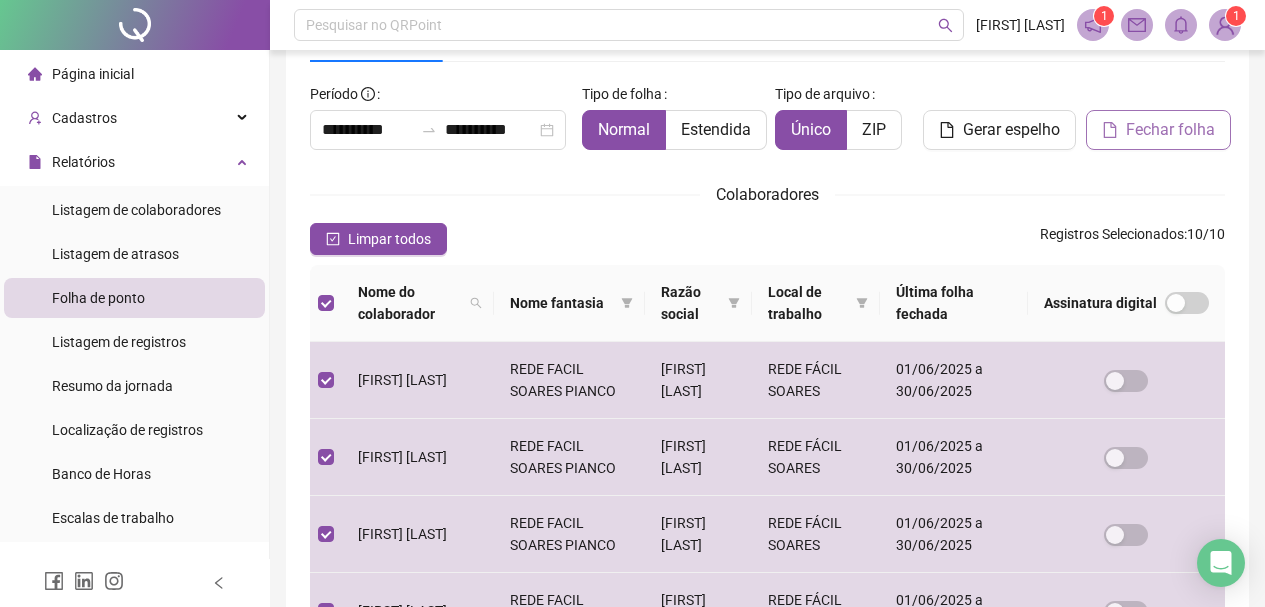 click on "Fechar folha" at bounding box center (1170, 130) 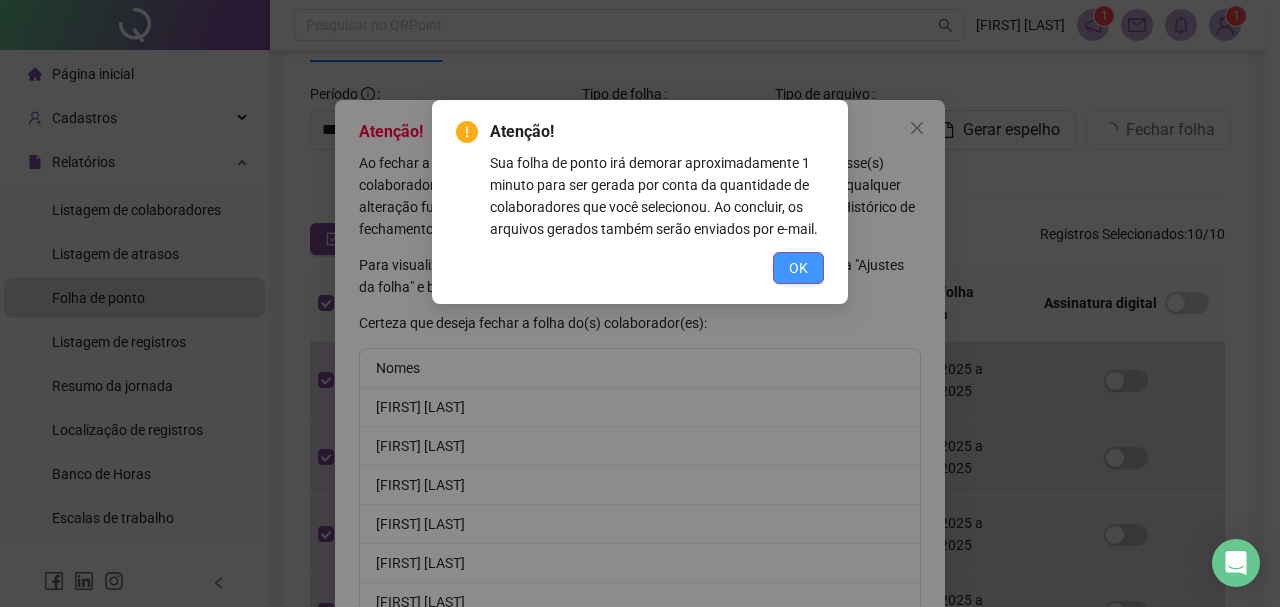 click on "OK" at bounding box center [798, 268] 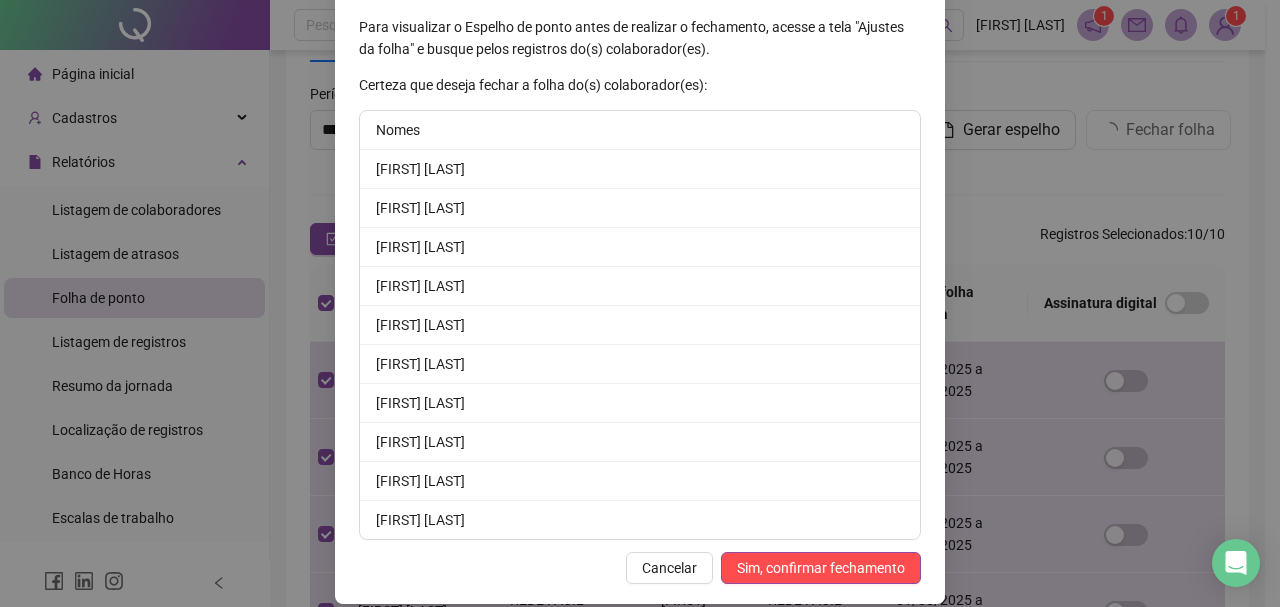 scroll, scrollTop: 259, scrollLeft: 0, axis: vertical 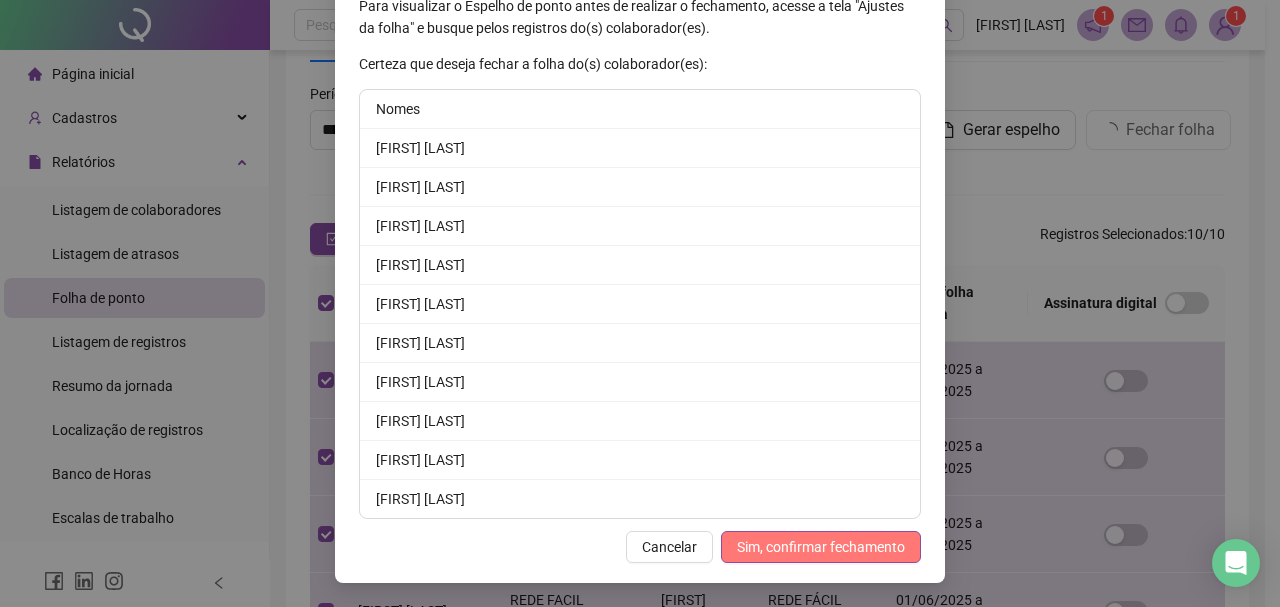 click on "Sim, confirmar fechamento" at bounding box center [821, 547] 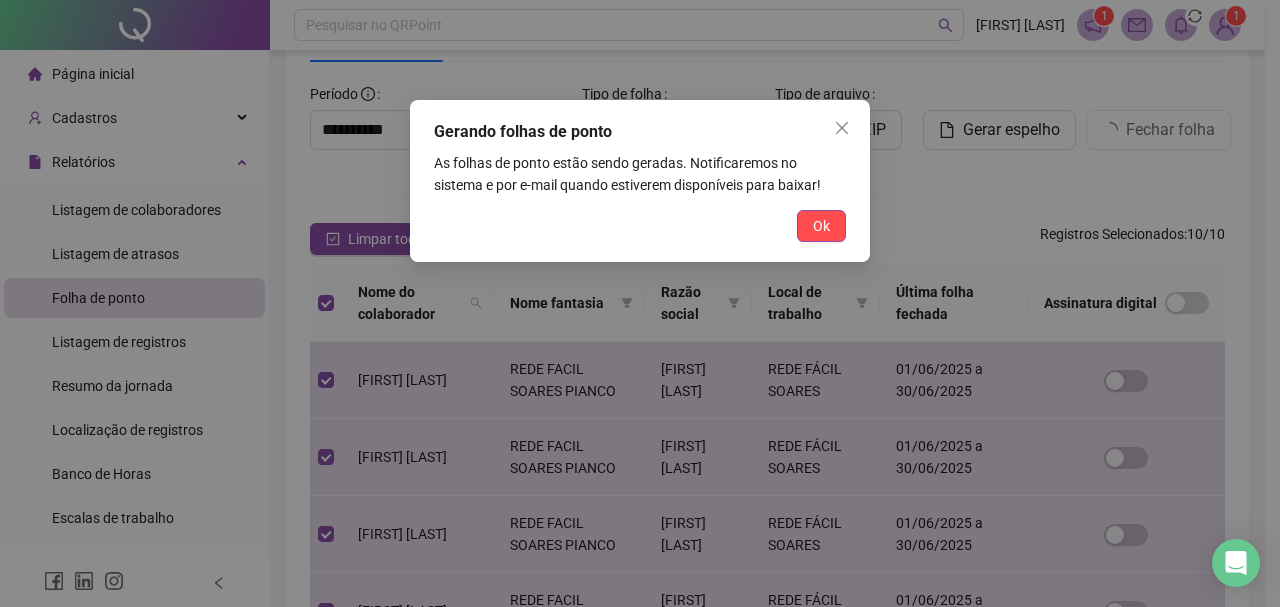 scroll, scrollTop: 161, scrollLeft: 0, axis: vertical 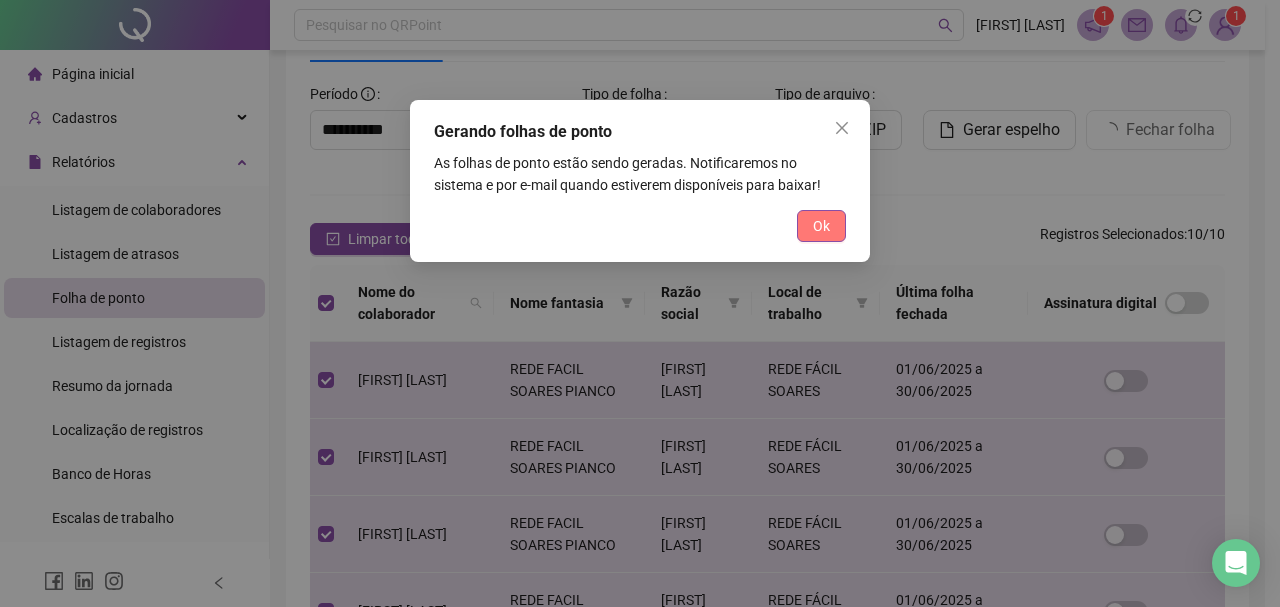 click on "Ok" at bounding box center (821, 226) 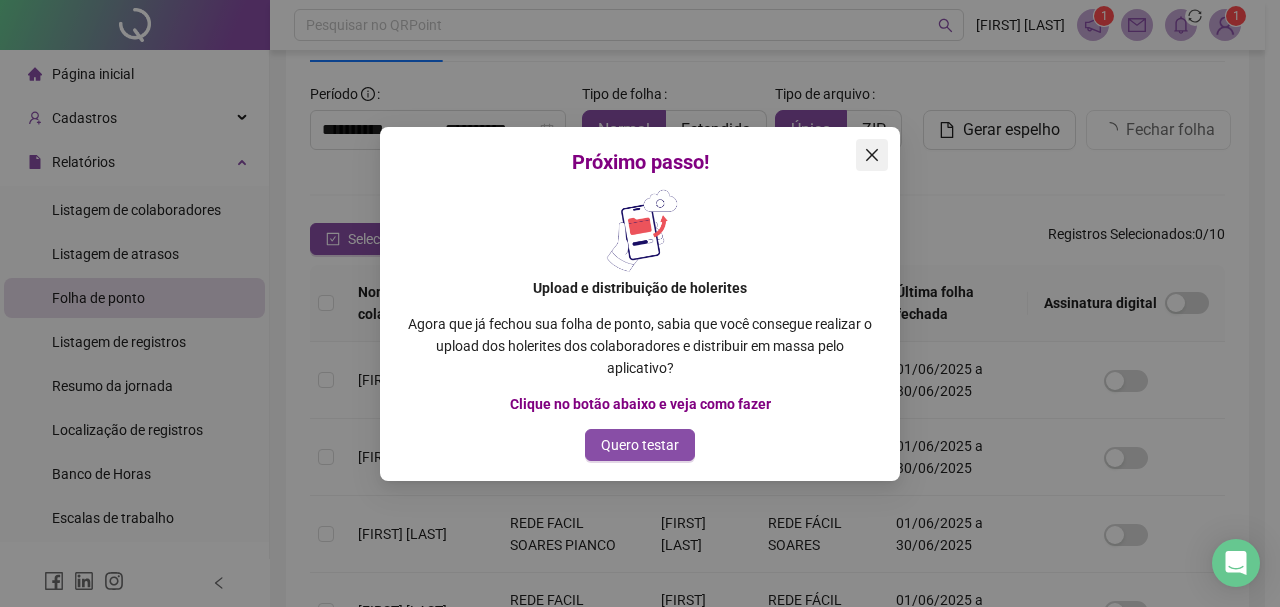click 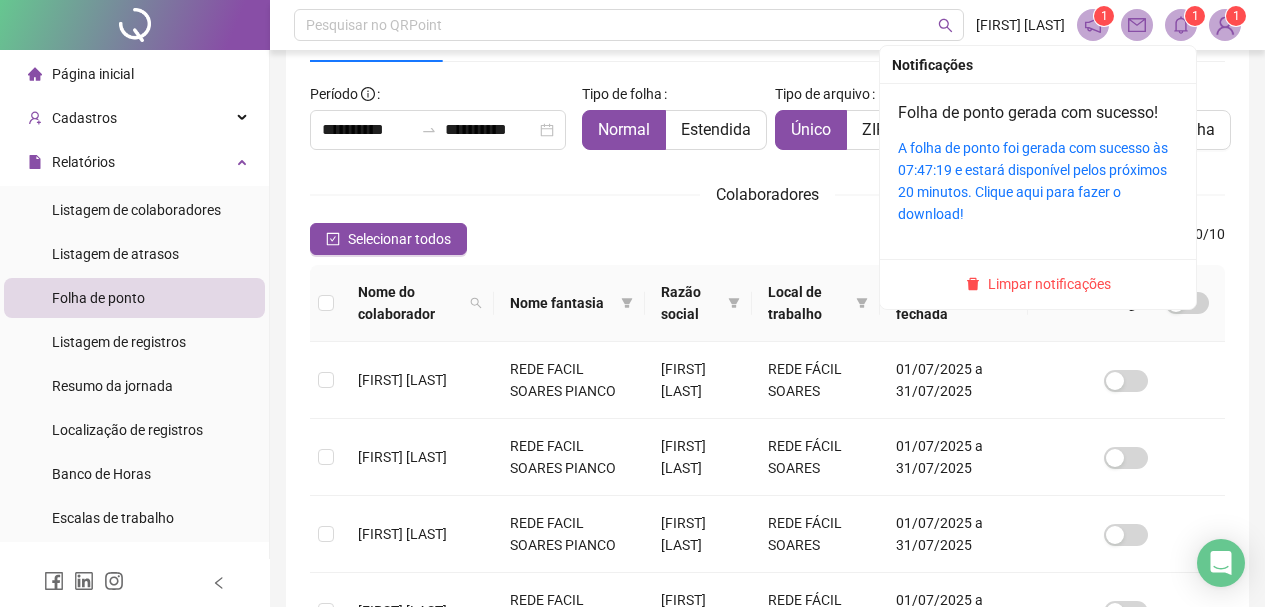 click 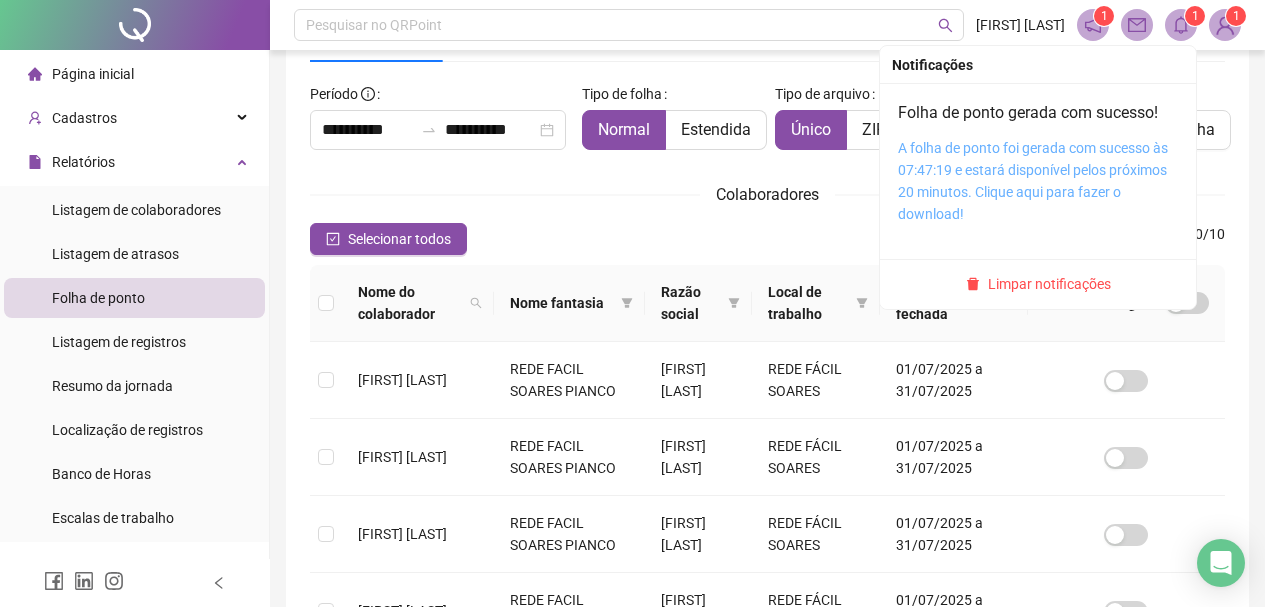 click on "A folha de ponto foi gerada com sucesso às 07:47:19 e estará disponível pelos próximos 20 minutos.
Clique aqui para fazer o download!" at bounding box center [1033, 181] 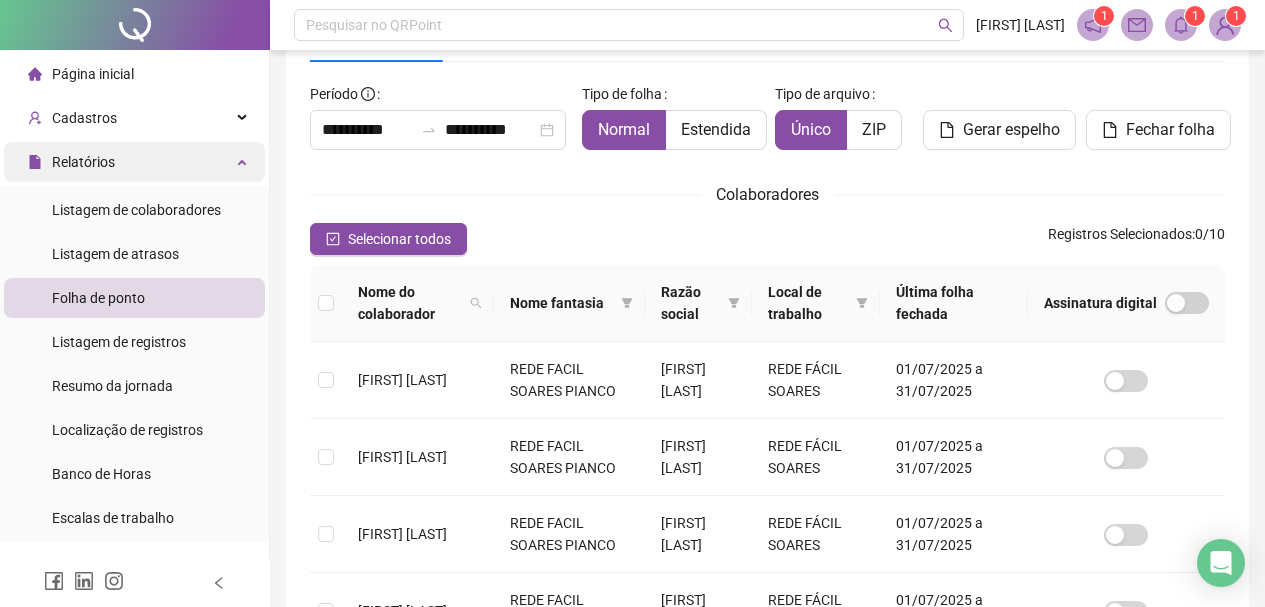 click on "Relatórios" at bounding box center [71, 162] 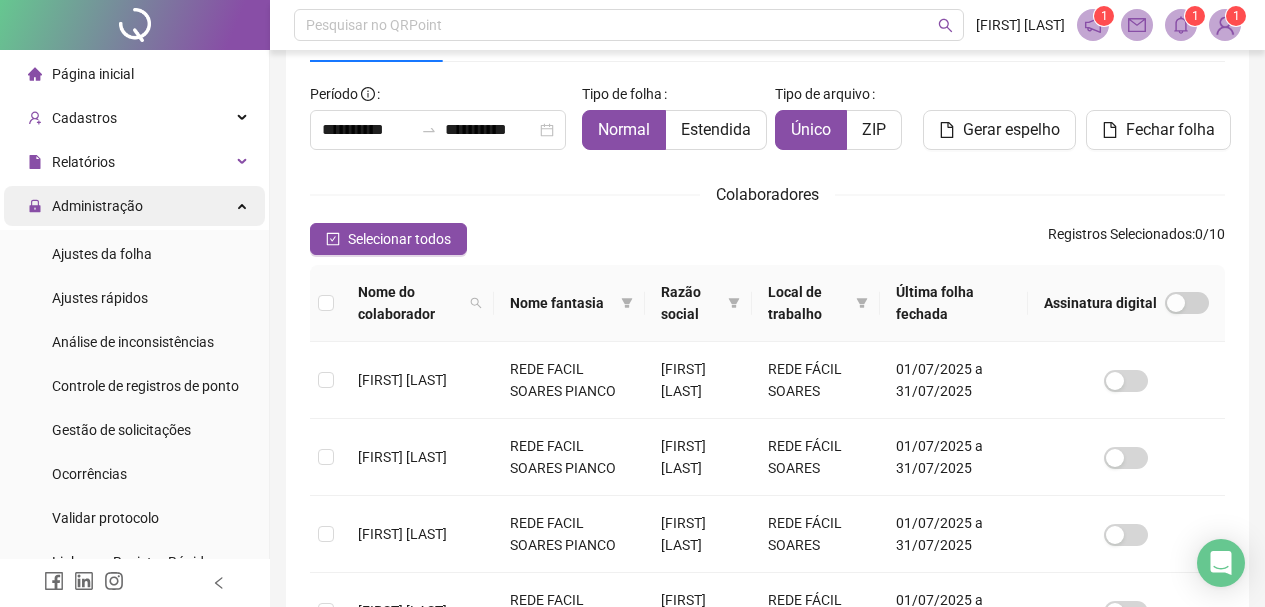 click on "Administração" at bounding box center (97, 206) 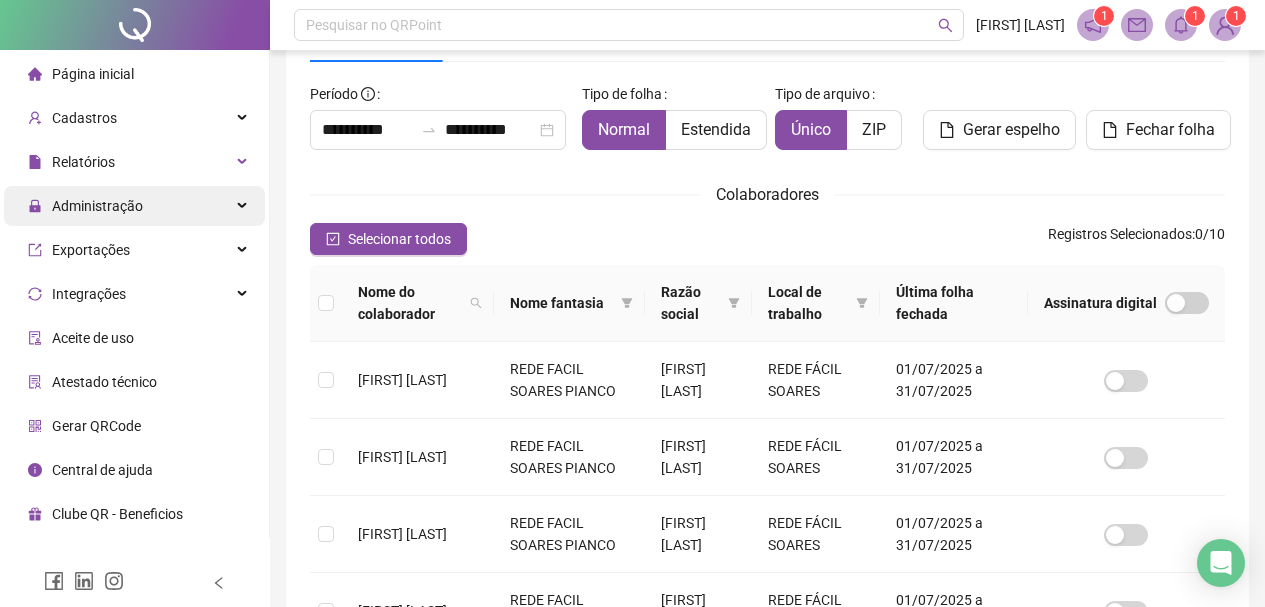 click on "Administração" at bounding box center [97, 206] 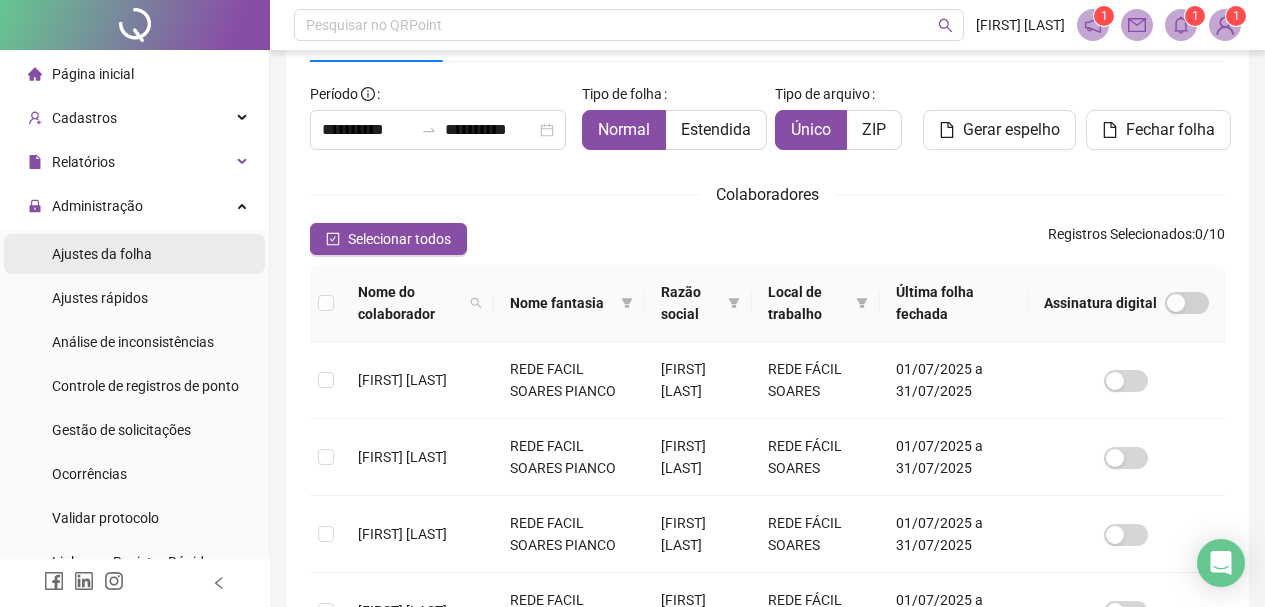 click on "Ajustes da folha" at bounding box center [102, 254] 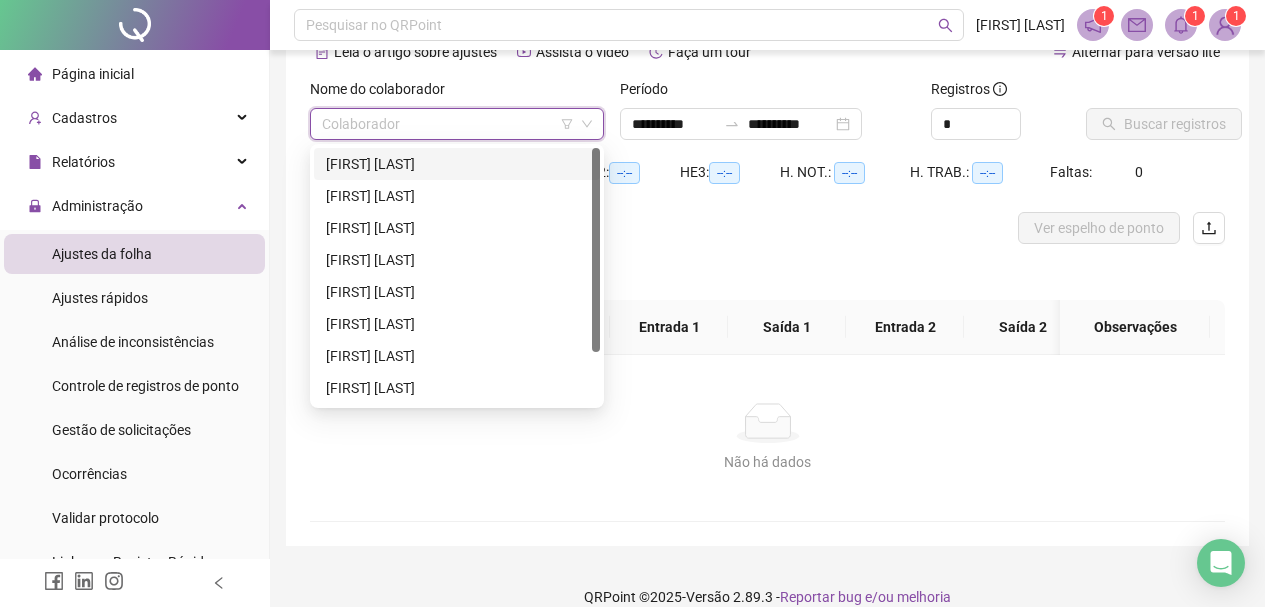 click at bounding box center [448, 124] 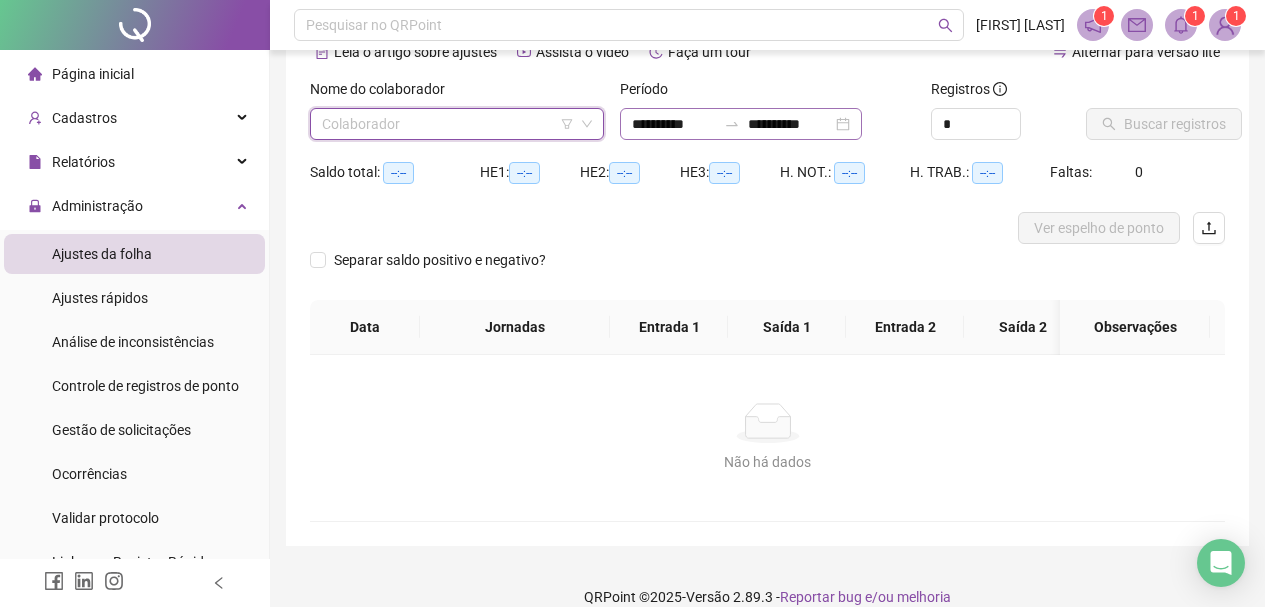 click on "**********" at bounding box center [741, 124] 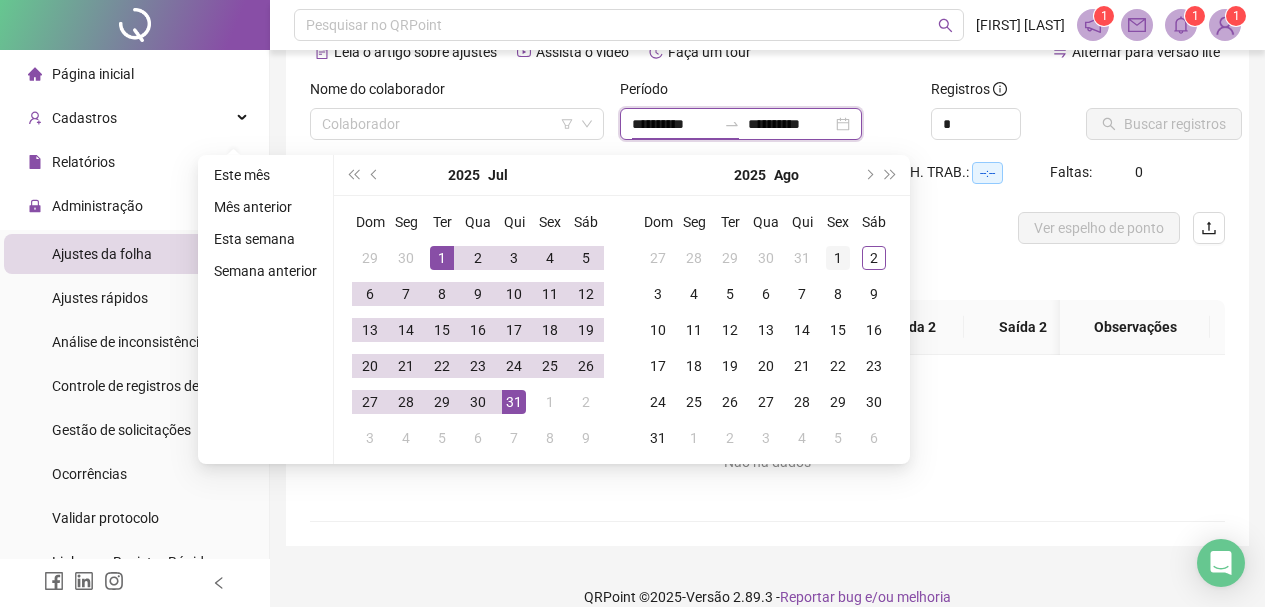 type on "**********" 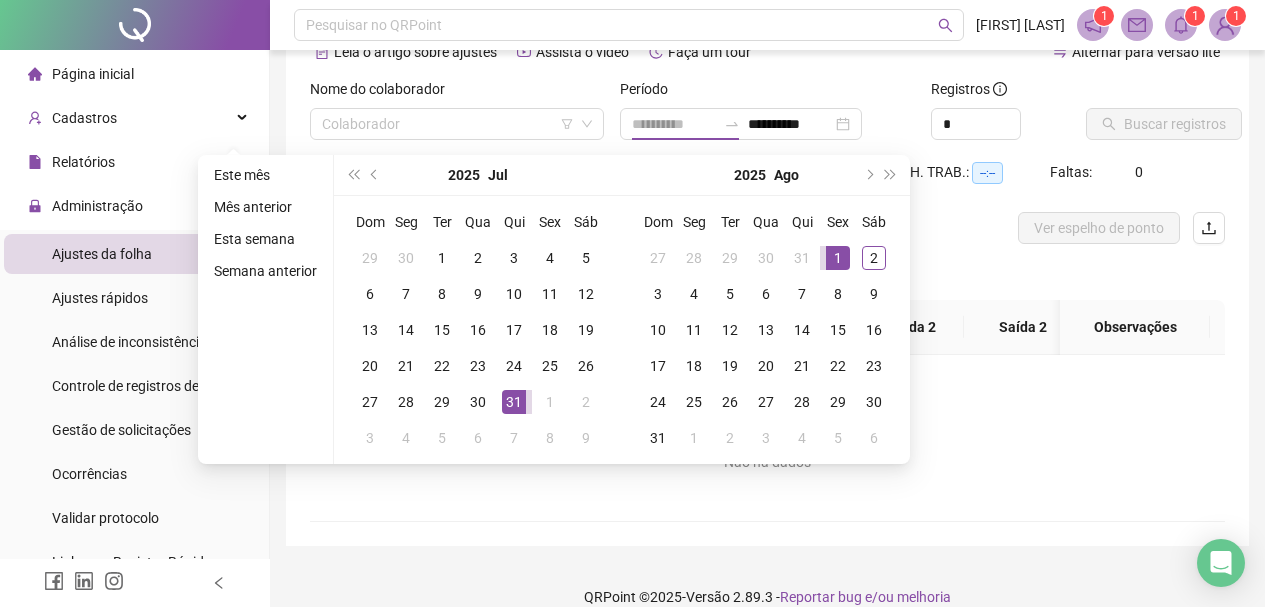 click on "1" at bounding box center [838, 258] 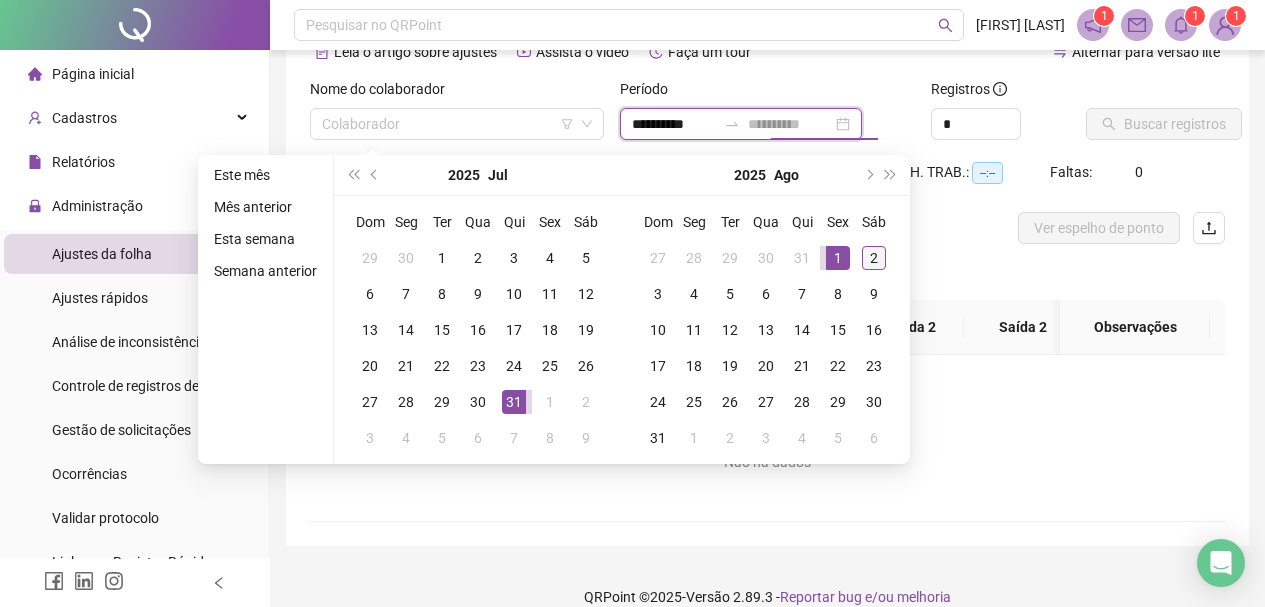 type on "**********" 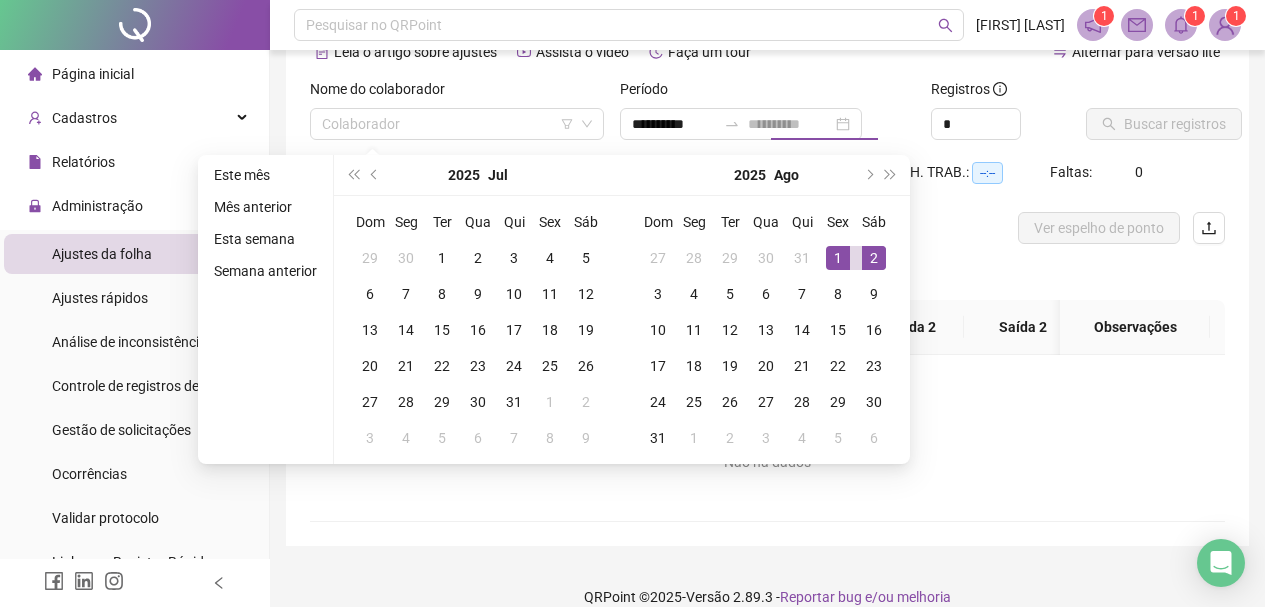 click on "2" at bounding box center [874, 258] 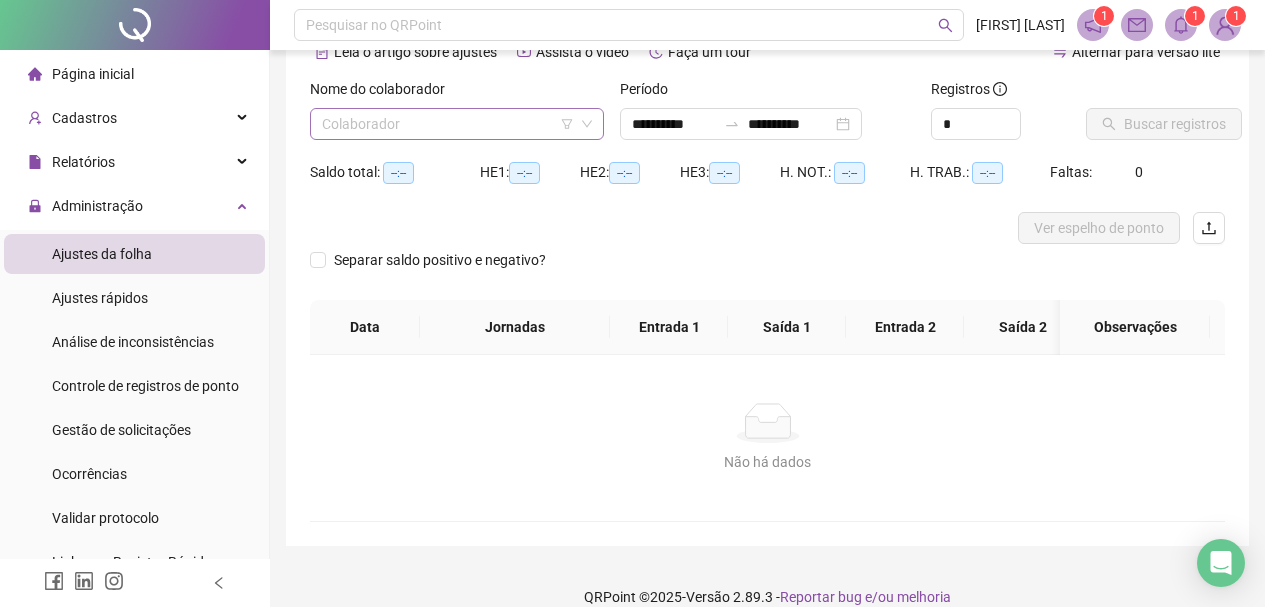 click at bounding box center [448, 124] 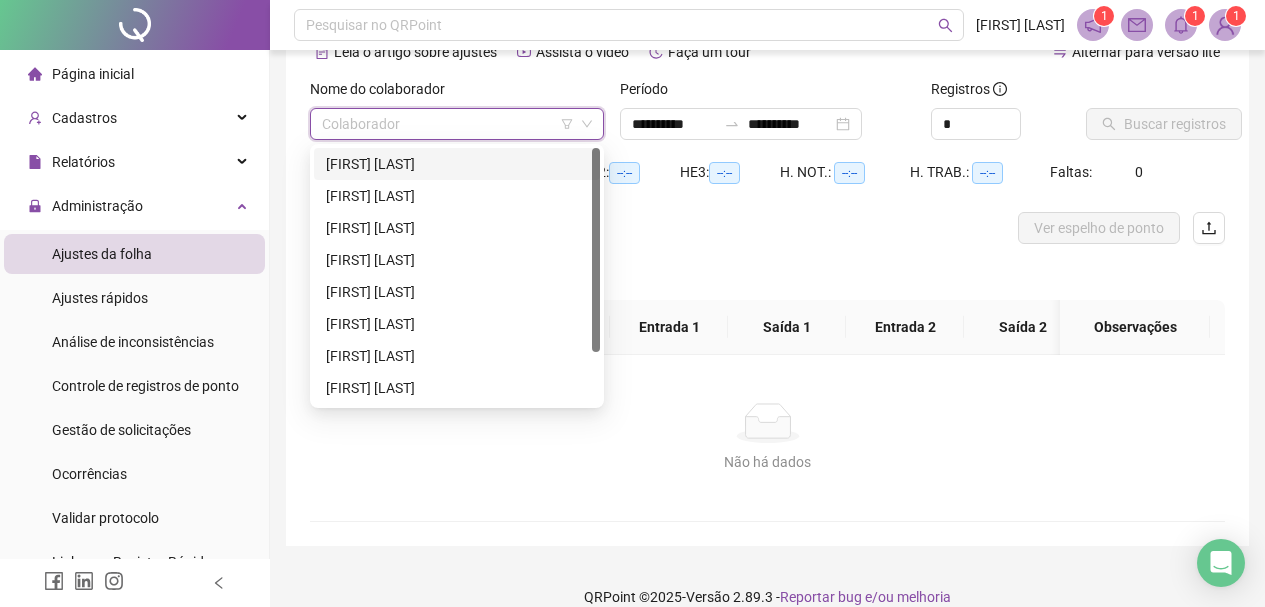 click on "[FIRST] [LAST]" at bounding box center [457, 164] 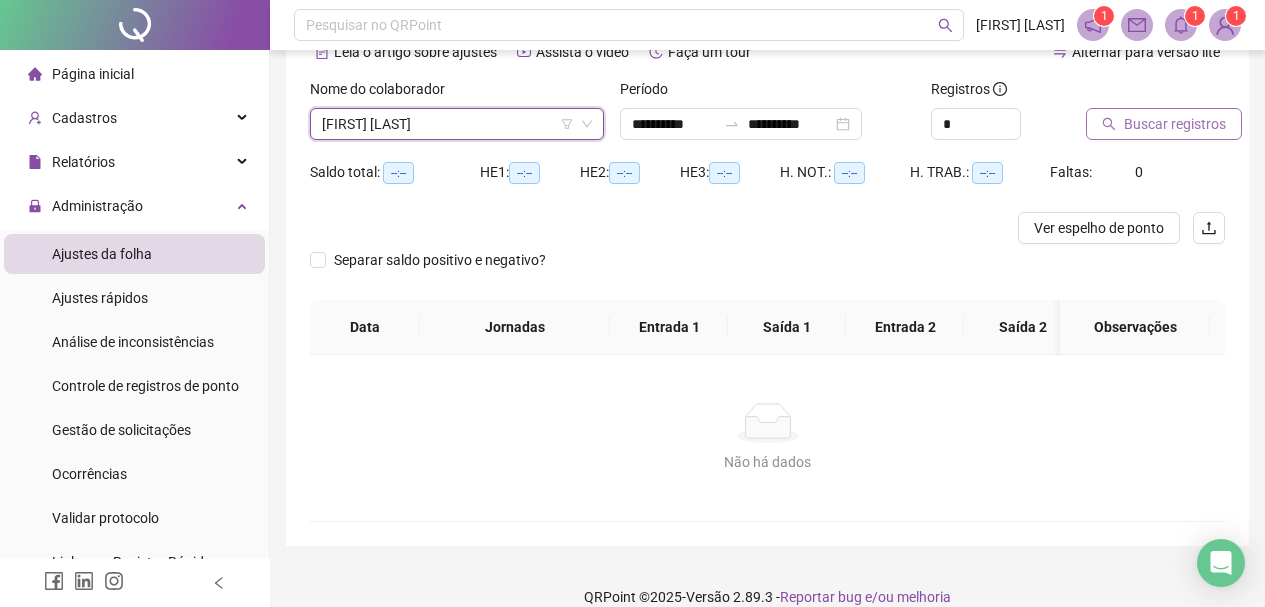 click on "Buscar registros" at bounding box center (1175, 124) 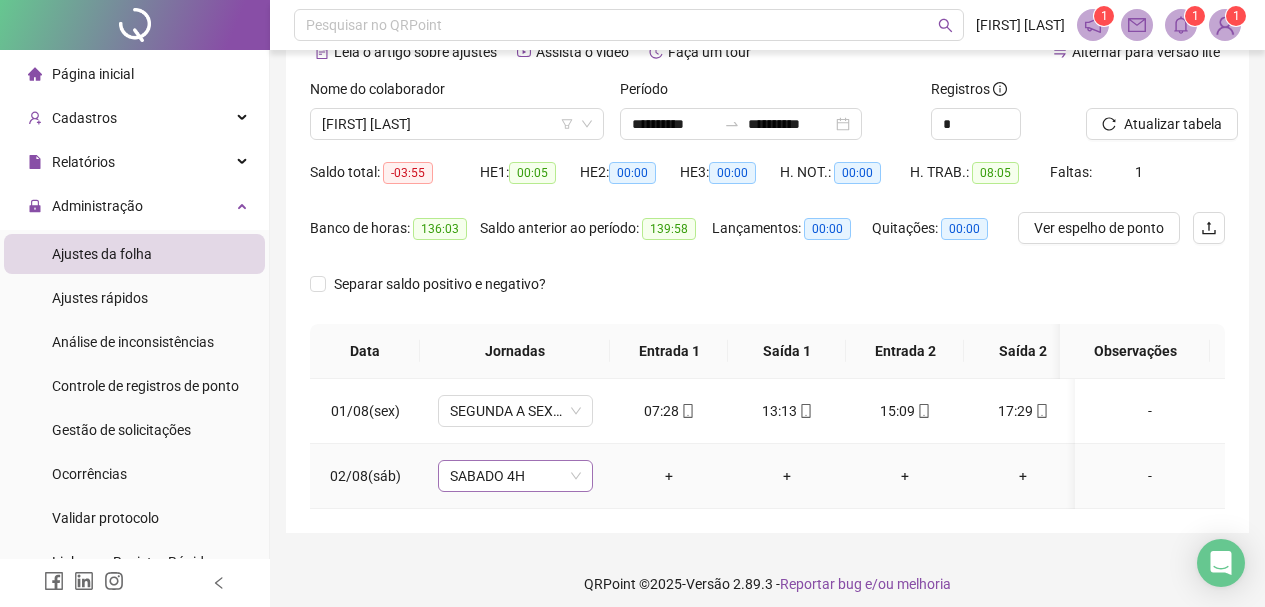 click on "SABADO 4H" at bounding box center [515, 476] 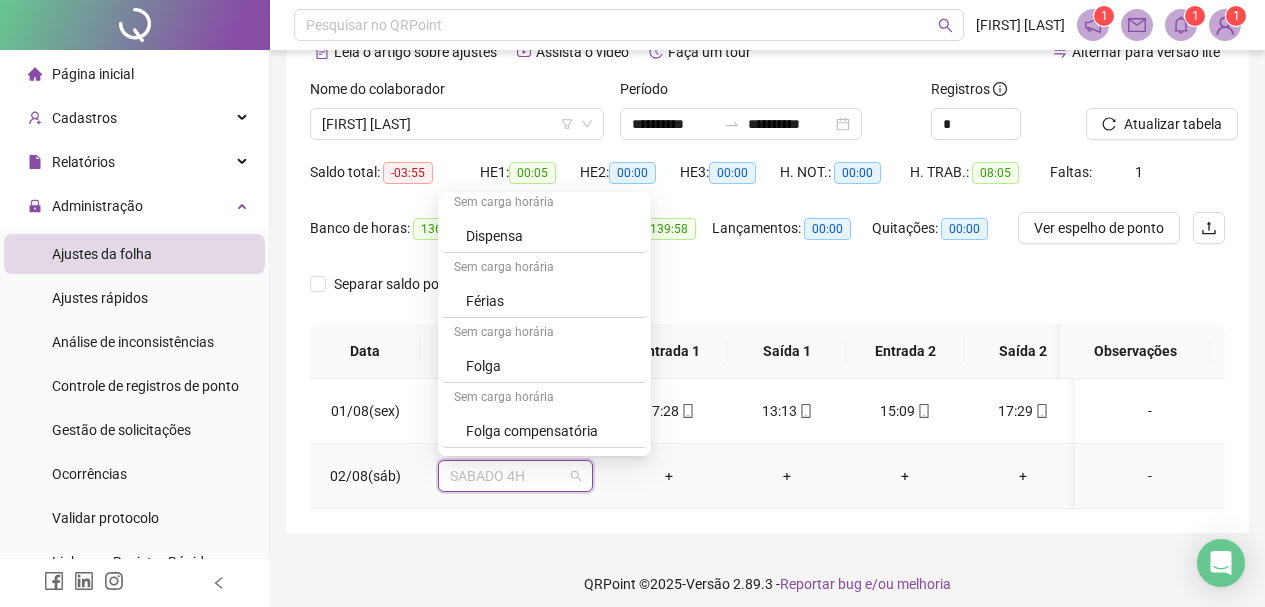 scroll, scrollTop: 400, scrollLeft: 0, axis: vertical 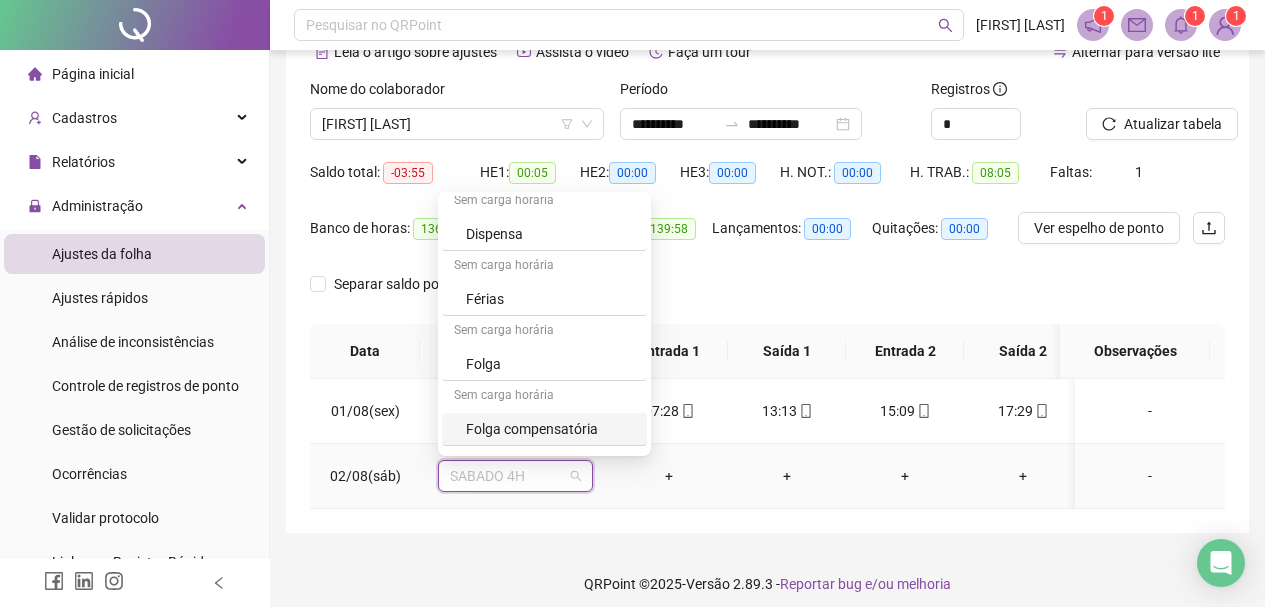 click on "Folga compensatória" at bounding box center [550, 429] 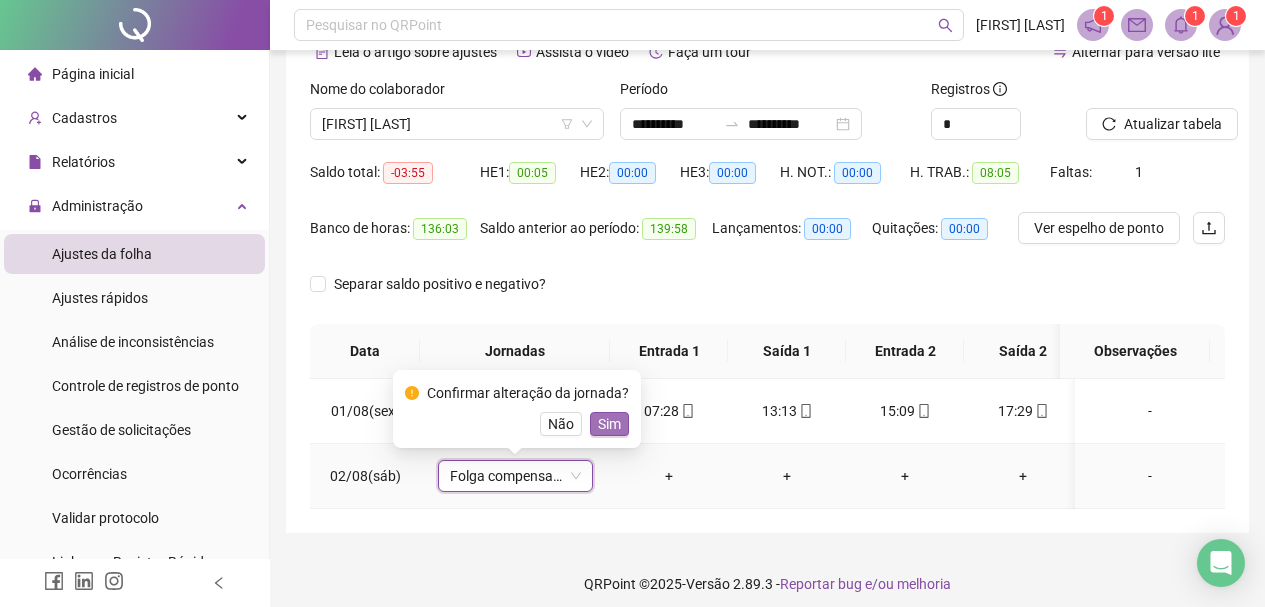 click on "Sim" at bounding box center [609, 424] 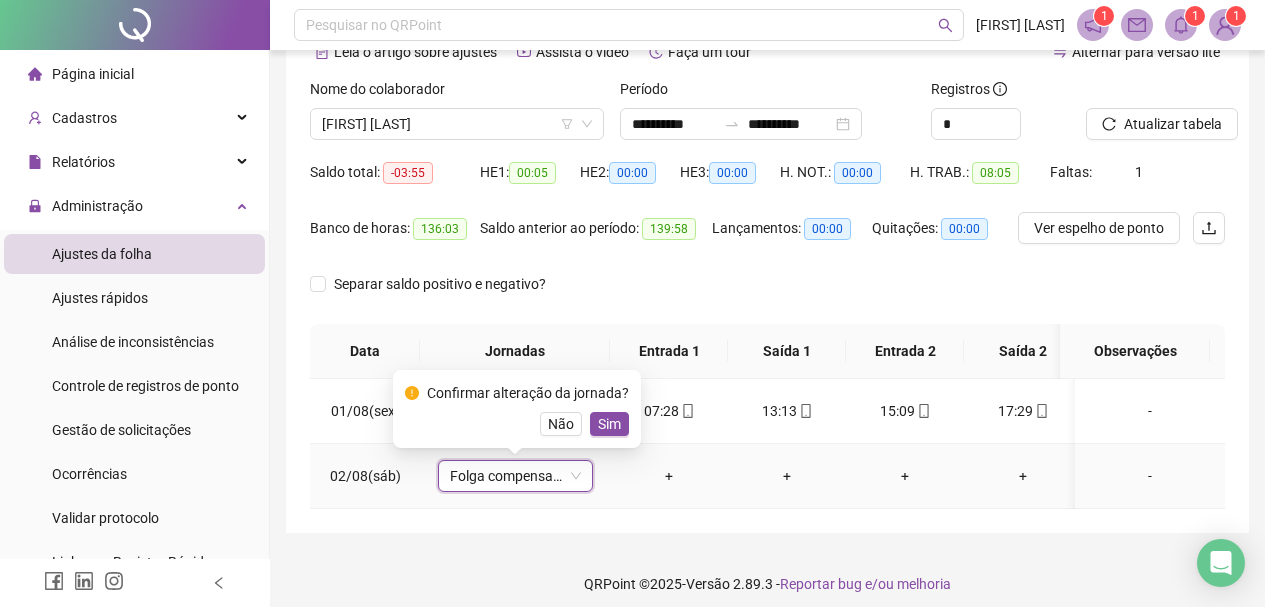 click on "SEGUNDA A SEXTA 8H" at bounding box center [515, 411] 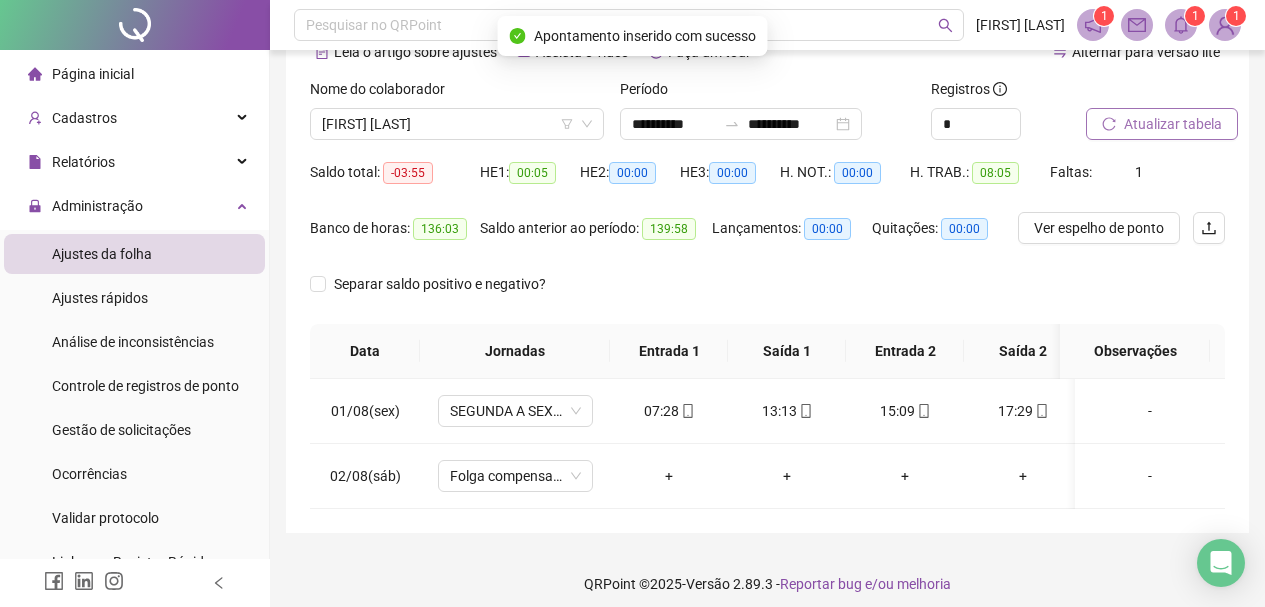 click on "Atualizar tabela" at bounding box center [1173, 124] 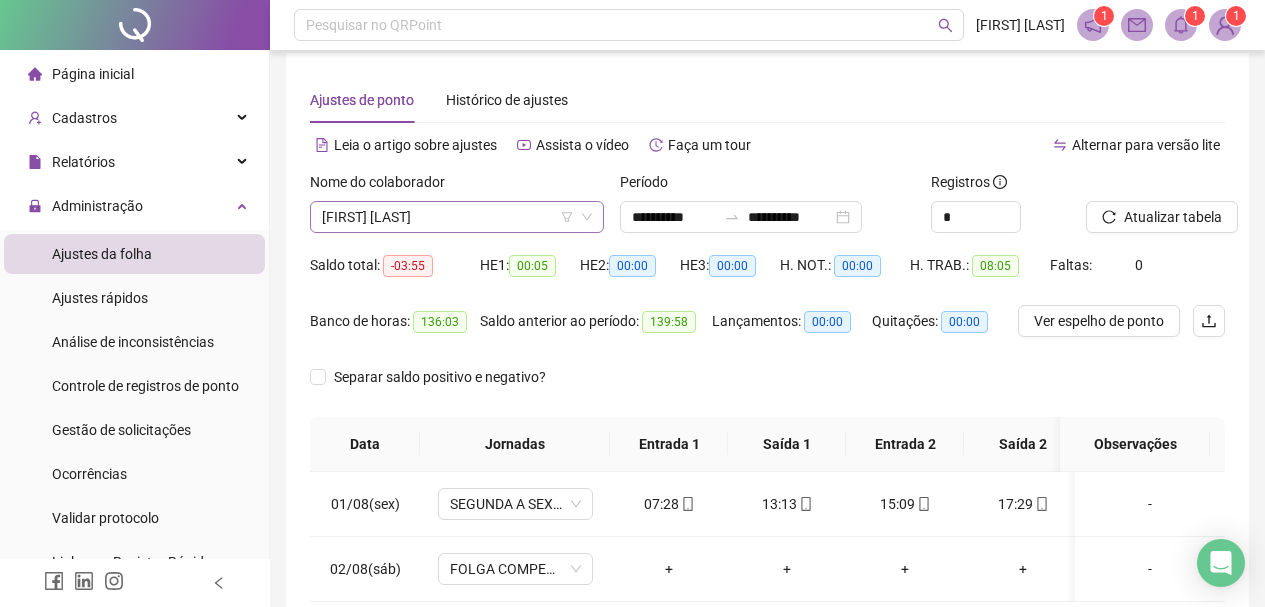 scroll, scrollTop: 0, scrollLeft: 0, axis: both 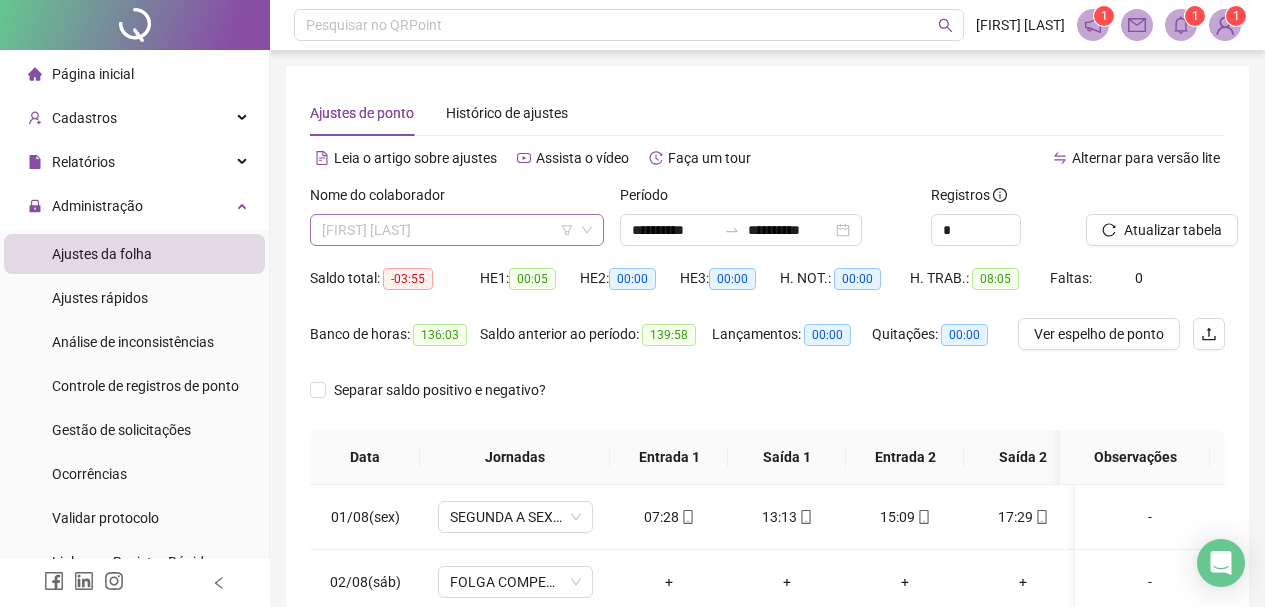 click on "[FIRST] [LAST]" at bounding box center (457, 230) 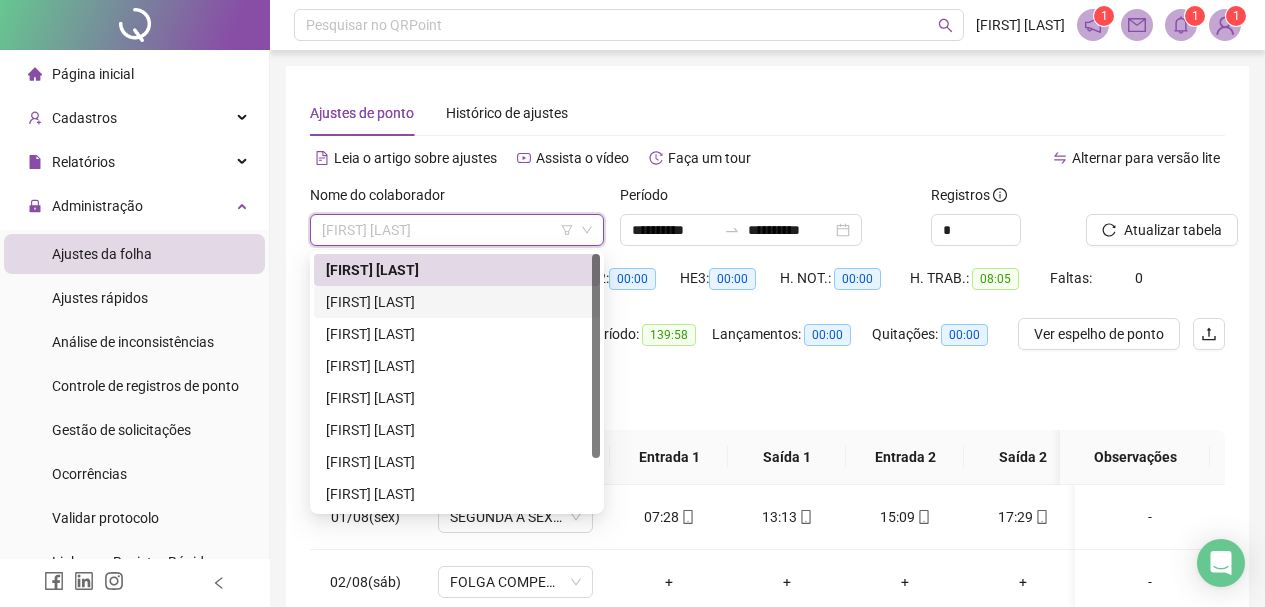 click on "[FIRST] [LAST]" at bounding box center [457, 302] 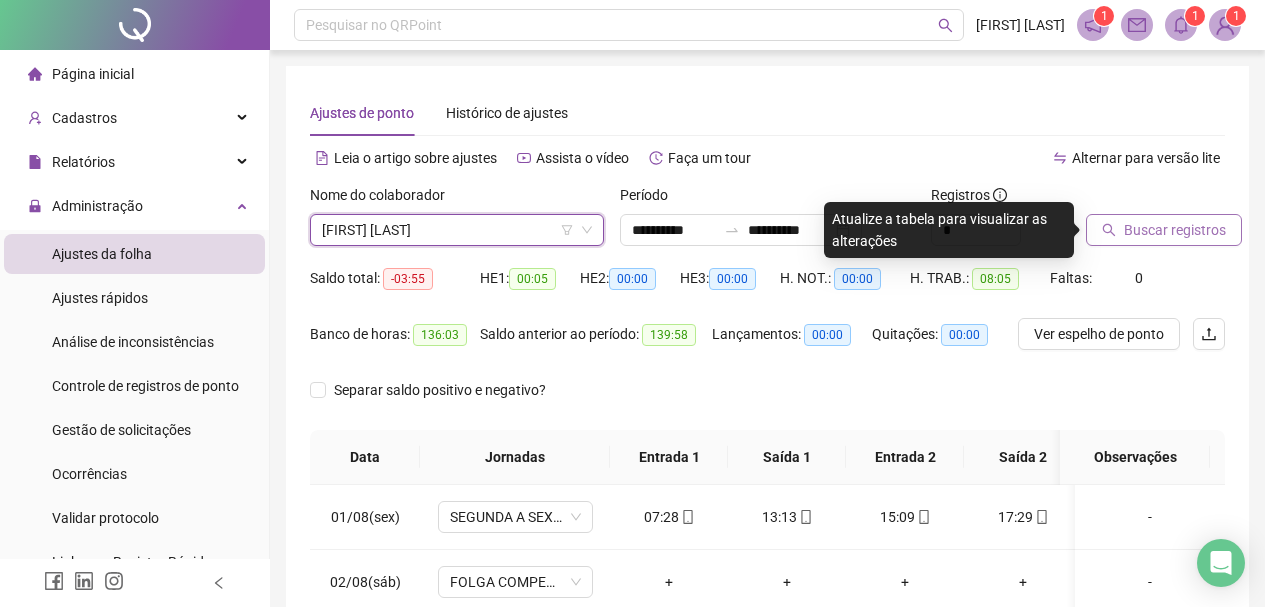 click on "Buscar registros" at bounding box center (1175, 230) 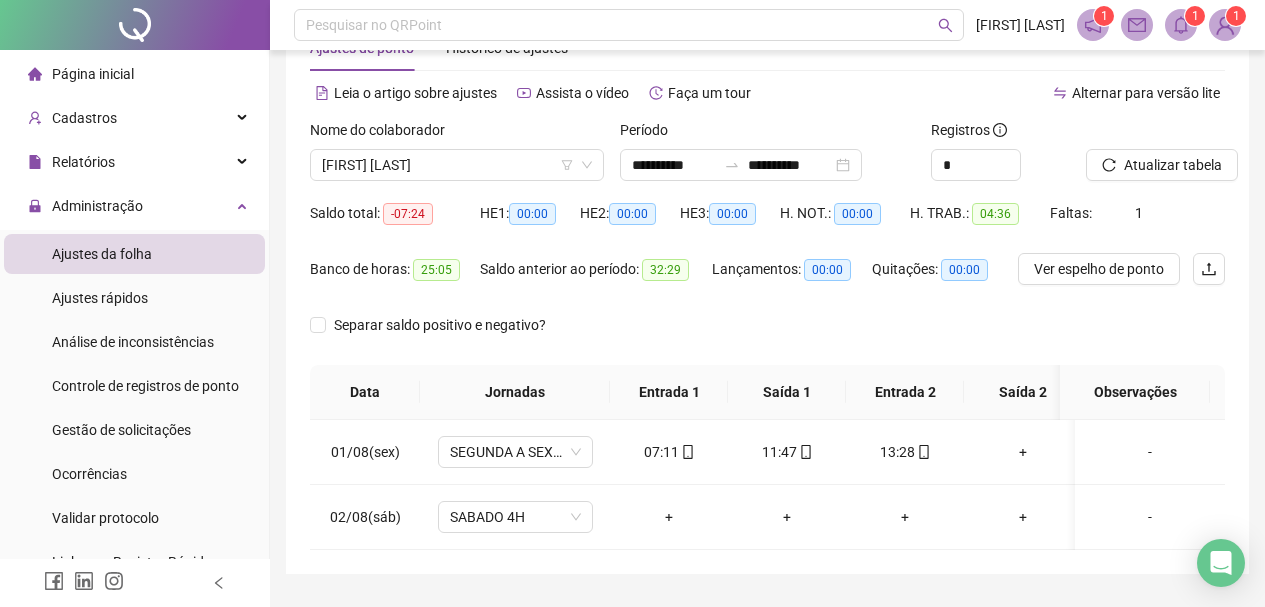 scroll, scrollTop: 133, scrollLeft: 0, axis: vertical 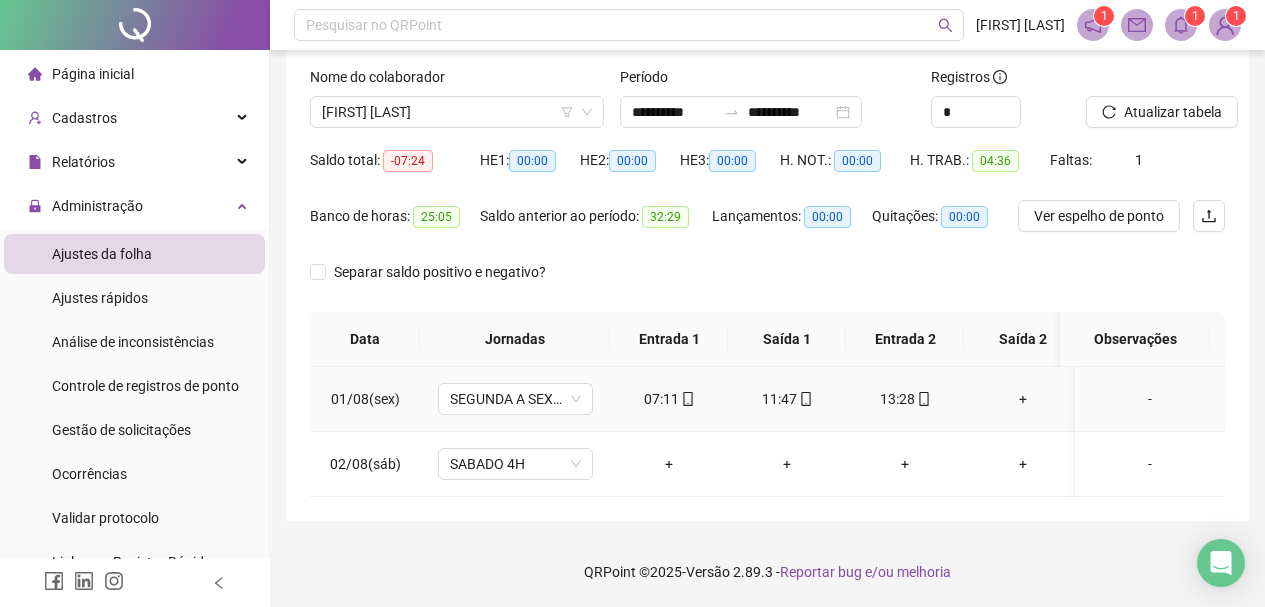click on "+" at bounding box center (1023, 399) 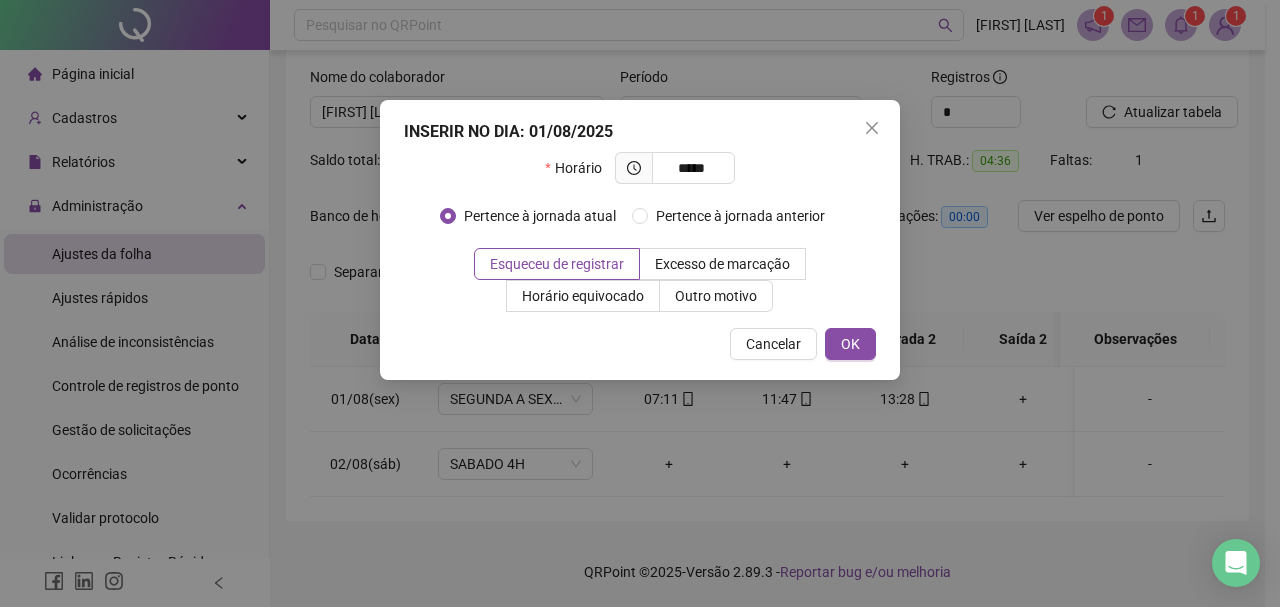 type on "*****" 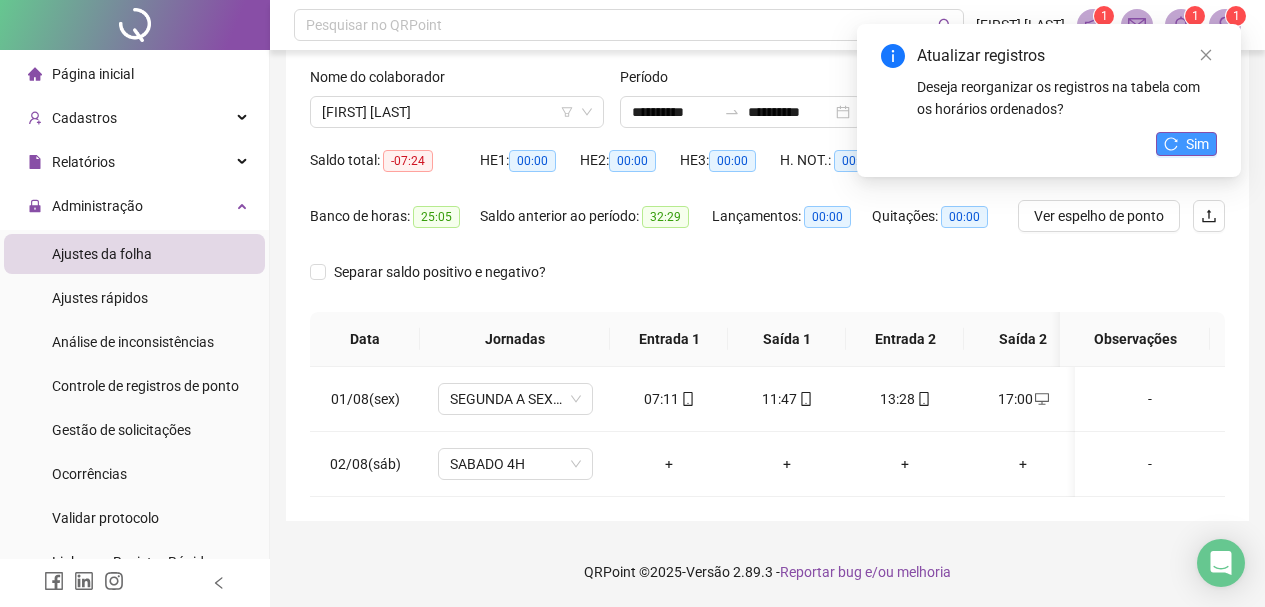 click 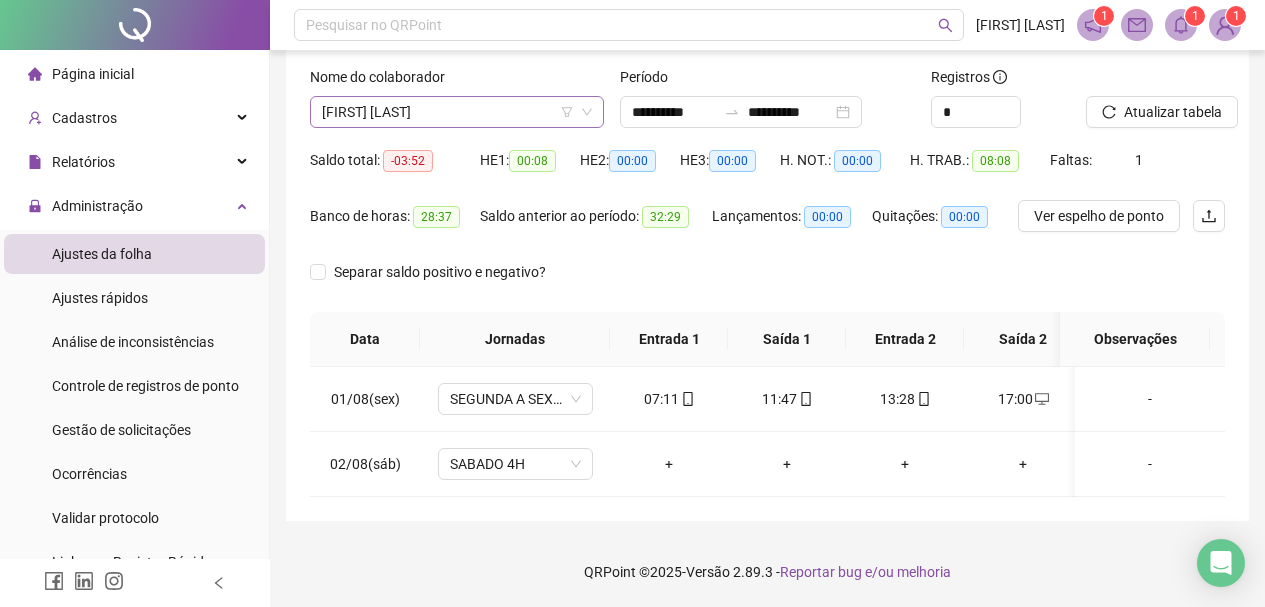 click on "[FIRST] [LAST]" at bounding box center [457, 112] 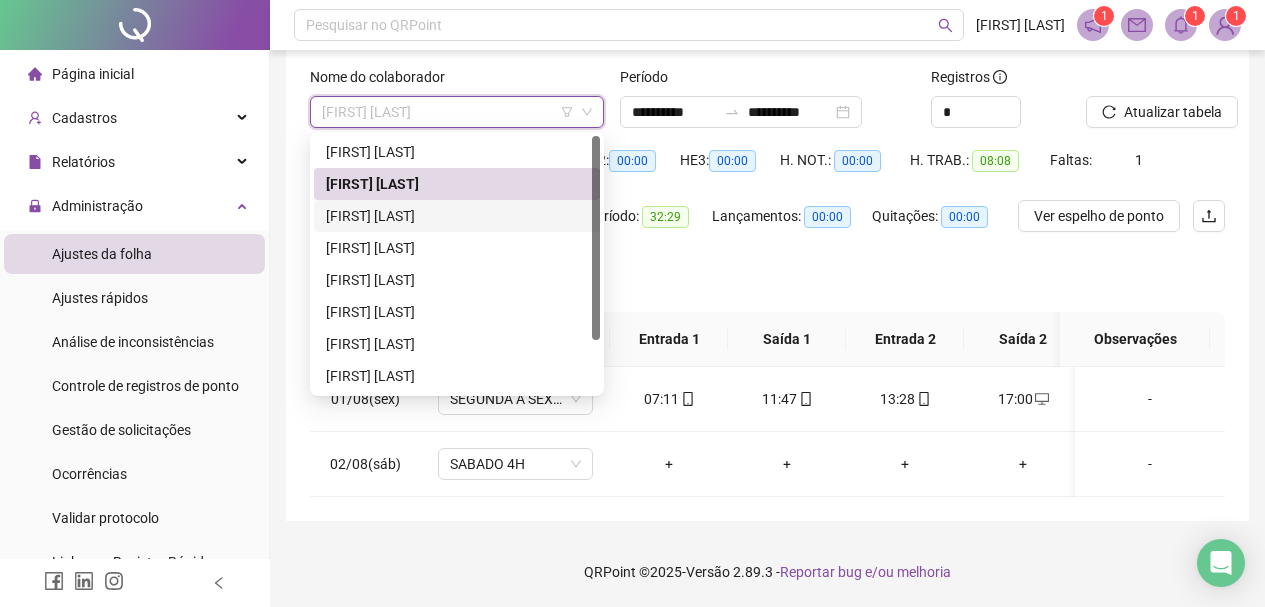 click on "[FIRST] [LAST]" at bounding box center (457, 216) 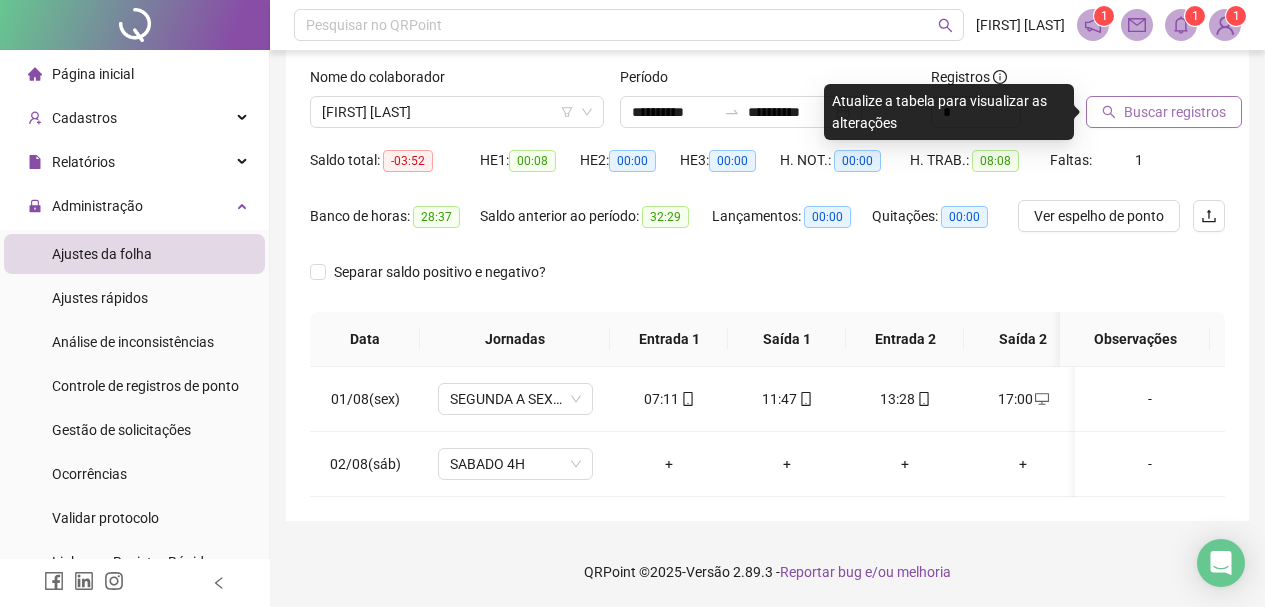 click on "Buscar registros" at bounding box center [1164, 112] 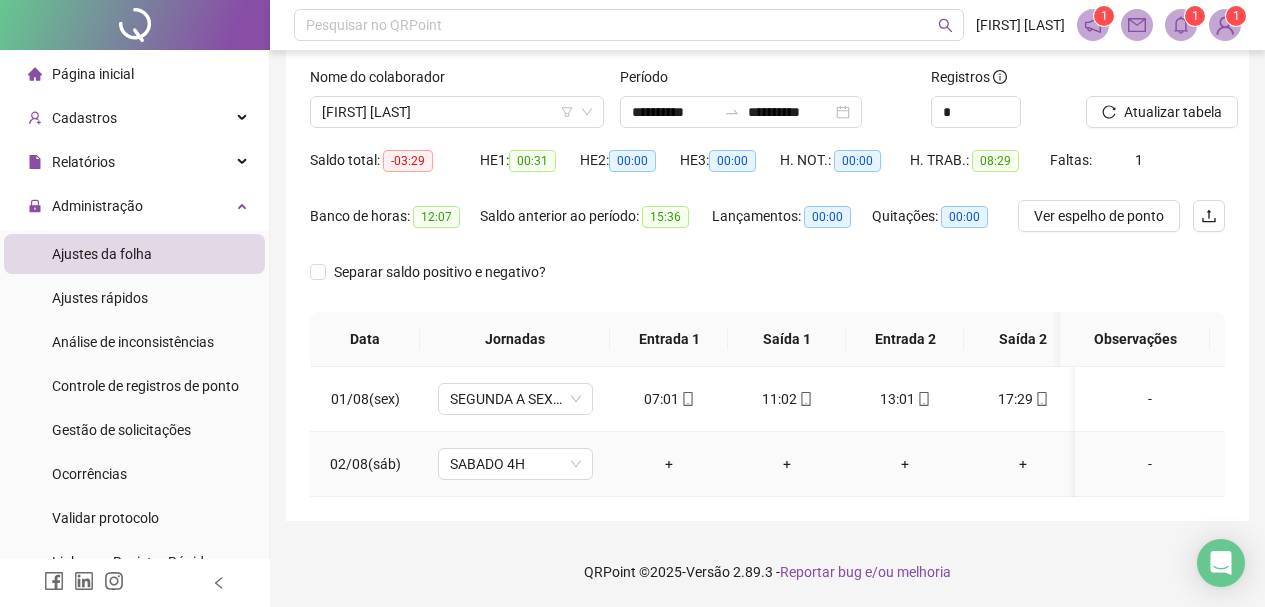 click on "+" at bounding box center [669, 464] 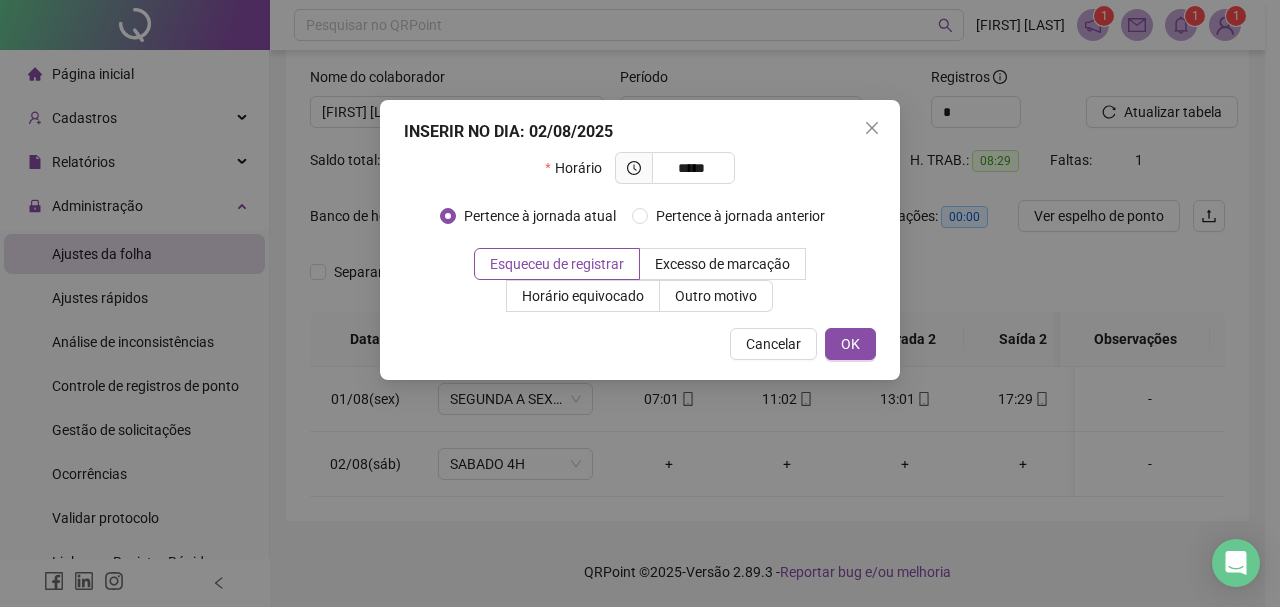 type on "*****" 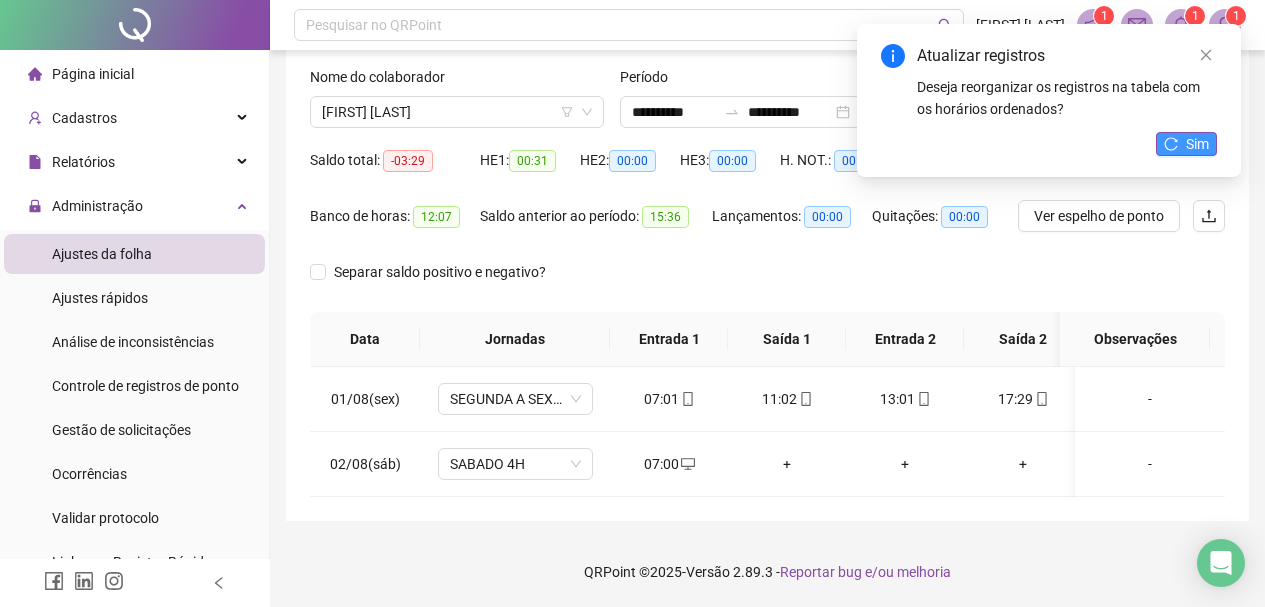 click on "Sim" at bounding box center (1197, 144) 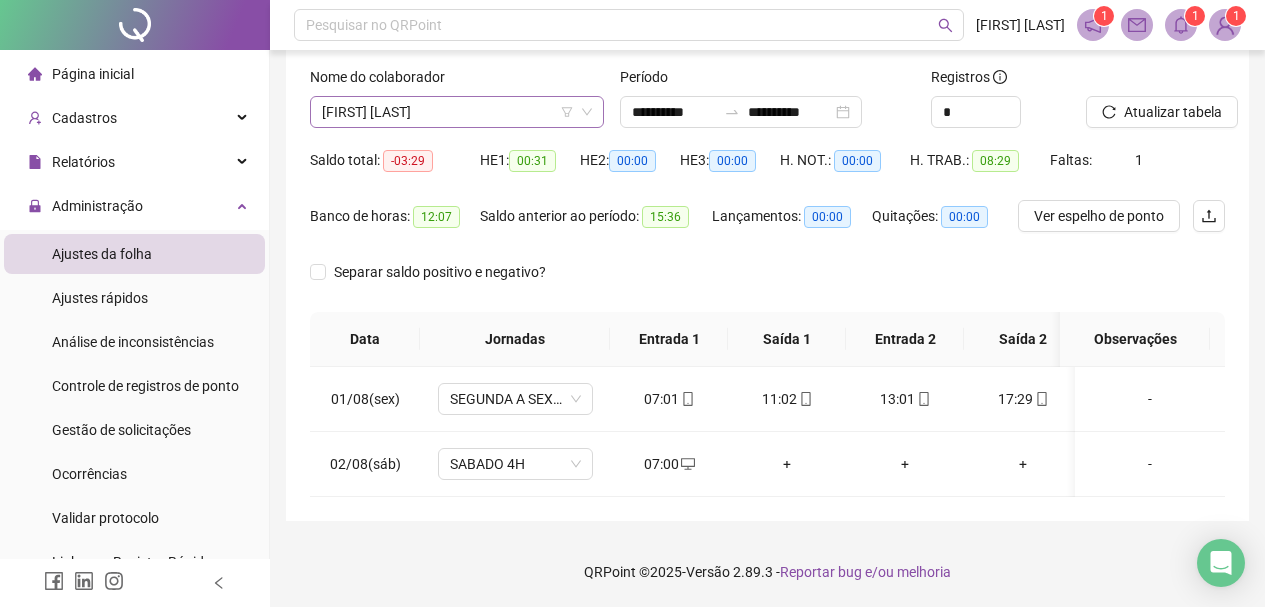 click on "[FIRST] [LAST]" at bounding box center [457, 112] 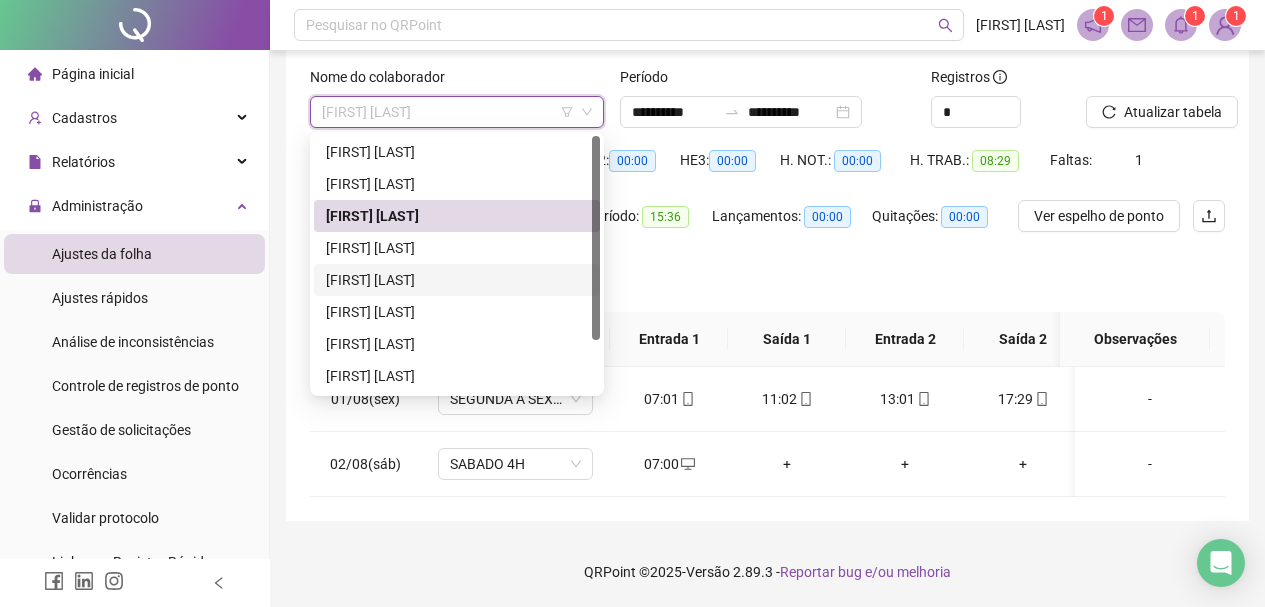 click on "[FIRST] [LAST]" at bounding box center [457, 280] 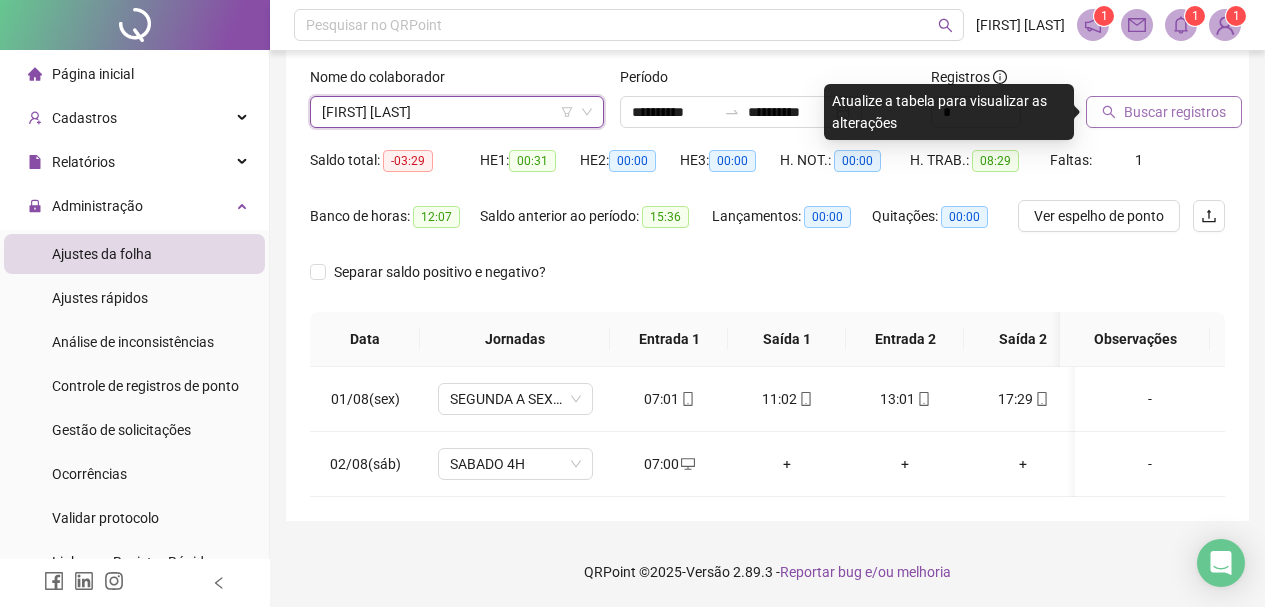 click on "Buscar registros" at bounding box center [1175, 112] 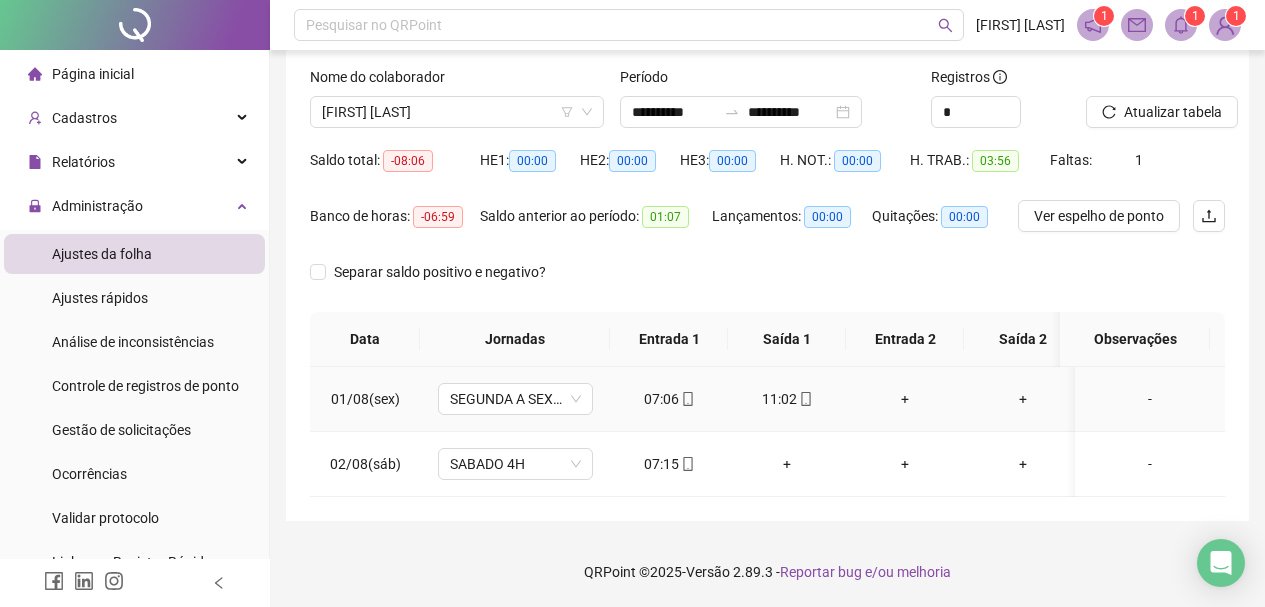 click on "+" at bounding box center [905, 399] 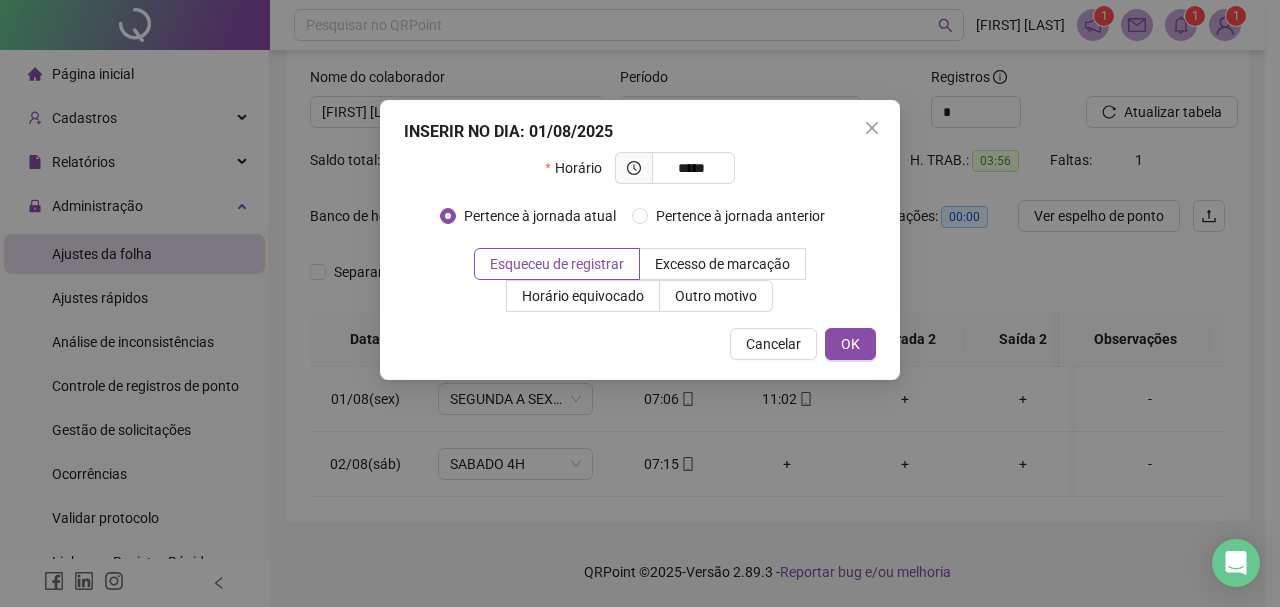type on "*****" 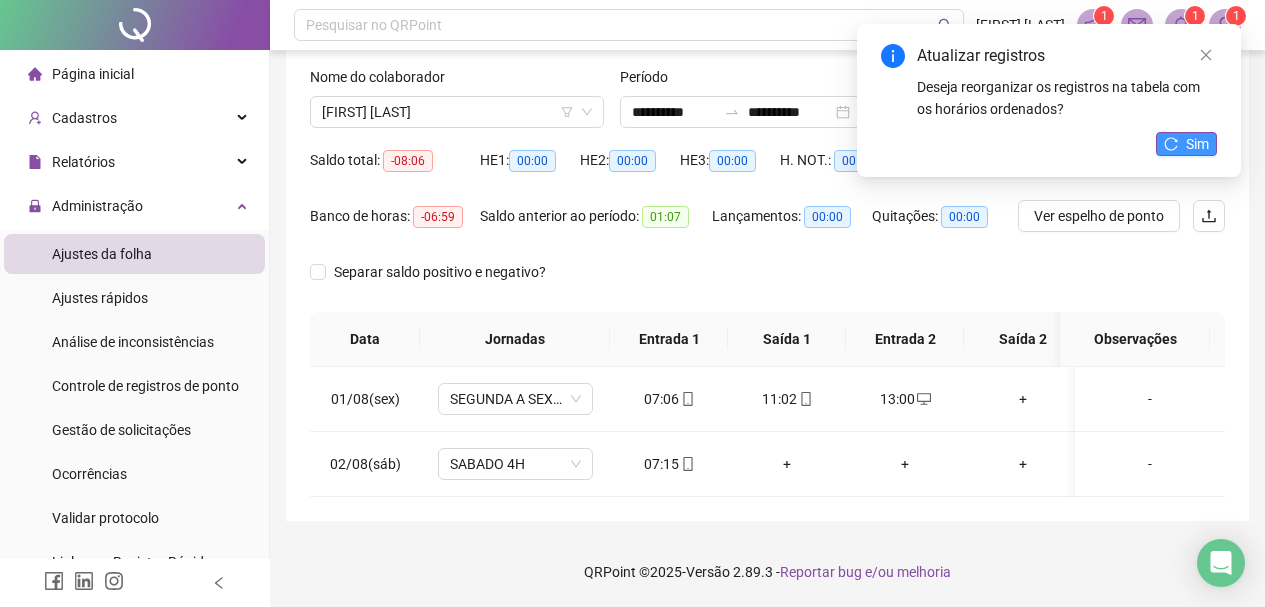 click on "Sim" at bounding box center [1186, 144] 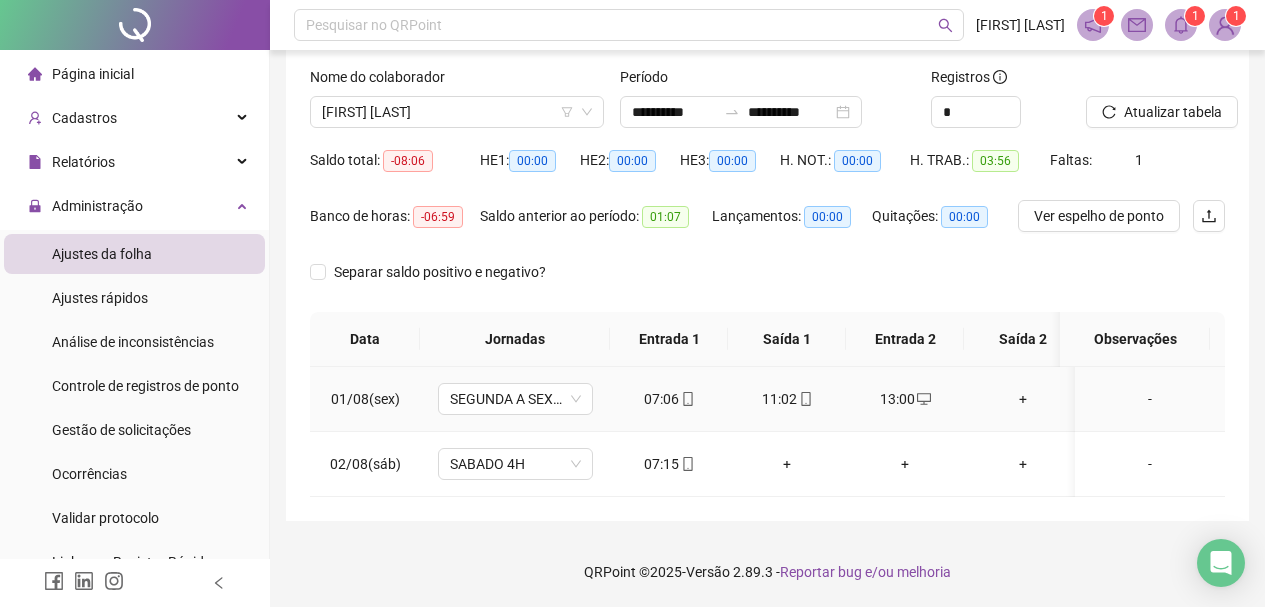 click on "+" at bounding box center (1023, 399) 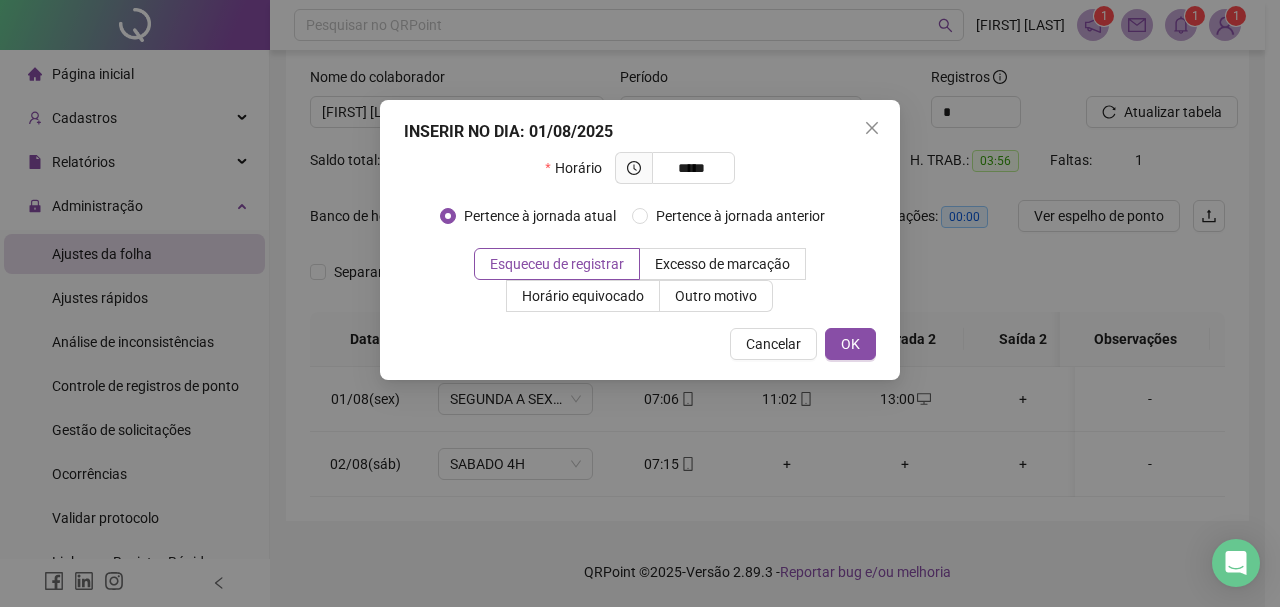 type on "*****" 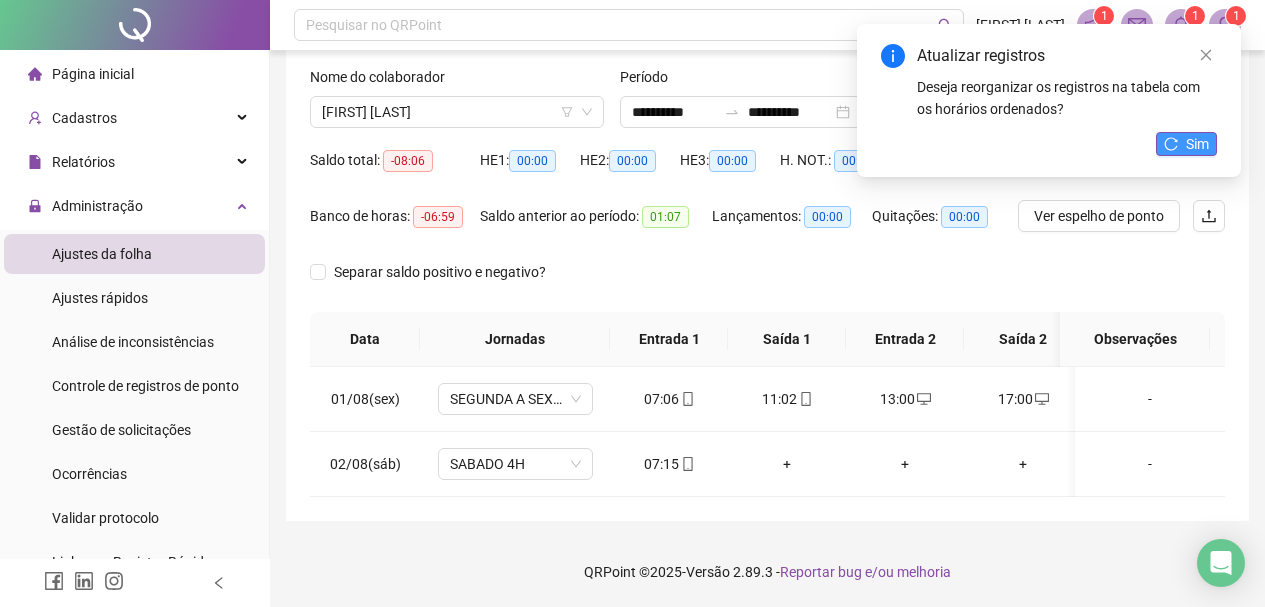 click on "Sim" at bounding box center [1197, 144] 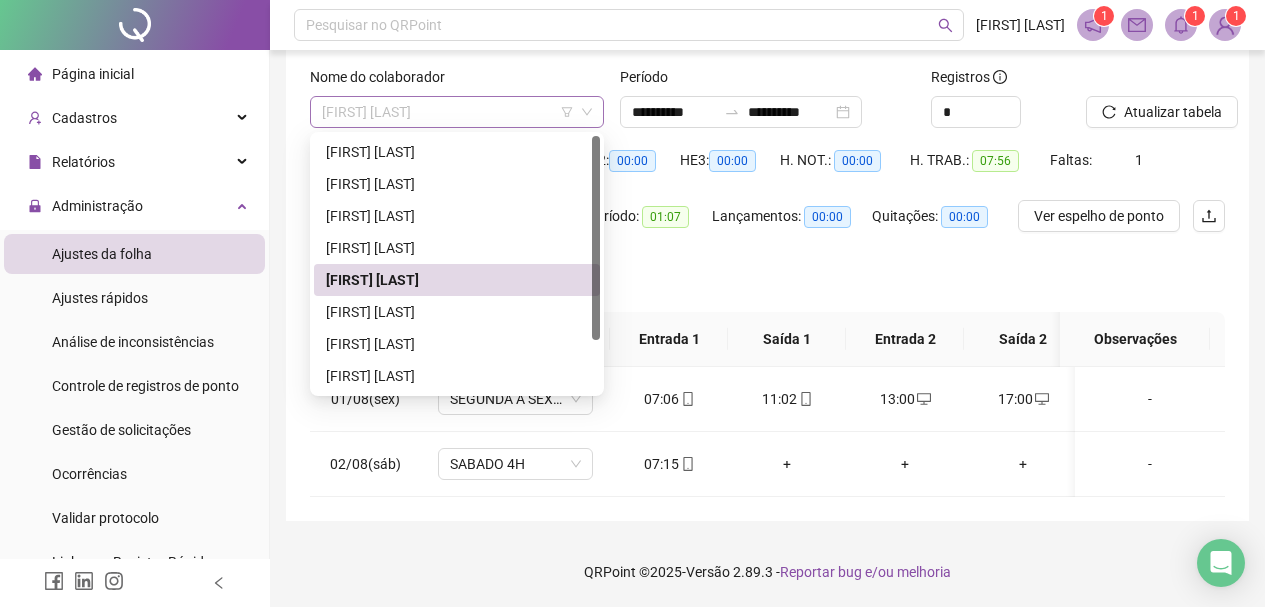 click on "[FIRST] [LAST]" at bounding box center (457, 112) 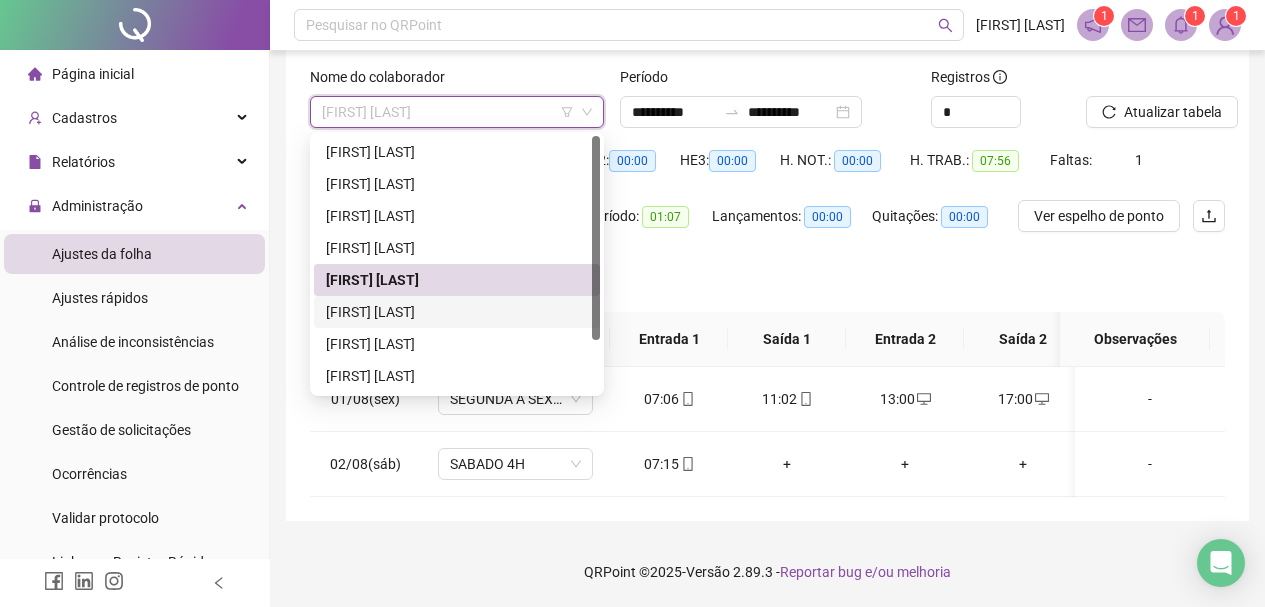 click on "[FIRST] [LAST]" at bounding box center (457, 312) 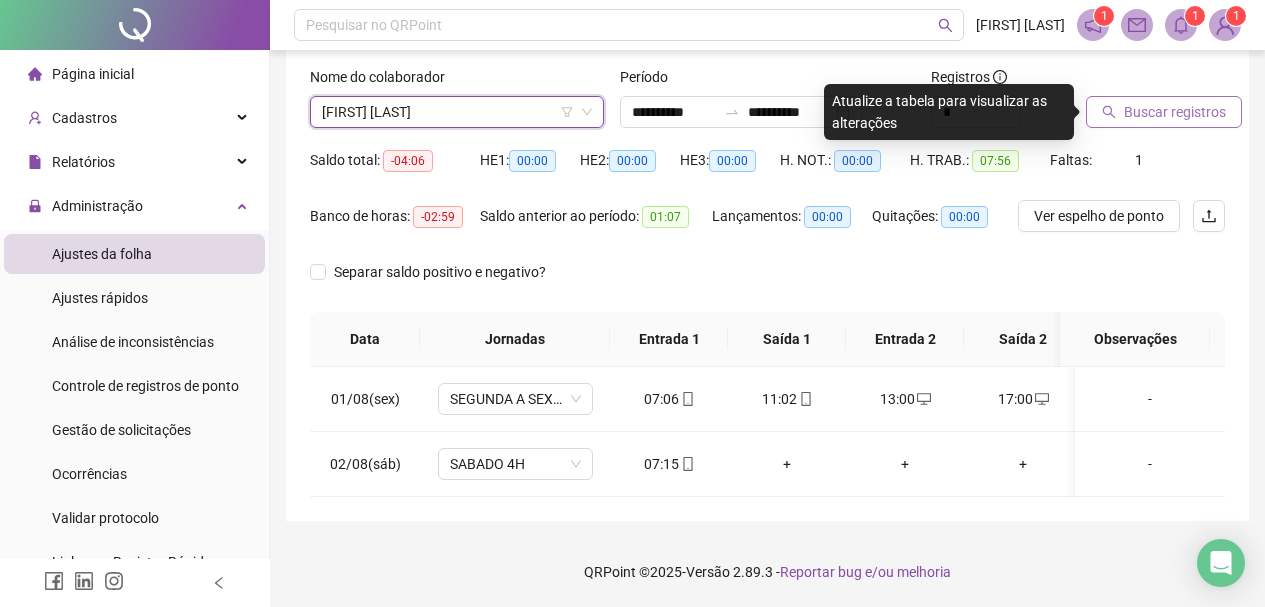 click on "Buscar registros" at bounding box center [1175, 112] 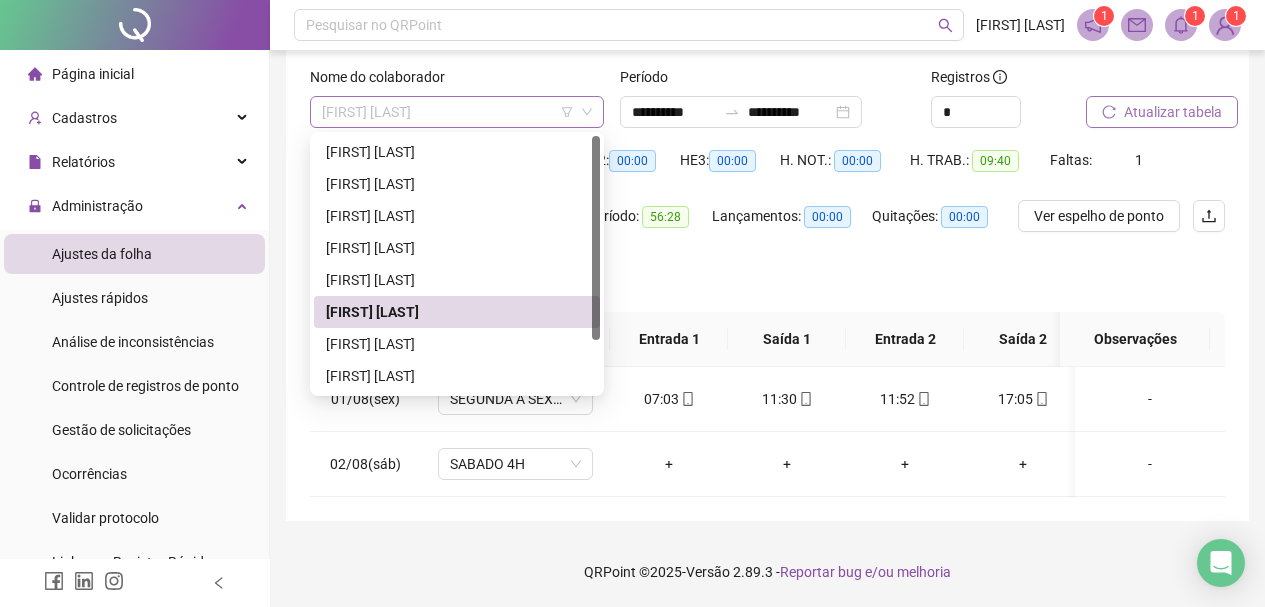 click on "[FIRST] [LAST]" at bounding box center [457, 112] 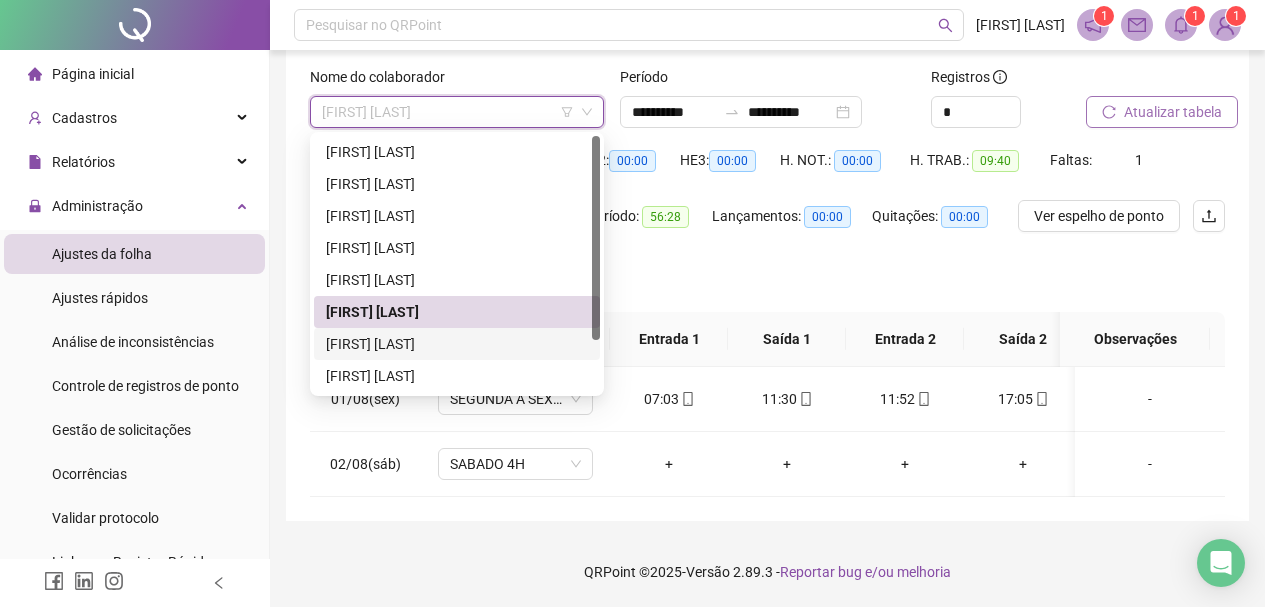 click on "[FIRST] [LAST]" at bounding box center (457, 344) 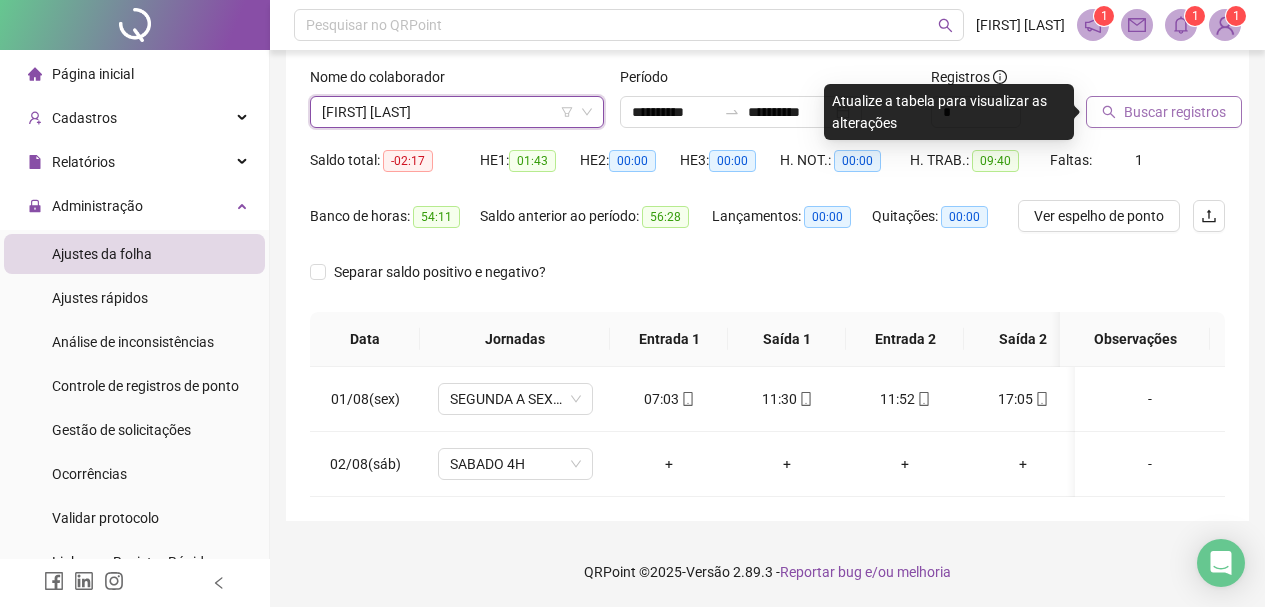 click on "Buscar registros" at bounding box center [1164, 112] 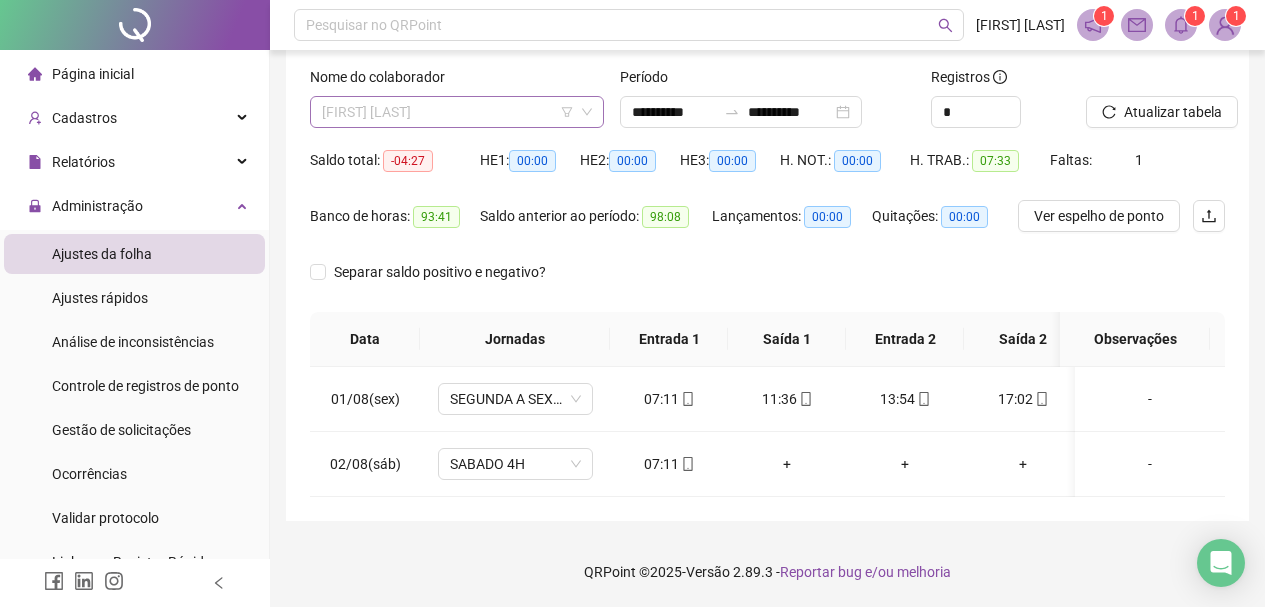 click on "[FIRST] [LAST]" at bounding box center (457, 112) 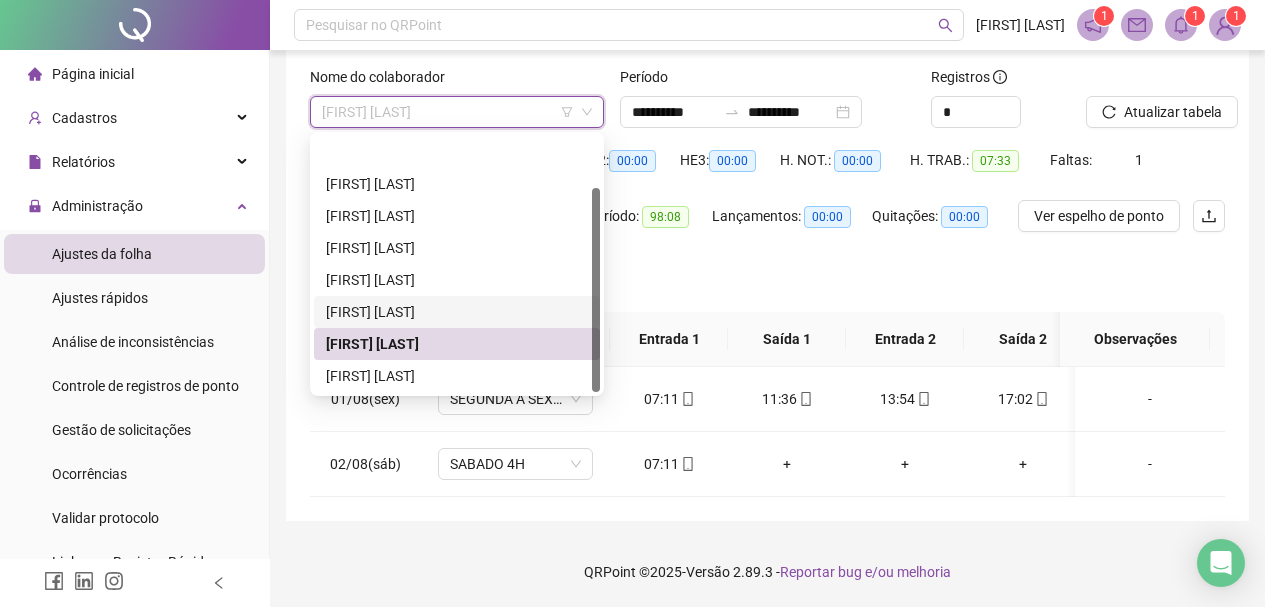 scroll, scrollTop: 64, scrollLeft: 0, axis: vertical 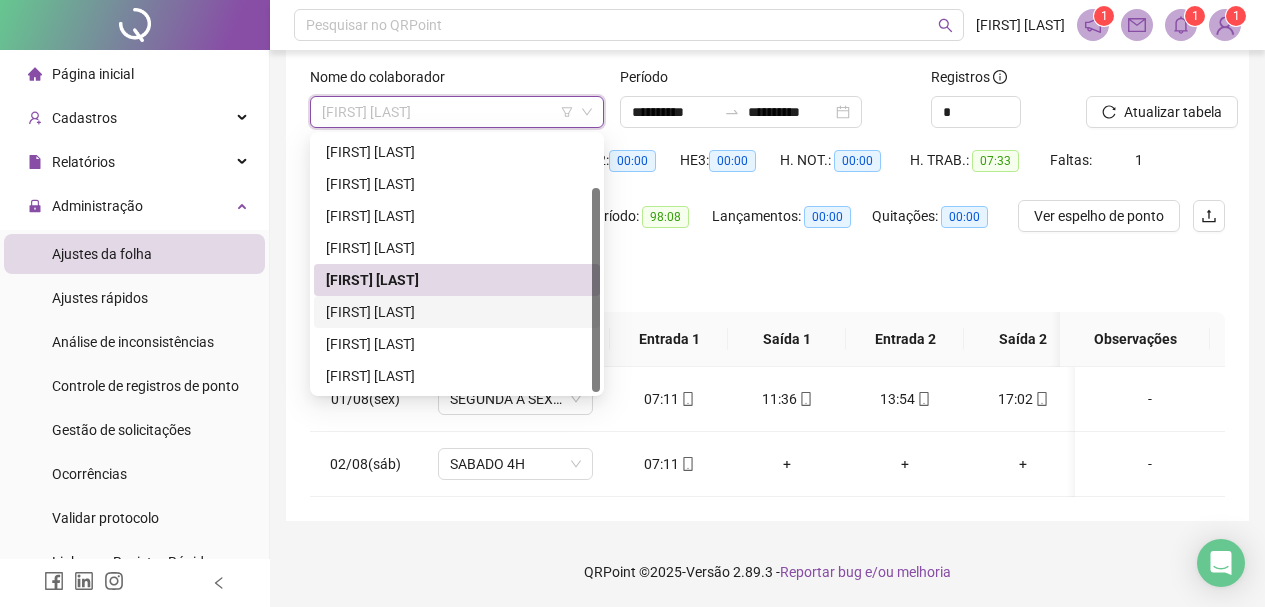 click on "[FIRST] [LAST]" at bounding box center [457, 312] 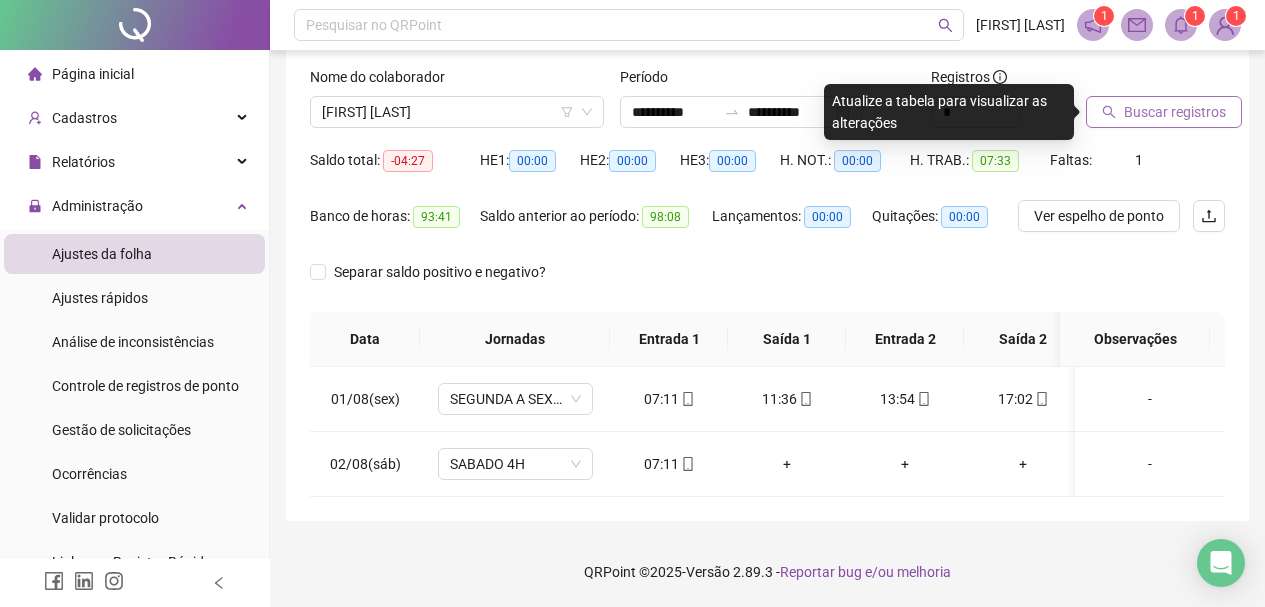 click on "Buscar registros" at bounding box center (1175, 112) 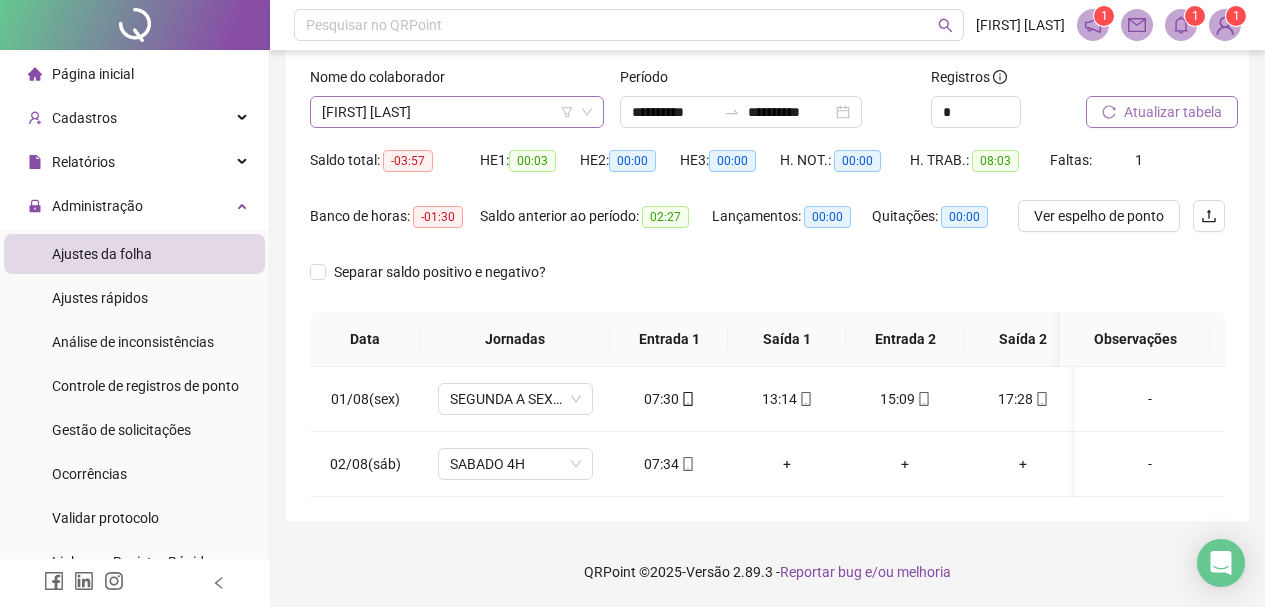 click on "[FIRST] [LAST]" at bounding box center (457, 112) 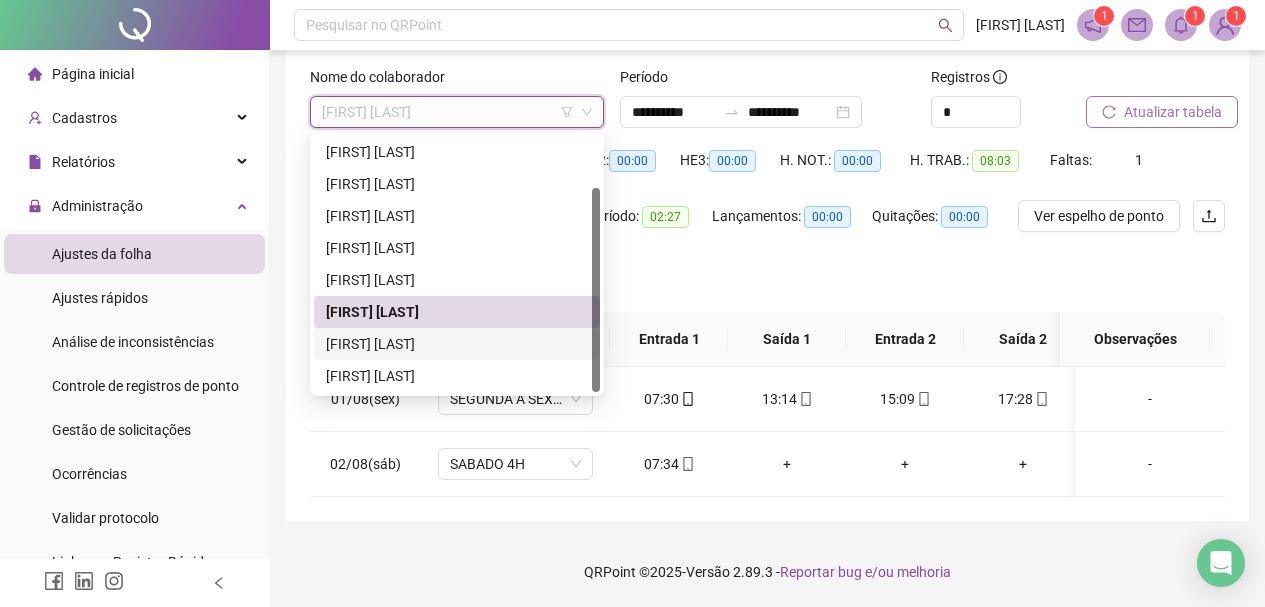 click on "[FIRST] [LAST]" at bounding box center (457, 344) 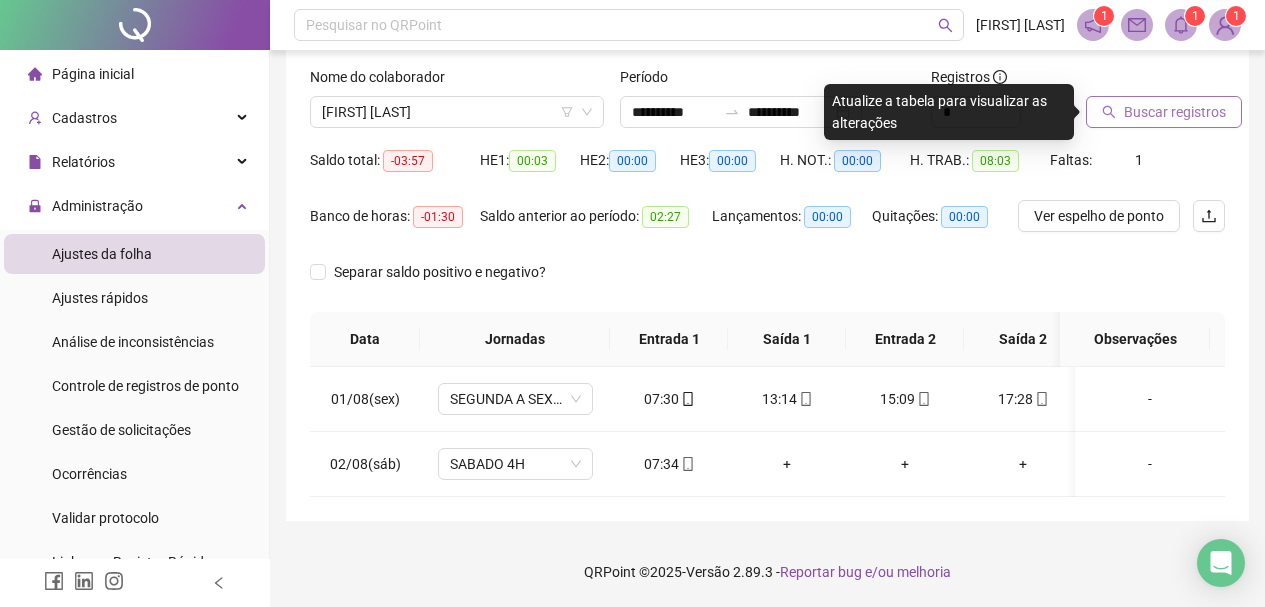 click on "Buscar registros" at bounding box center [1175, 112] 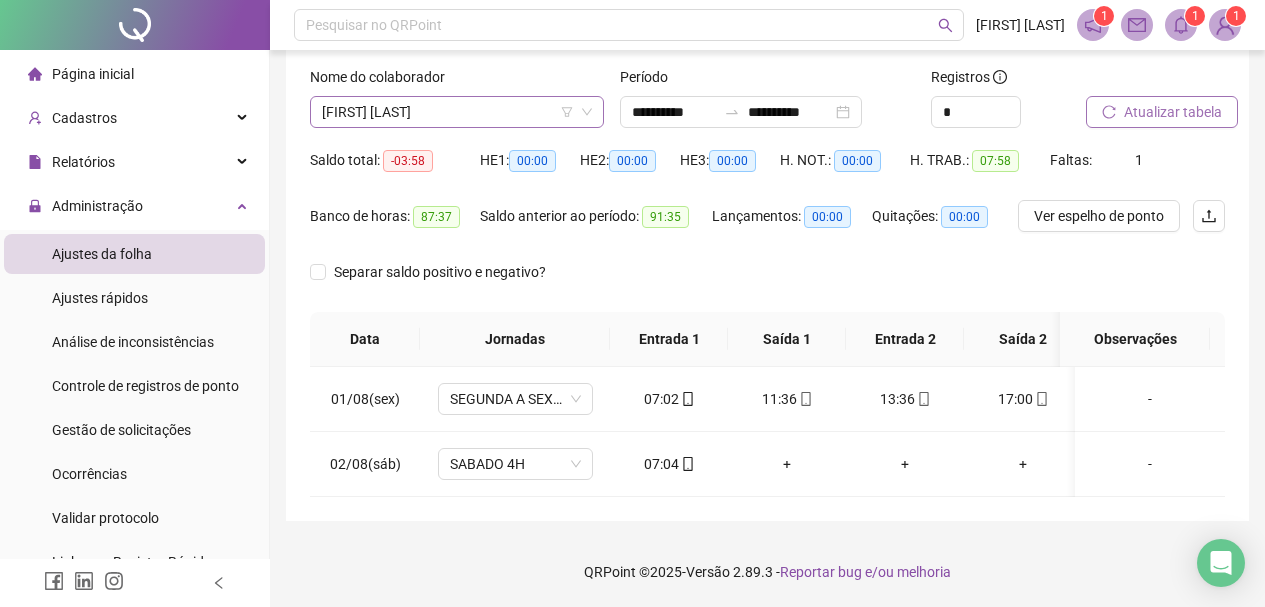 click on "[FIRST] [LAST]" at bounding box center (457, 112) 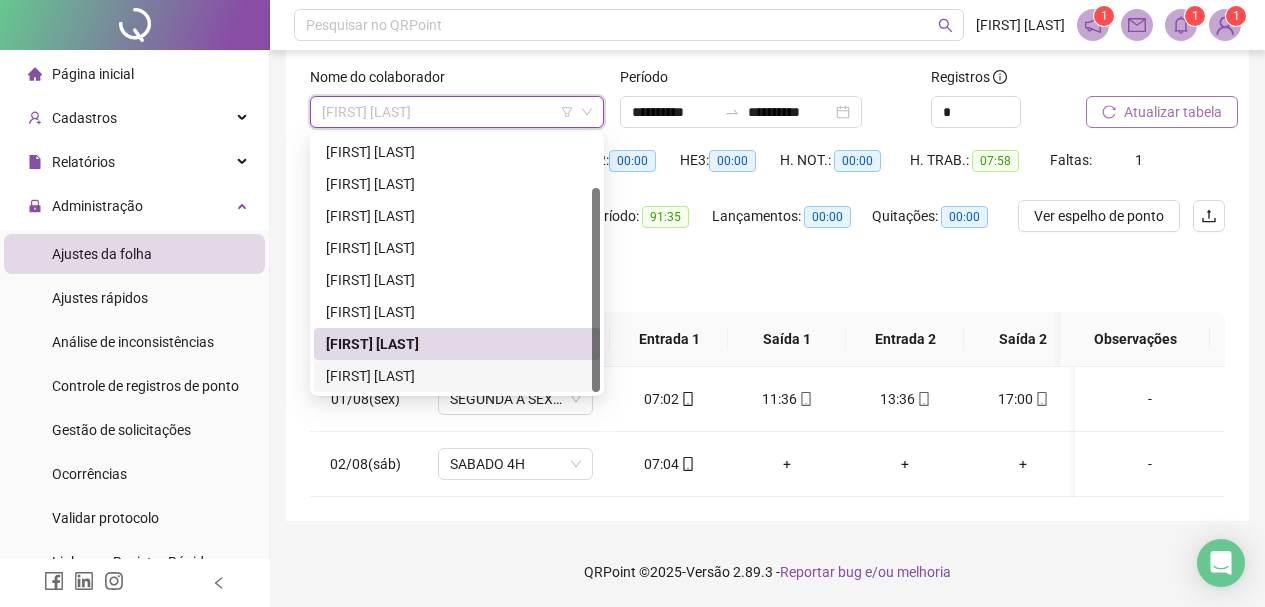 click on "[FIRST] [LAST]" at bounding box center (457, 376) 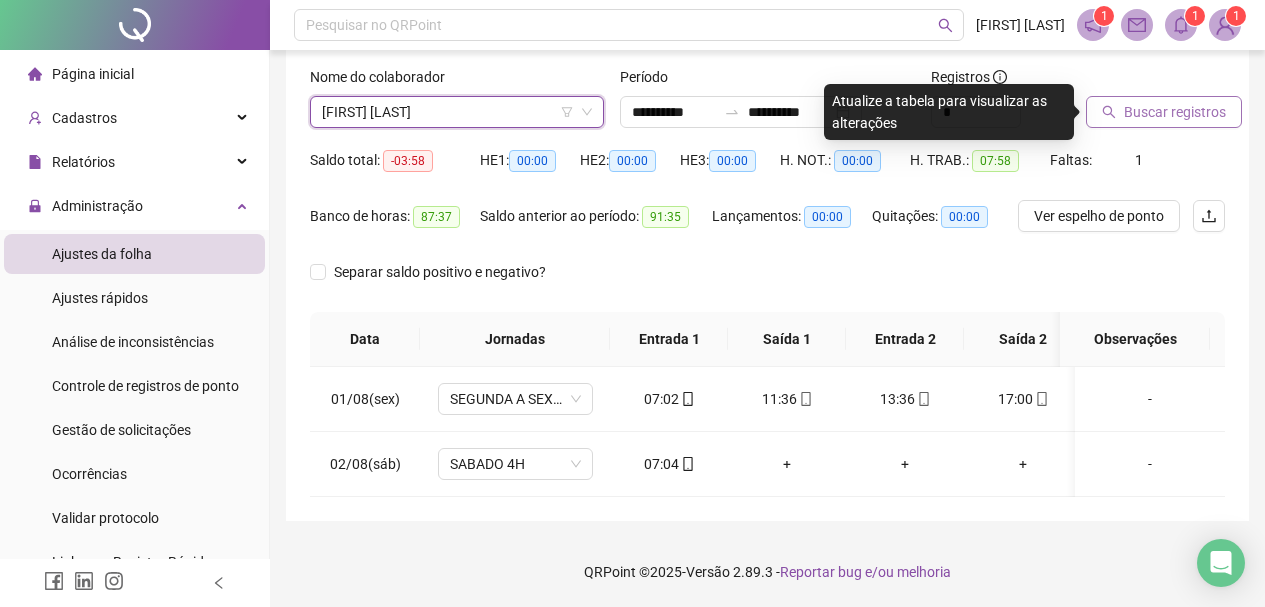click on "Buscar registros" at bounding box center (1175, 112) 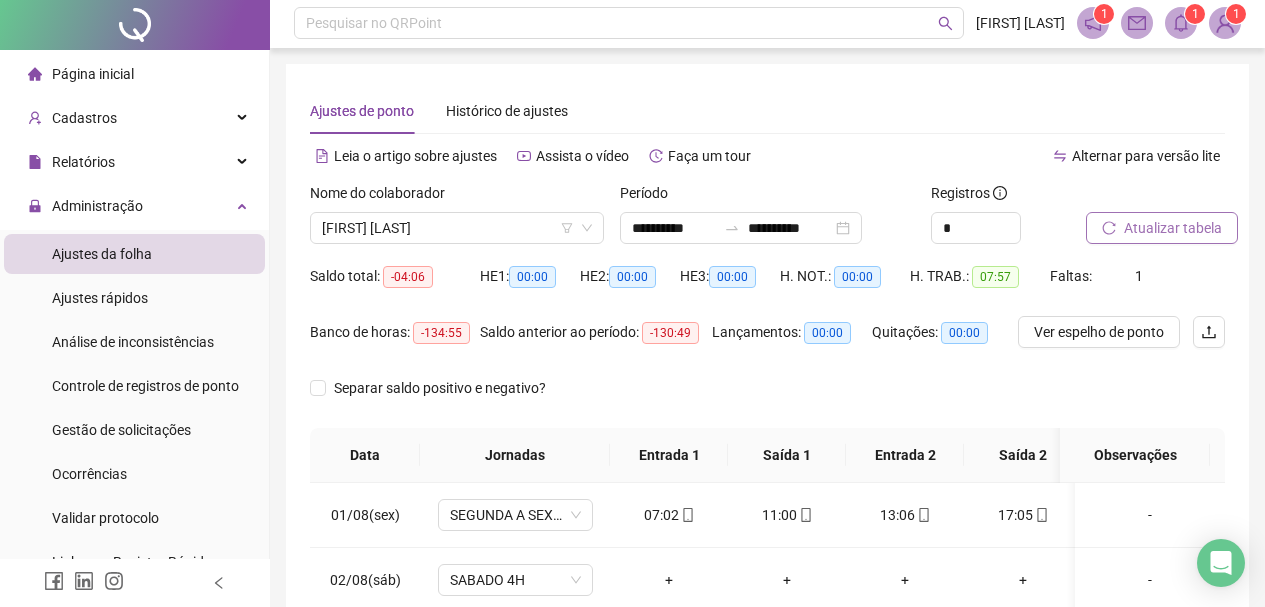 scroll, scrollTop: 0, scrollLeft: 0, axis: both 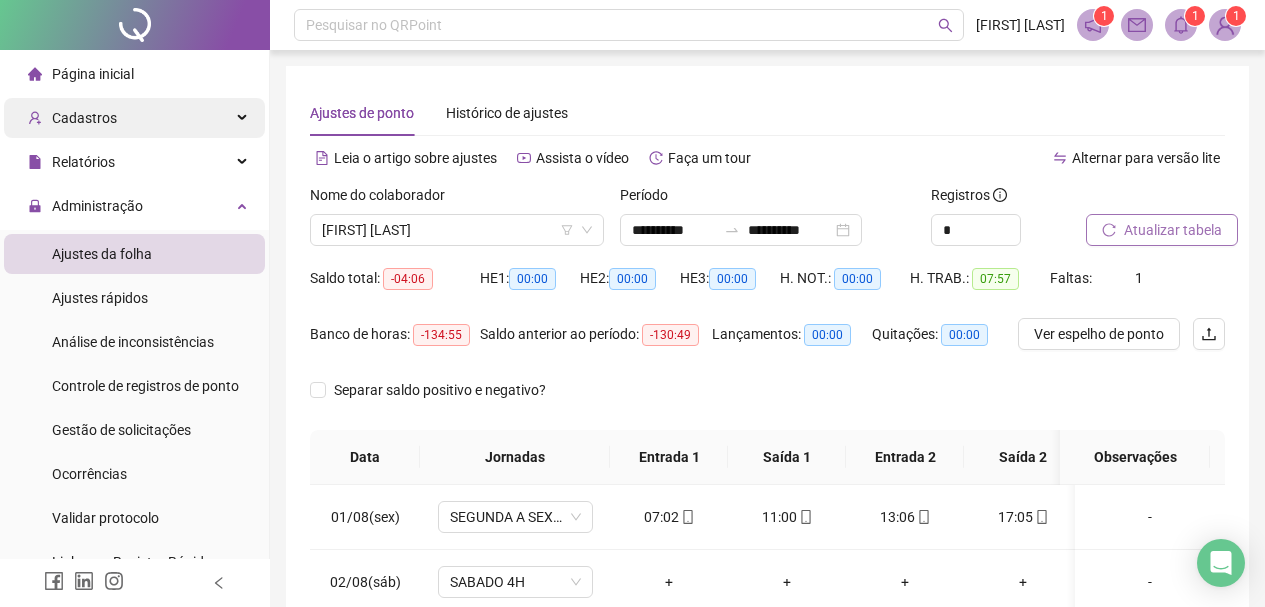 click on "Cadastros" at bounding box center [134, 118] 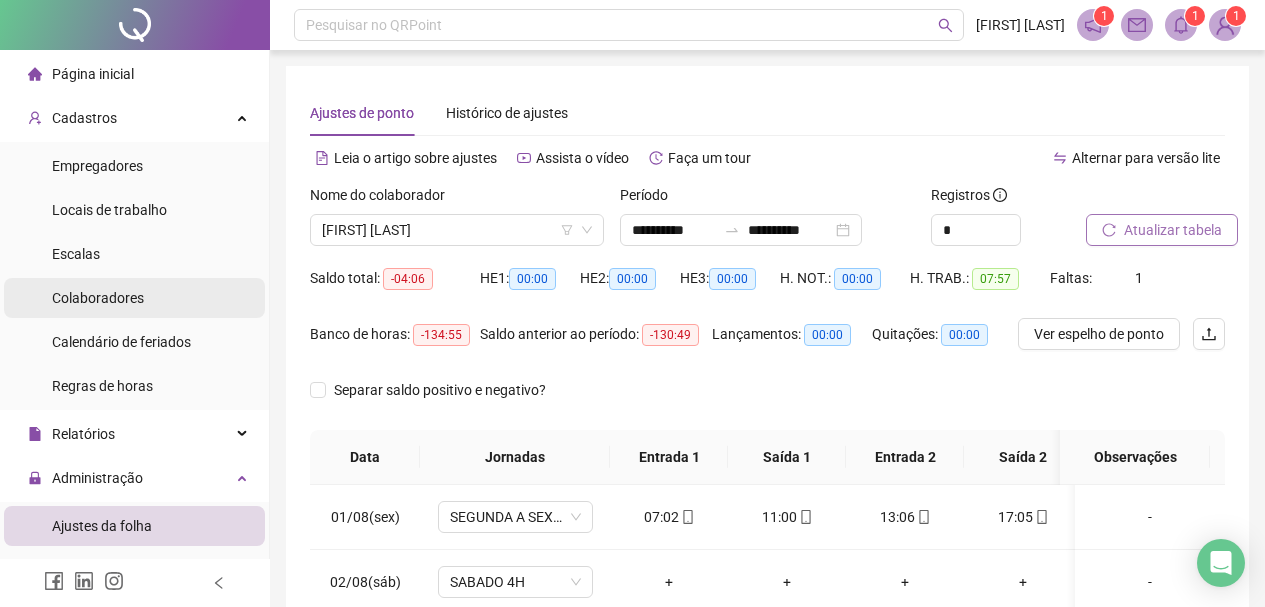 click on "Colaboradores" at bounding box center [98, 298] 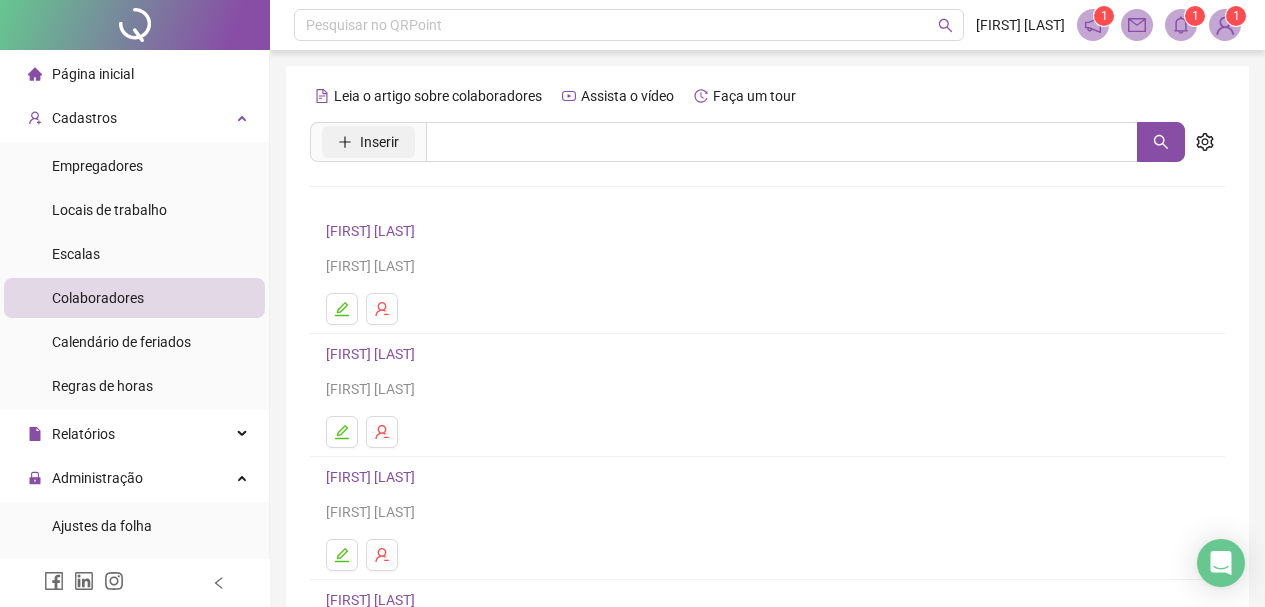 click on "Inserir" at bounding box center [379, 142] 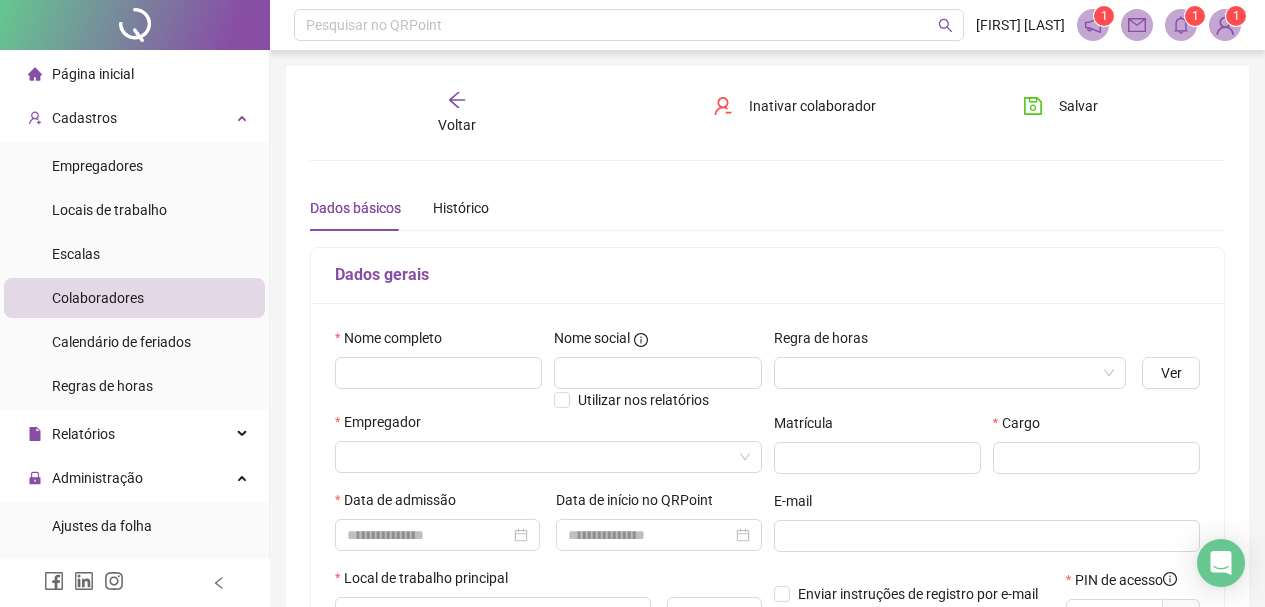 type on "*****" 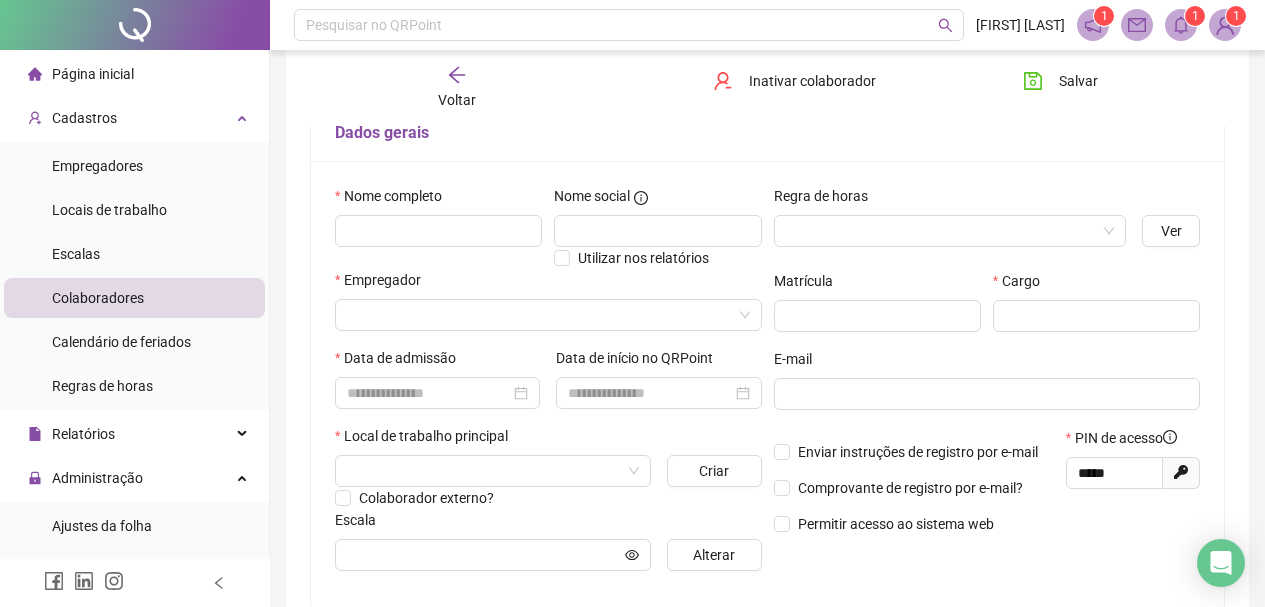 scroll, scrollTop: 200, scrollLeft: 0, axis: vertical 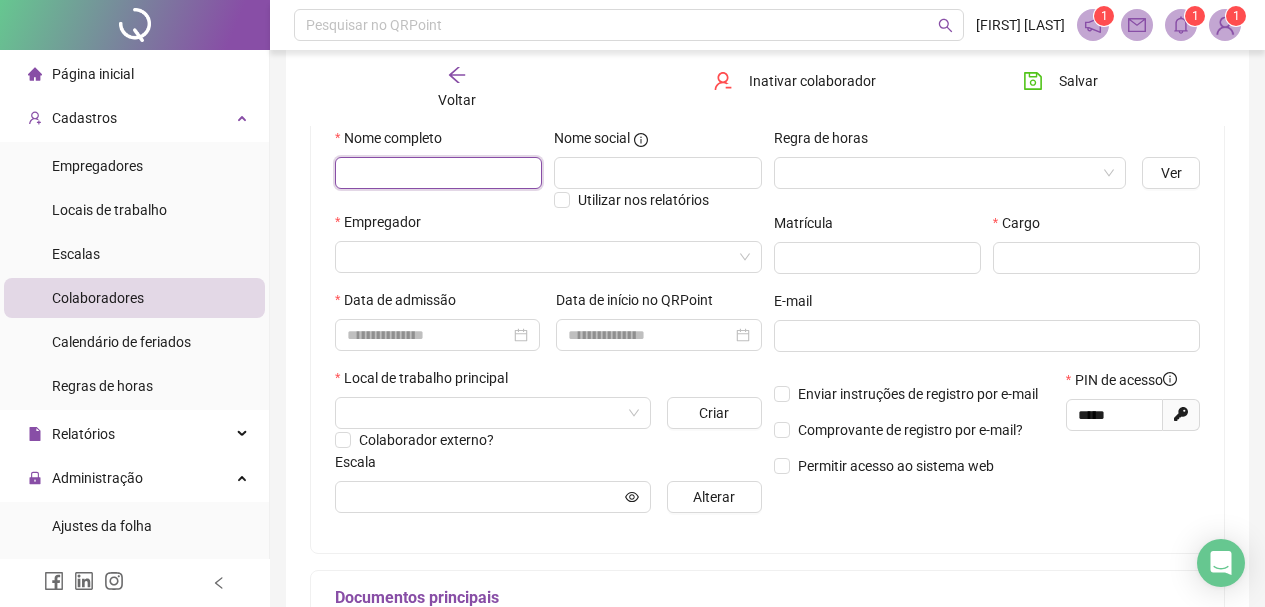 click at bounding box center [438, 173] 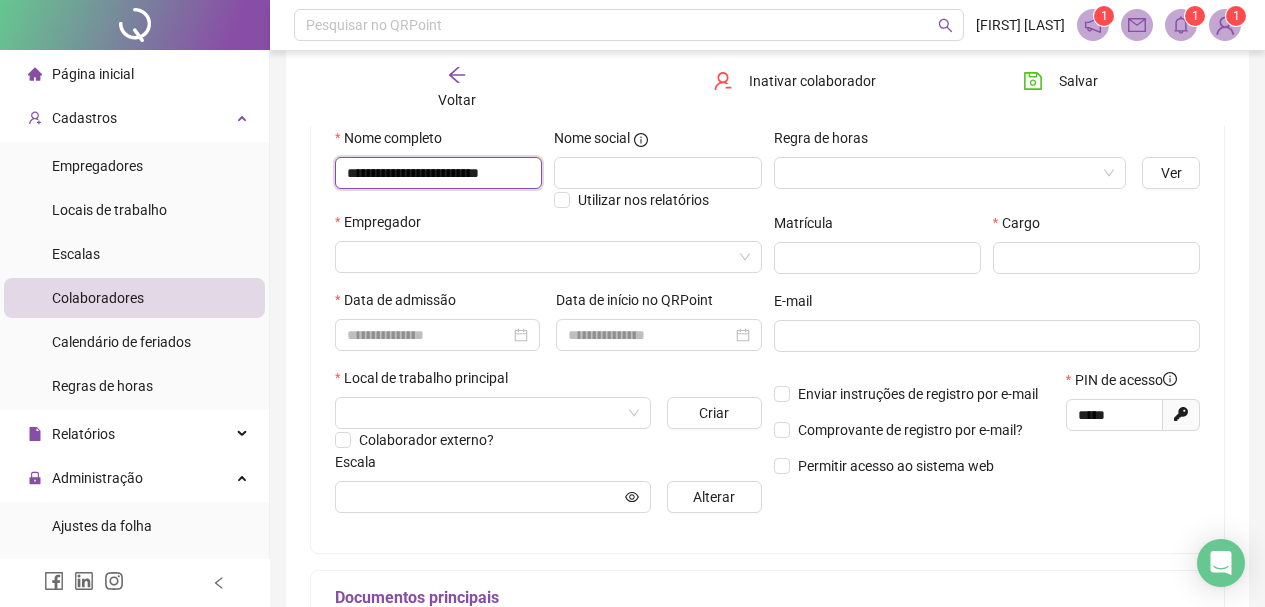 scroll, scrollTop: 0, scrollLeft: 23, axis: horizontal 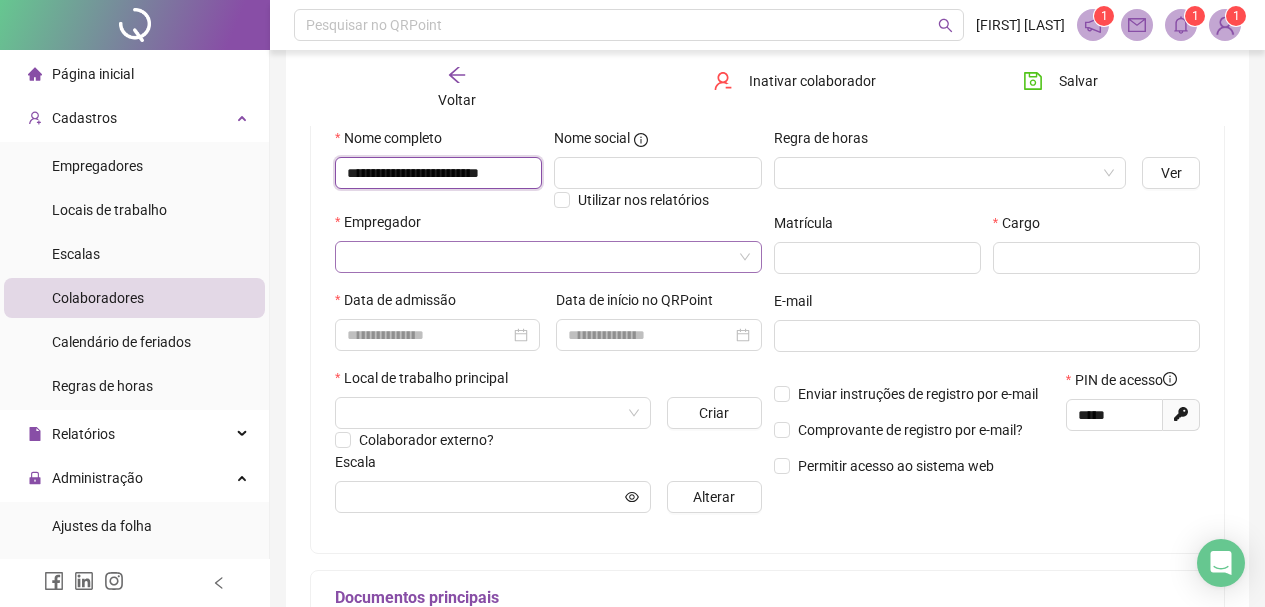 type on "**********" 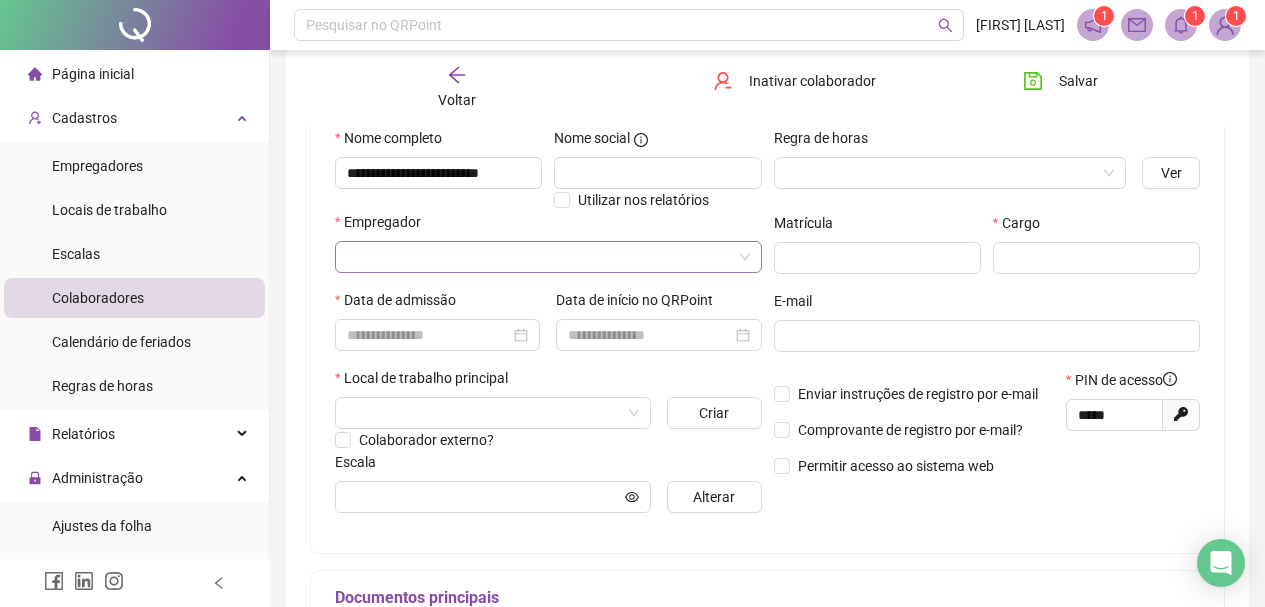 click at bounding box center (539, 257) 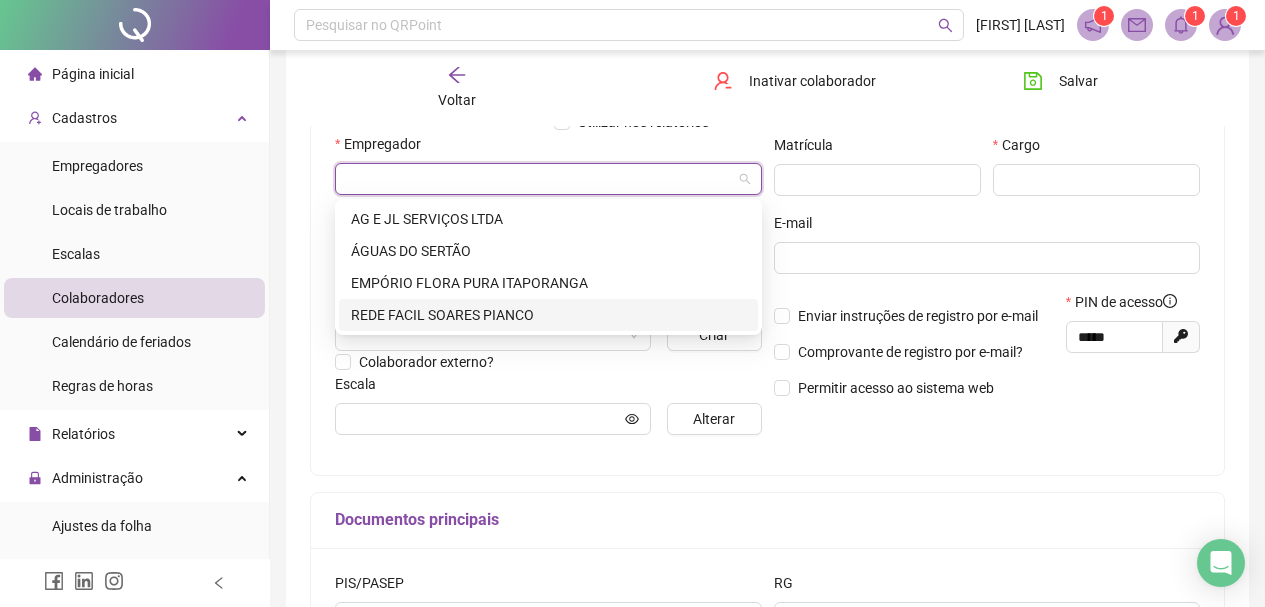 scroll, scrollTop: 300, scrollLeft: 0, axis: vertical 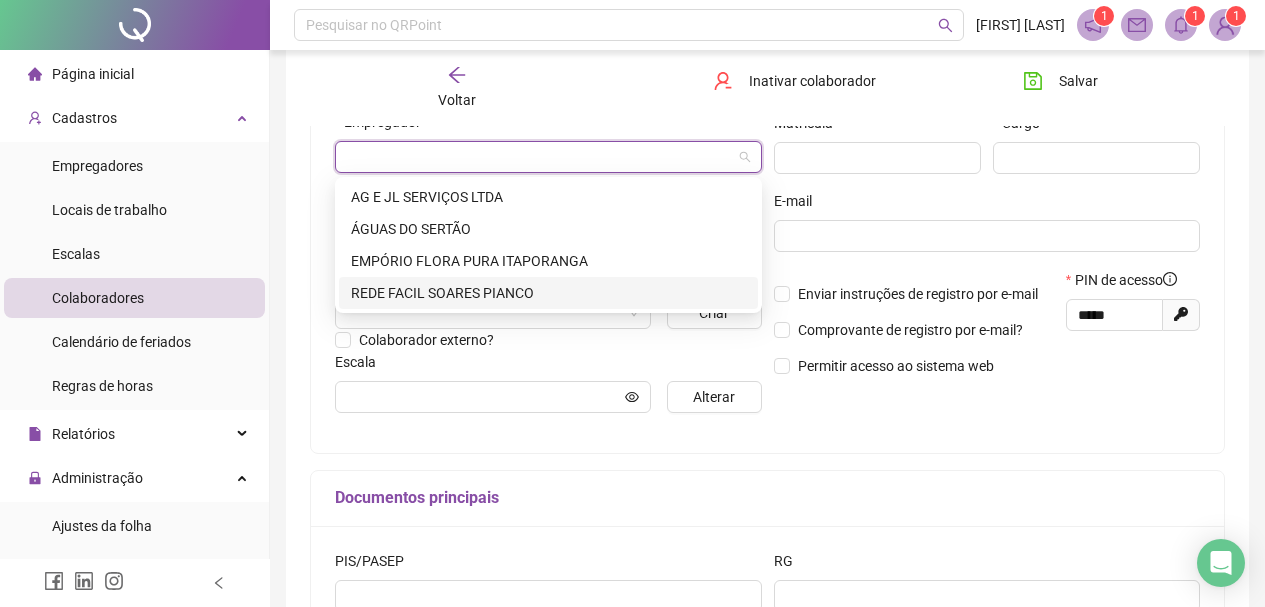 click on "REDE FACIL SOARES PIANCO" at bounding box center (548, 293) 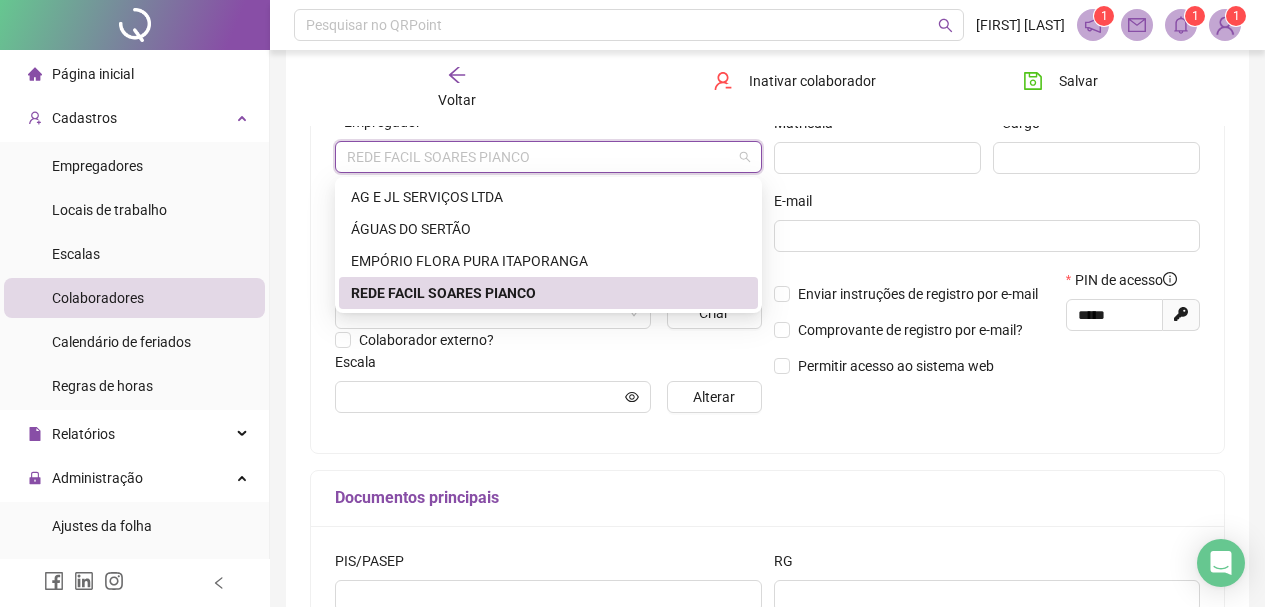 click on "REDE FACIL SOARES PIANCO" at bounding box center (548, 293) 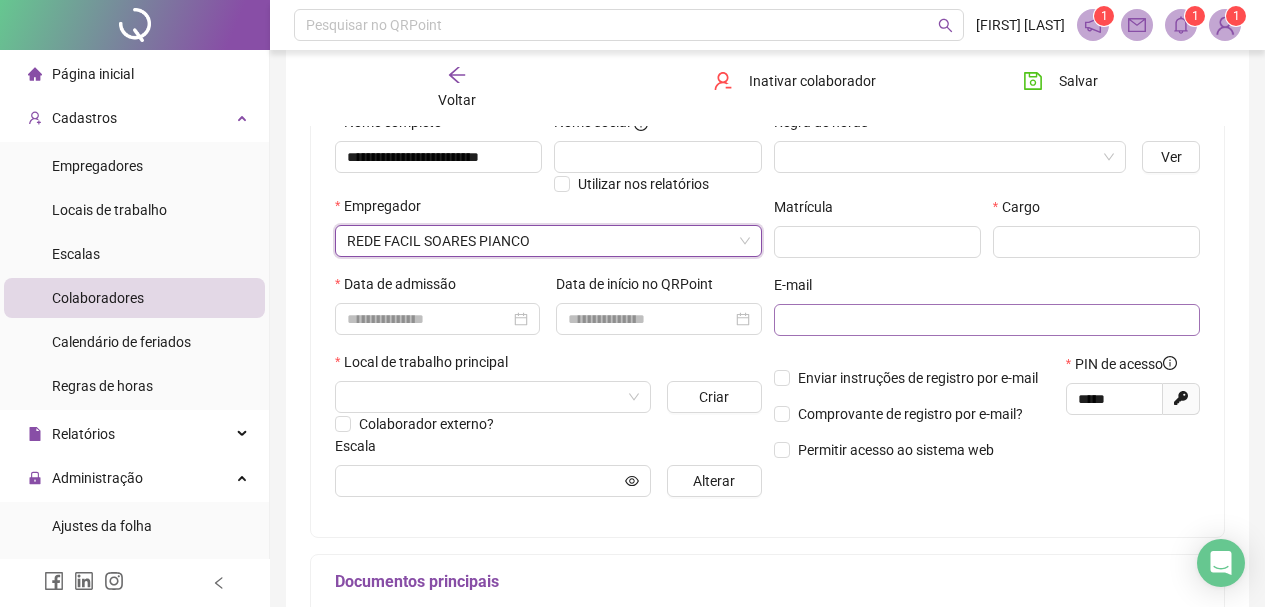 scroll, scrollTop: 100, scrollLeft: 0, axis: vertical 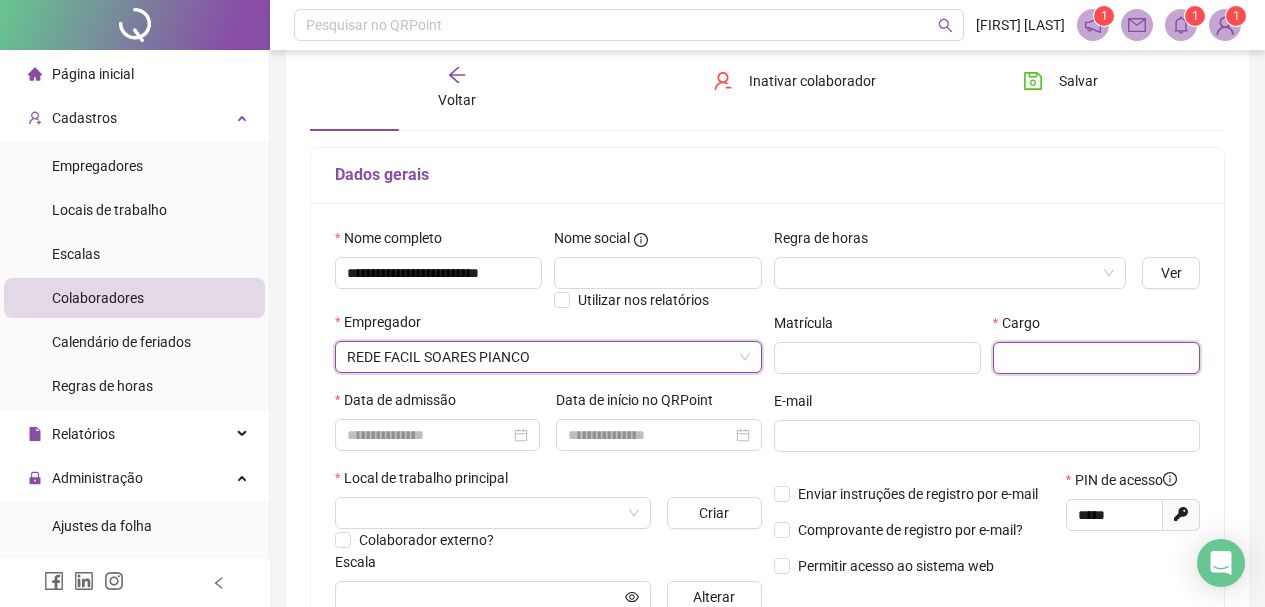 click at bounding box center [1096, 358] 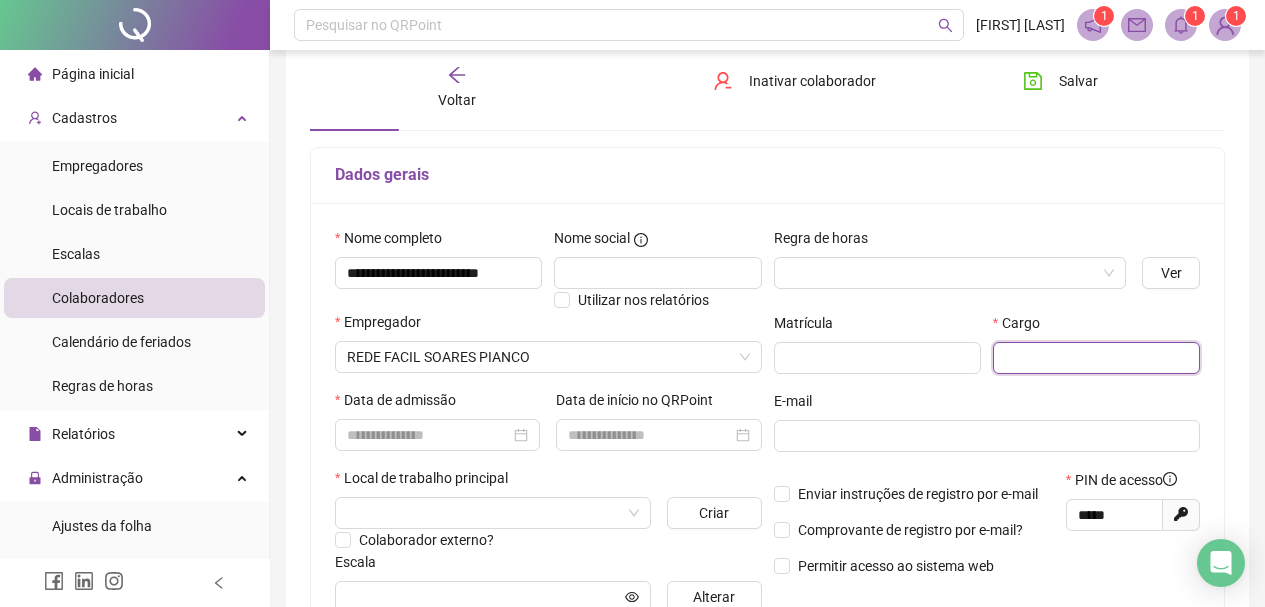 type on "*" 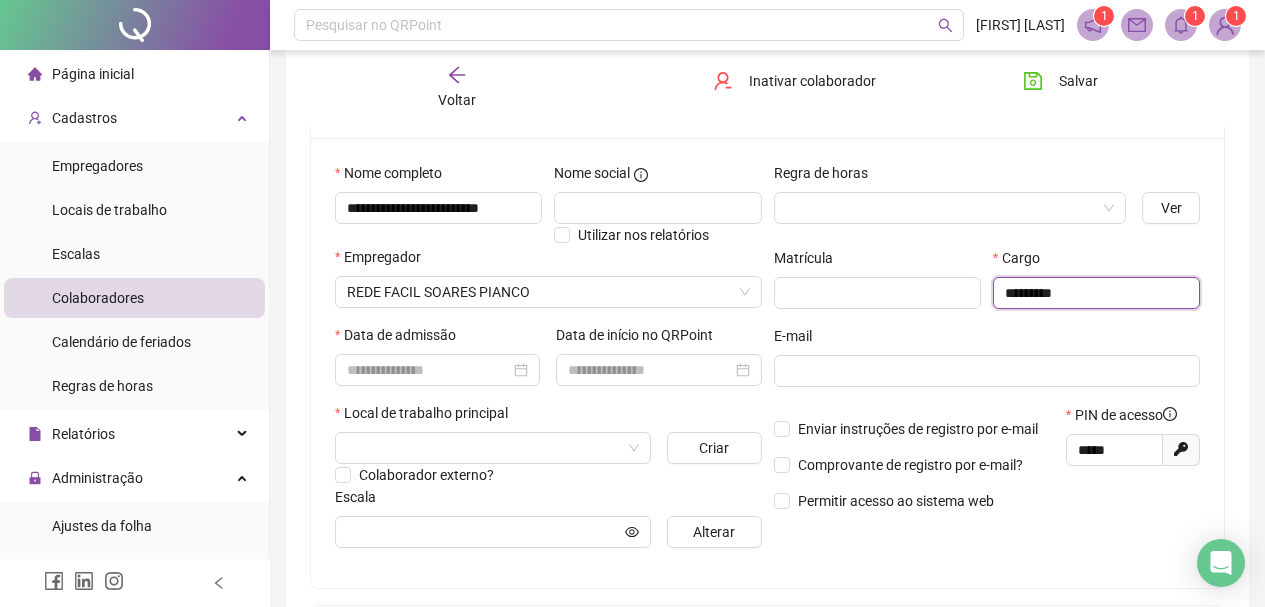 scroll, scrollTop: 200, scrollLeft: 0, axis: vertical 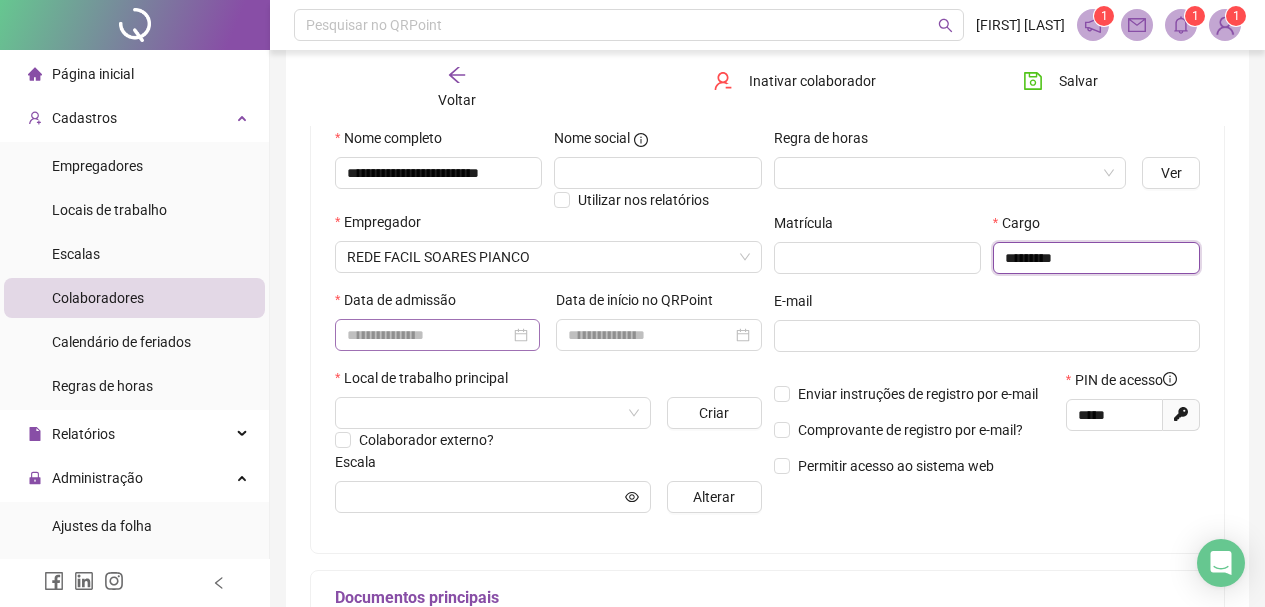 type on "*********" 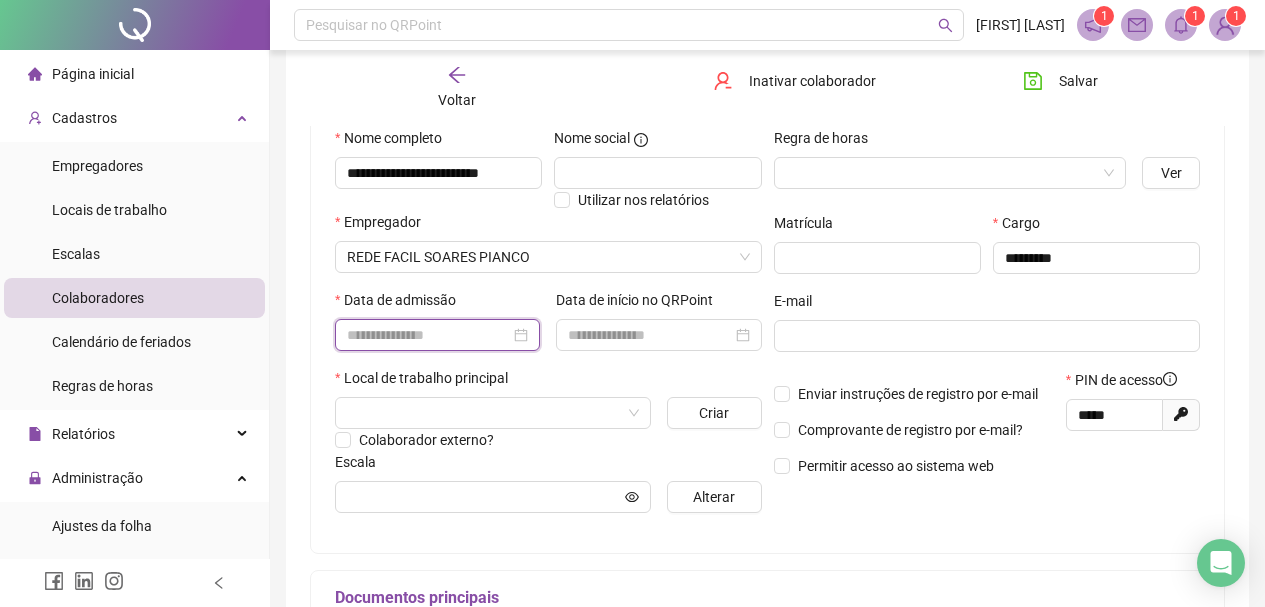 click at bounding box center [428, 335] 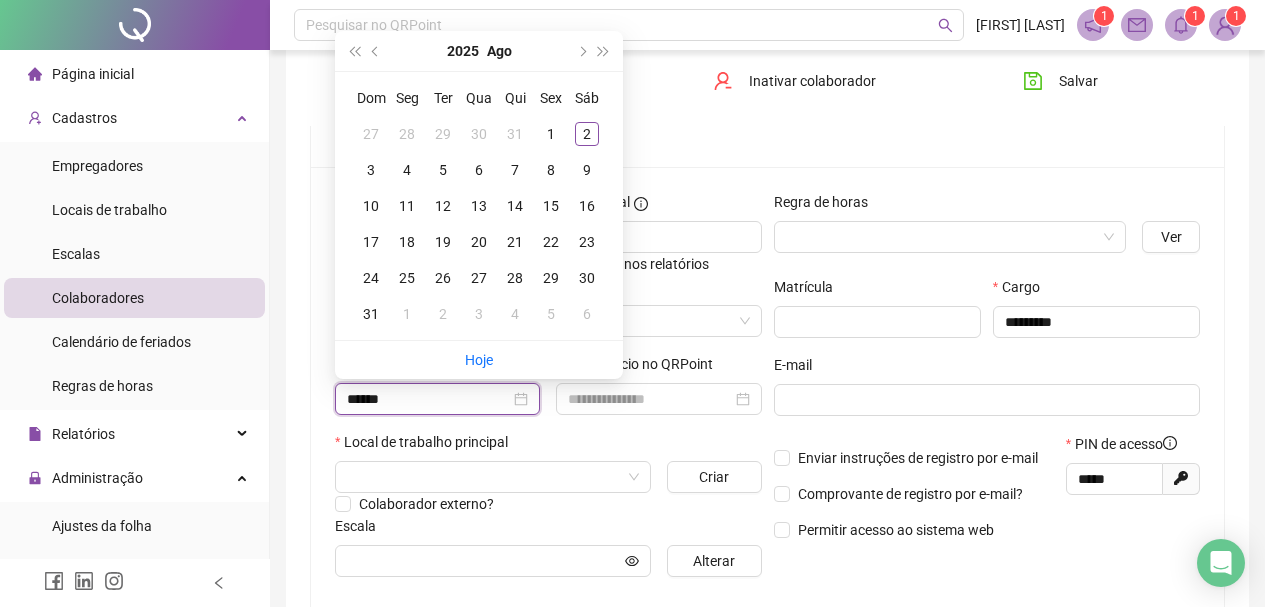 scroll, scrollTop: 100, scrollLeft: 0, axis: vertical 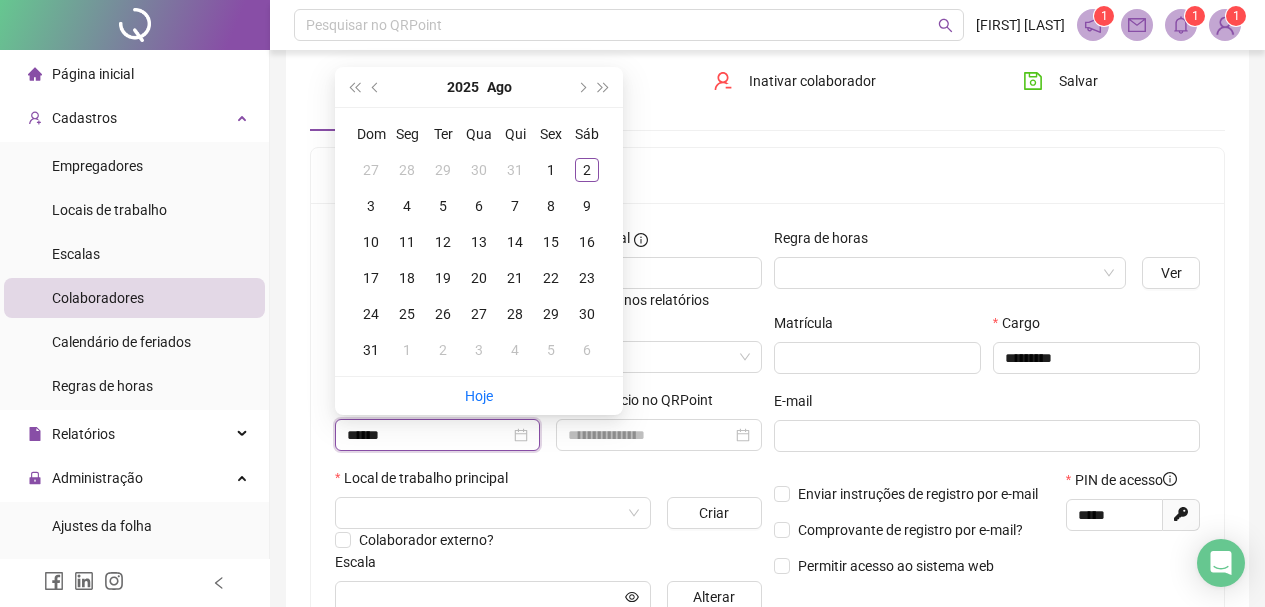 type on "******" 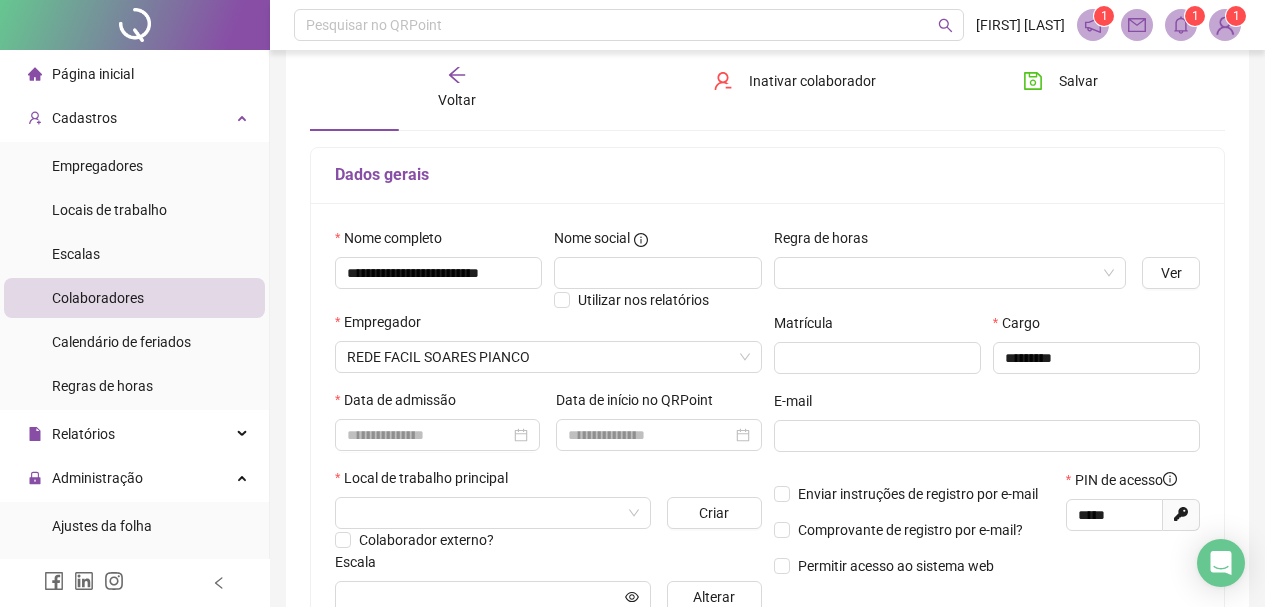 click on "Colaborador externo?" at bounding box center [548, 540] 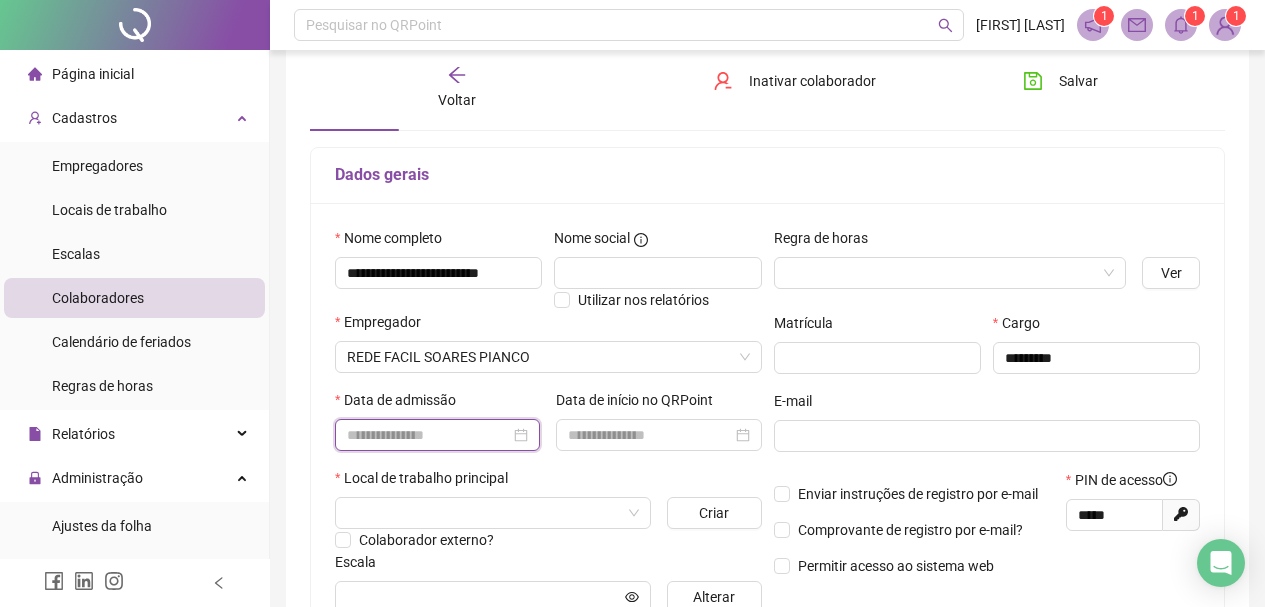 click at bounding box center [428, 435] 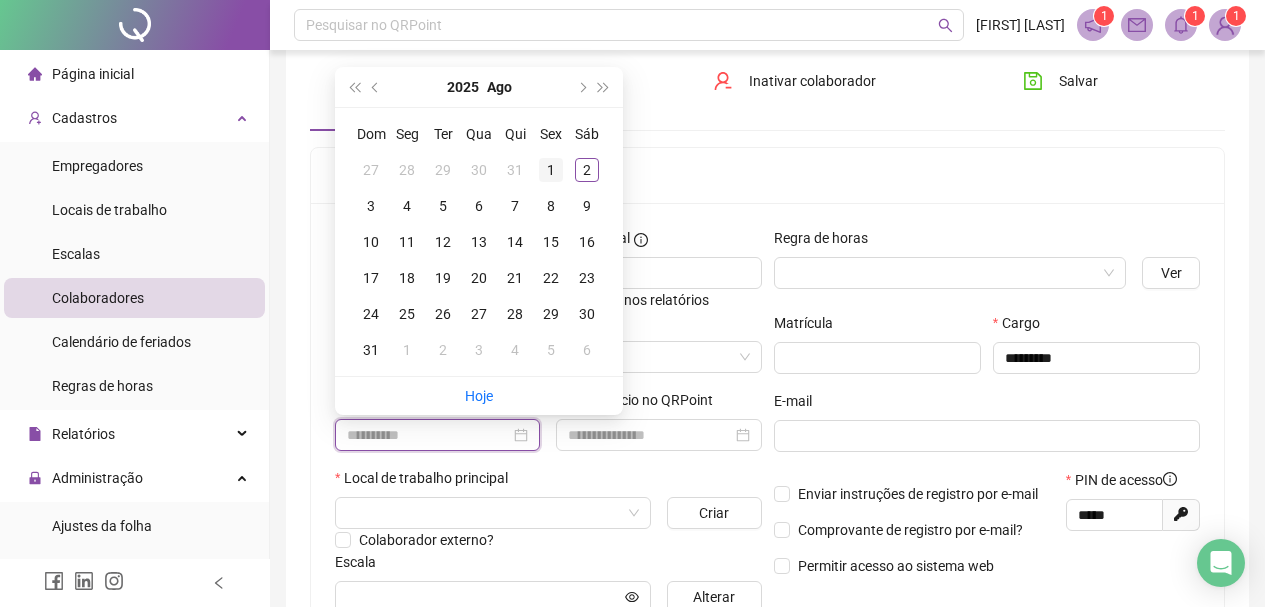 type on "**********" 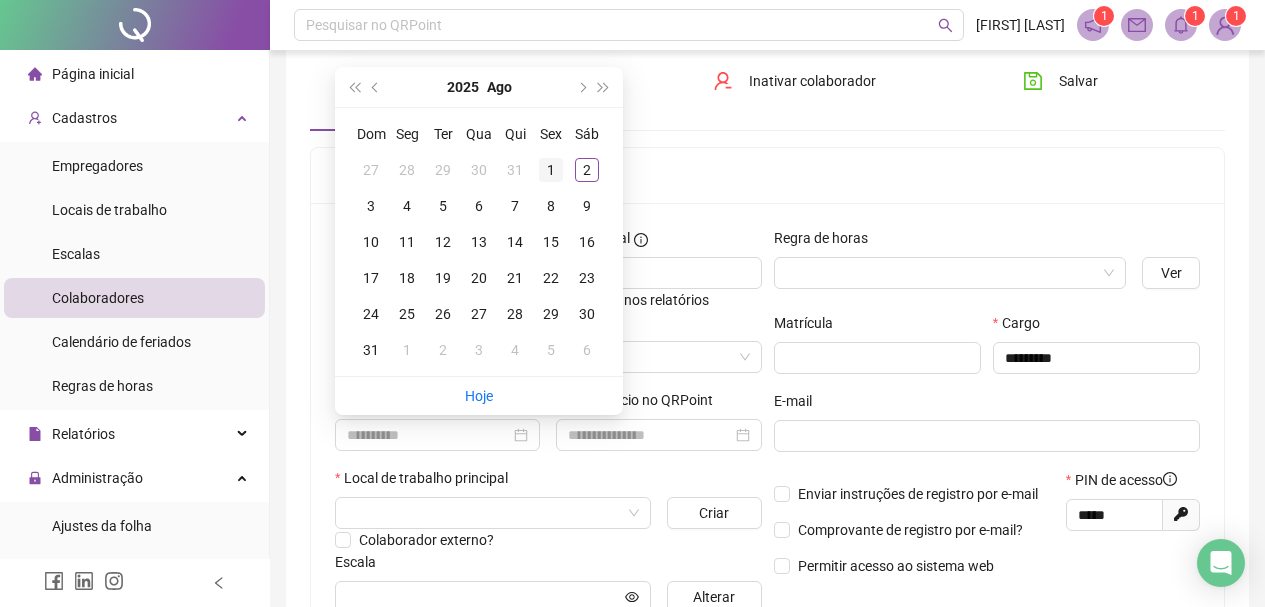 click on "1" at bounding box center [551, 170] 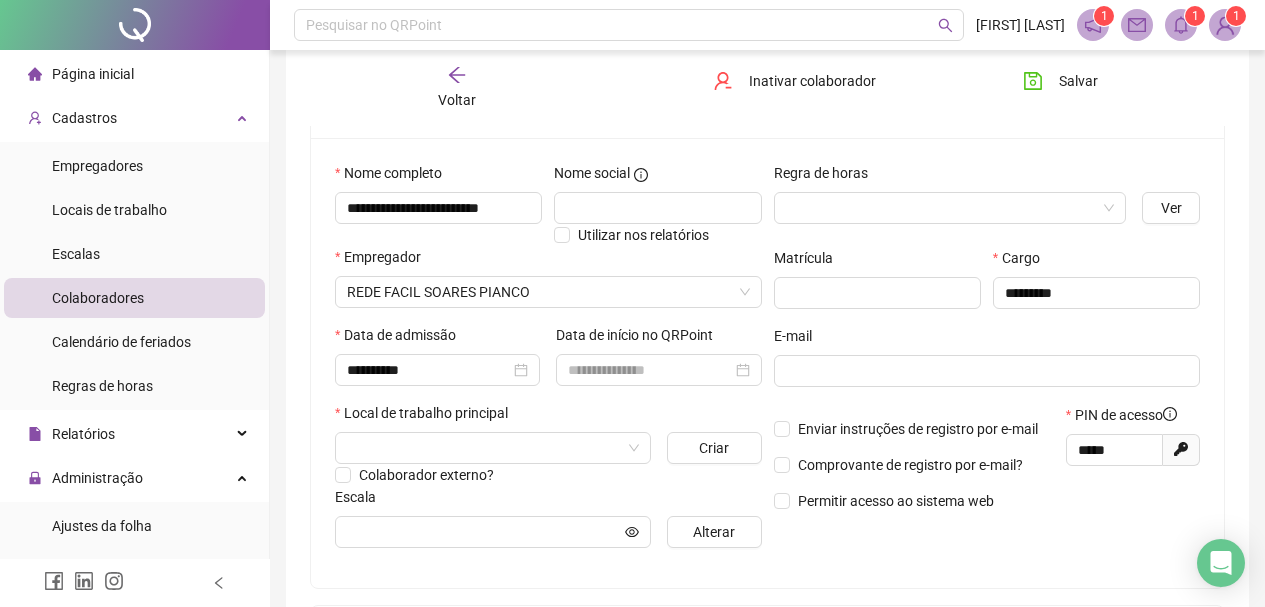 scroll, scrollTop: 200, scrollLeft: 0, axis: vertical 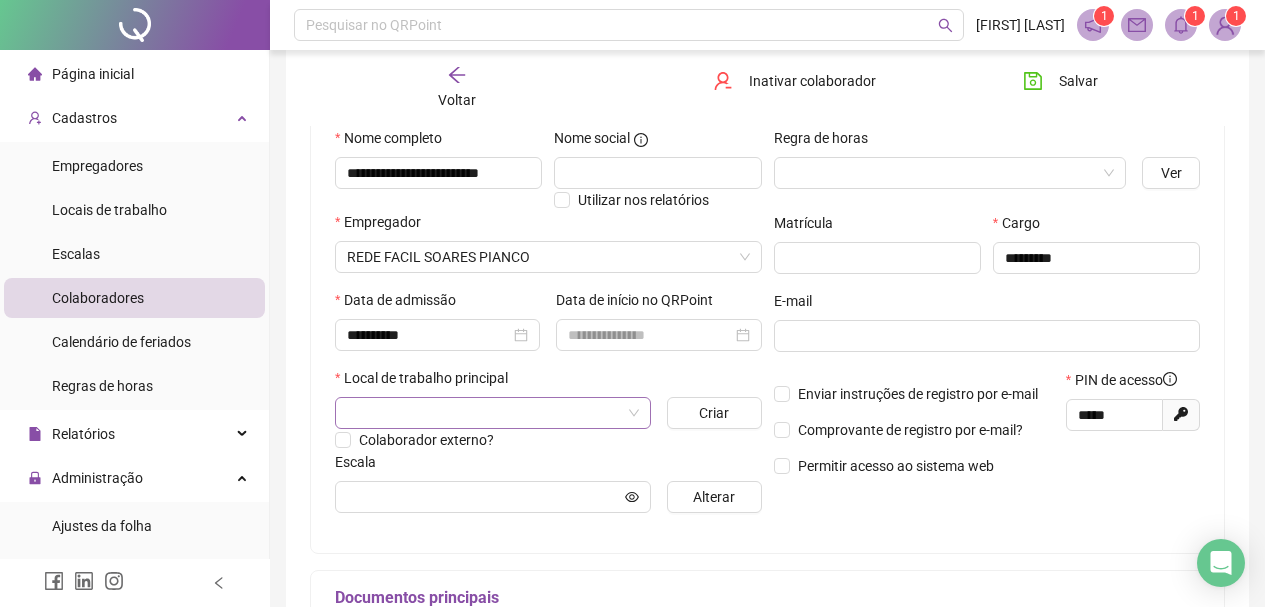 click at bounding box center (484, 413) 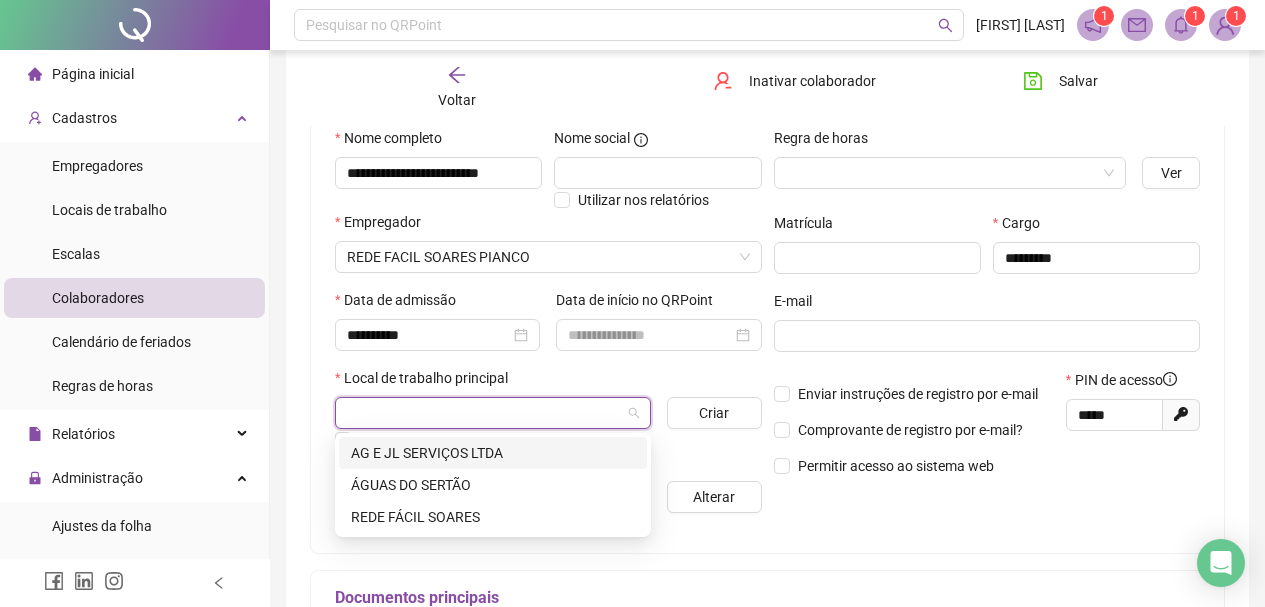 click at bounding box center (484, 413) 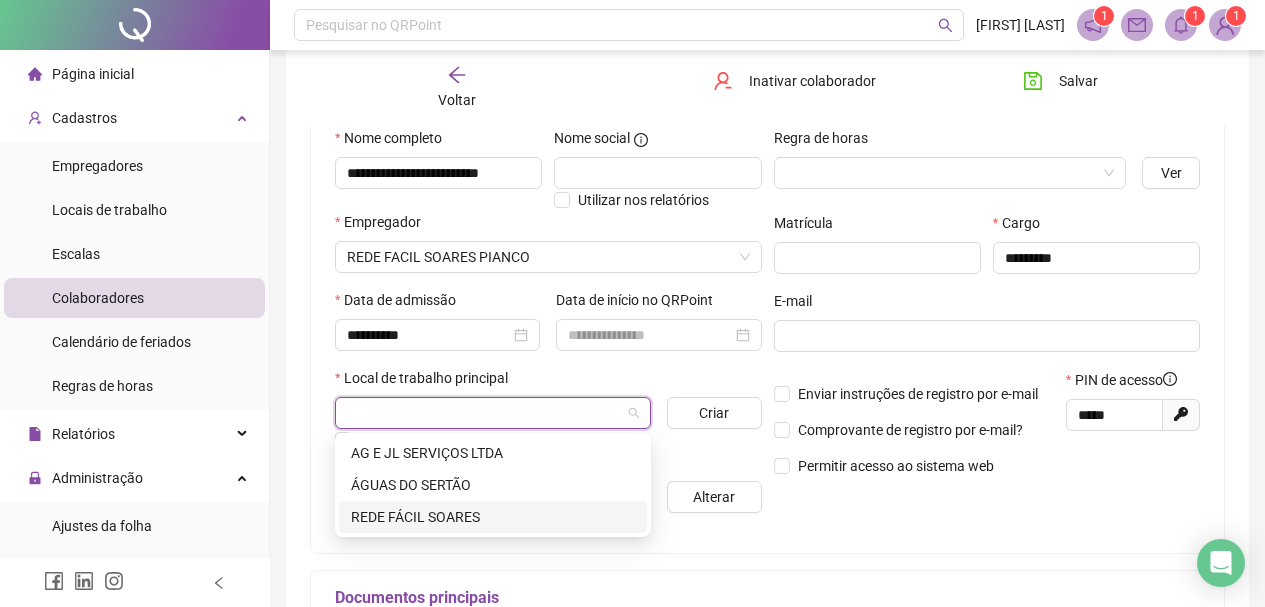 click on "REDE FÁCIL SOARES" at bounding box center (493, 517) 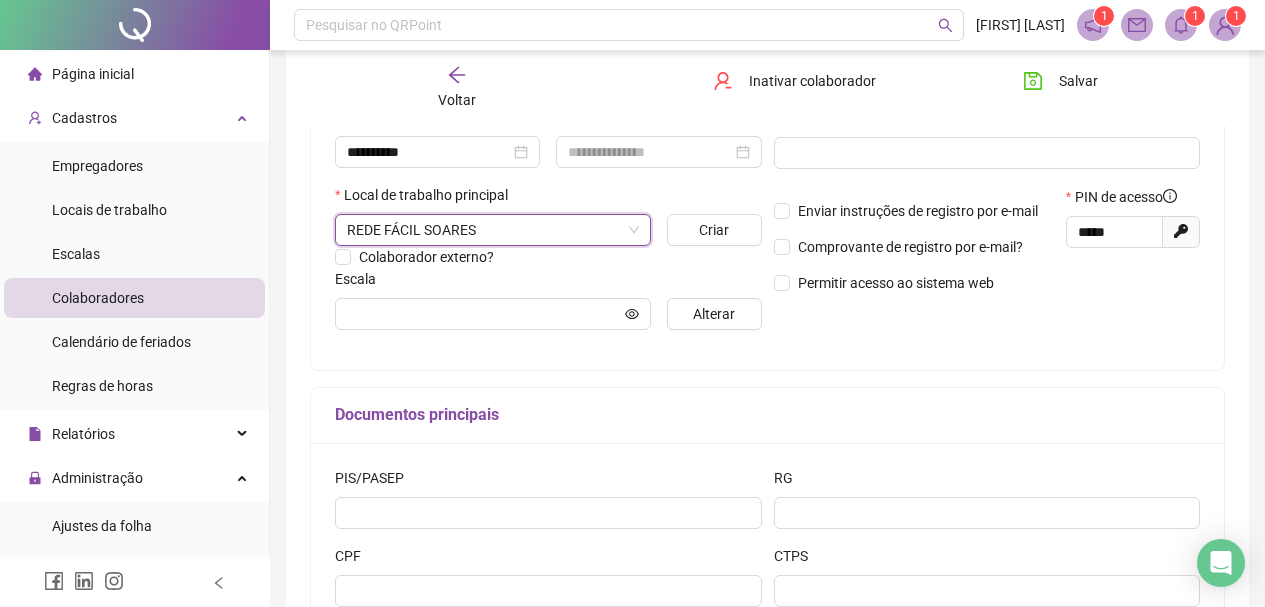 scroll, scrollTop: 400, scrollLeft: 0, axis: vertical 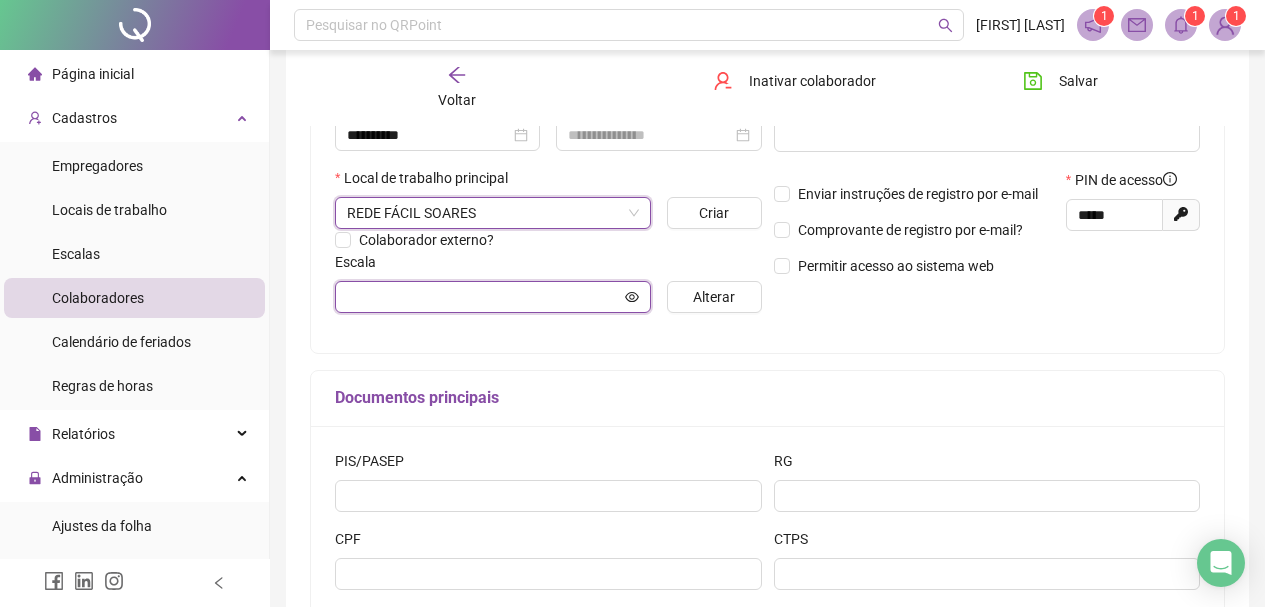 click at bounding box center [484, 297] 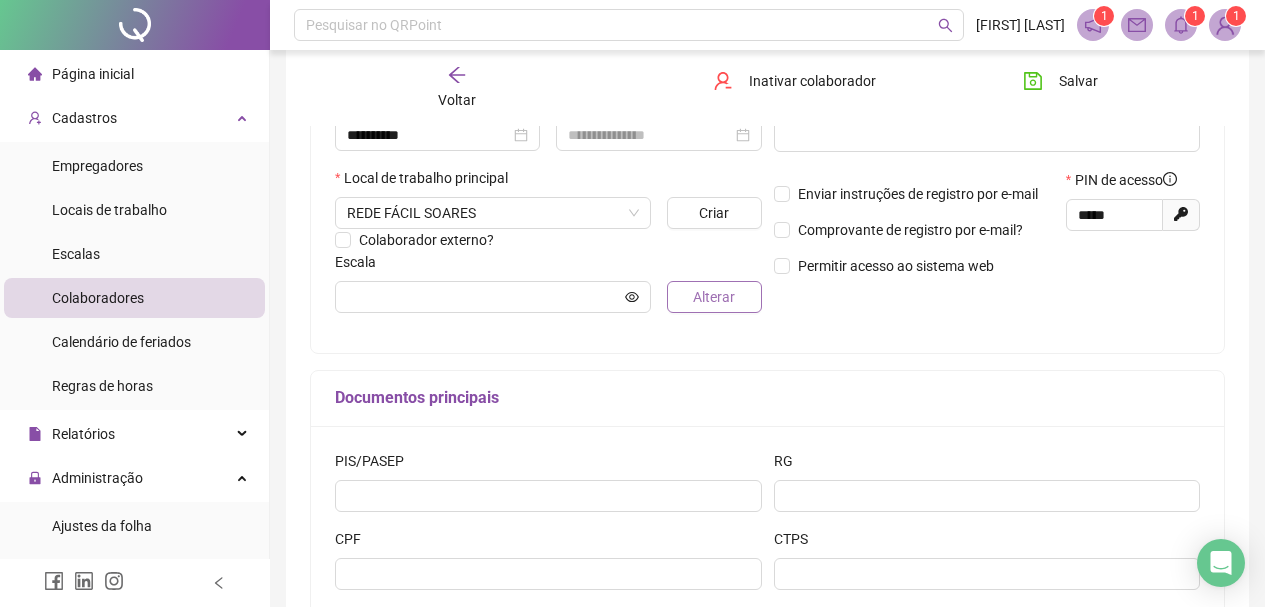 click on "Alterar" at bounding box center [714, 297] 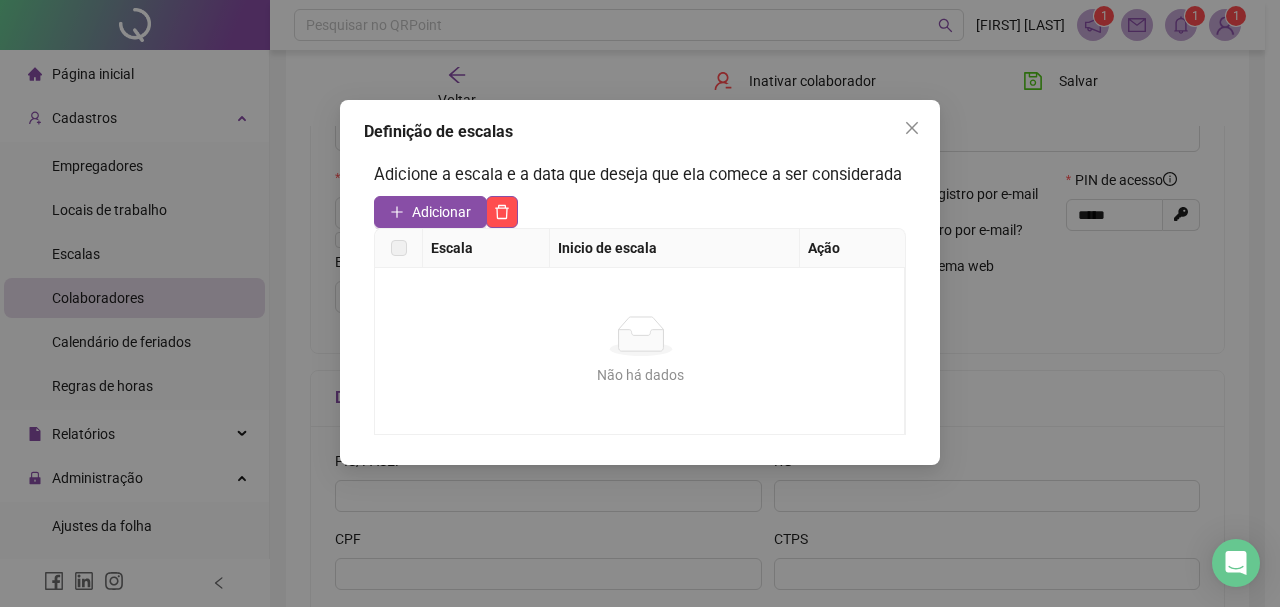 click on "Definição de escalas Adicione a escala e a data que deseja que ela comece a ser considerada Adicionar Escala Inicio de escala Ação         Não há dados Não há dados" at bounding box center [640, 303] 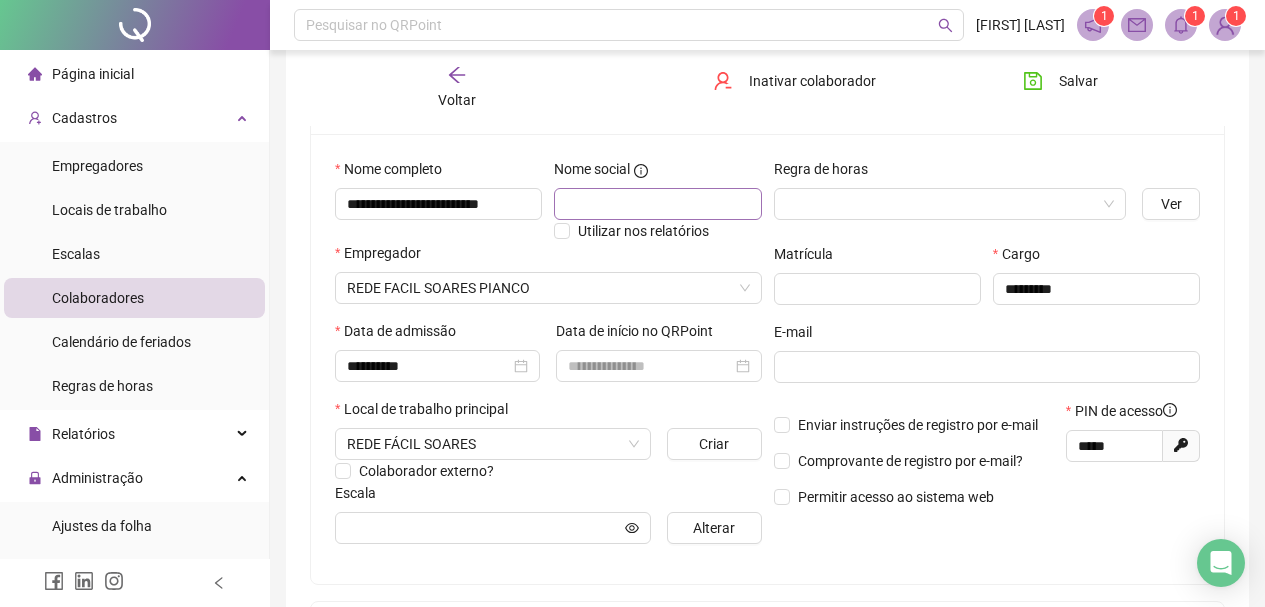 scroll, scrollTop: 200, scrollLeft: 0, axis: vertical 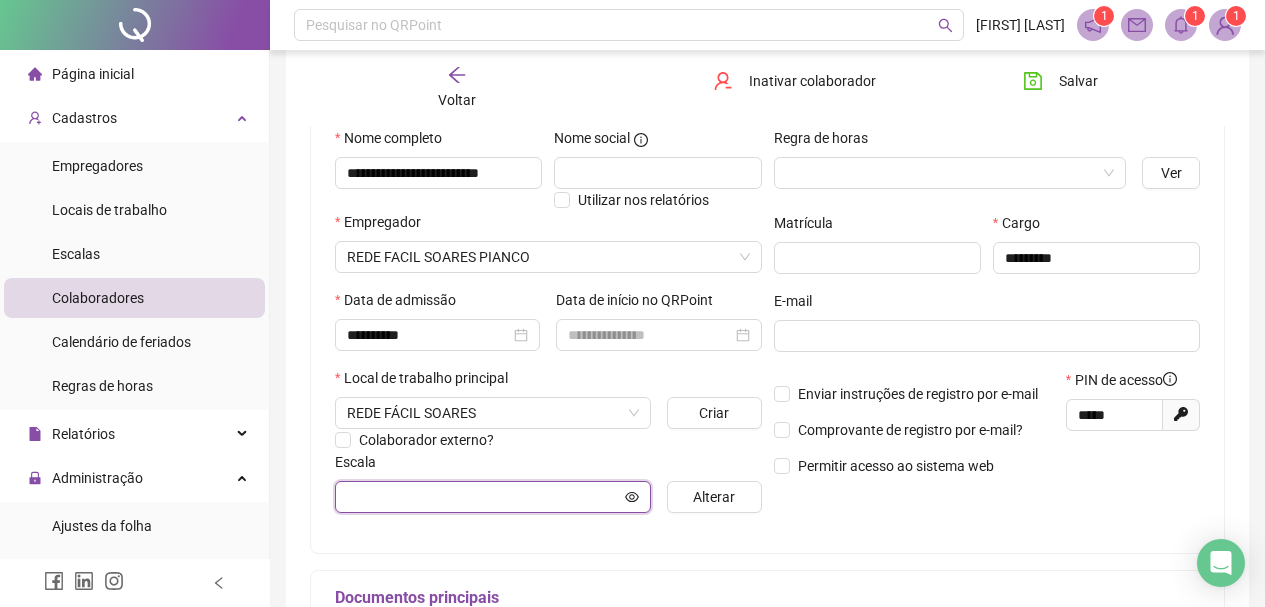 click at bounding box center [484, 497] 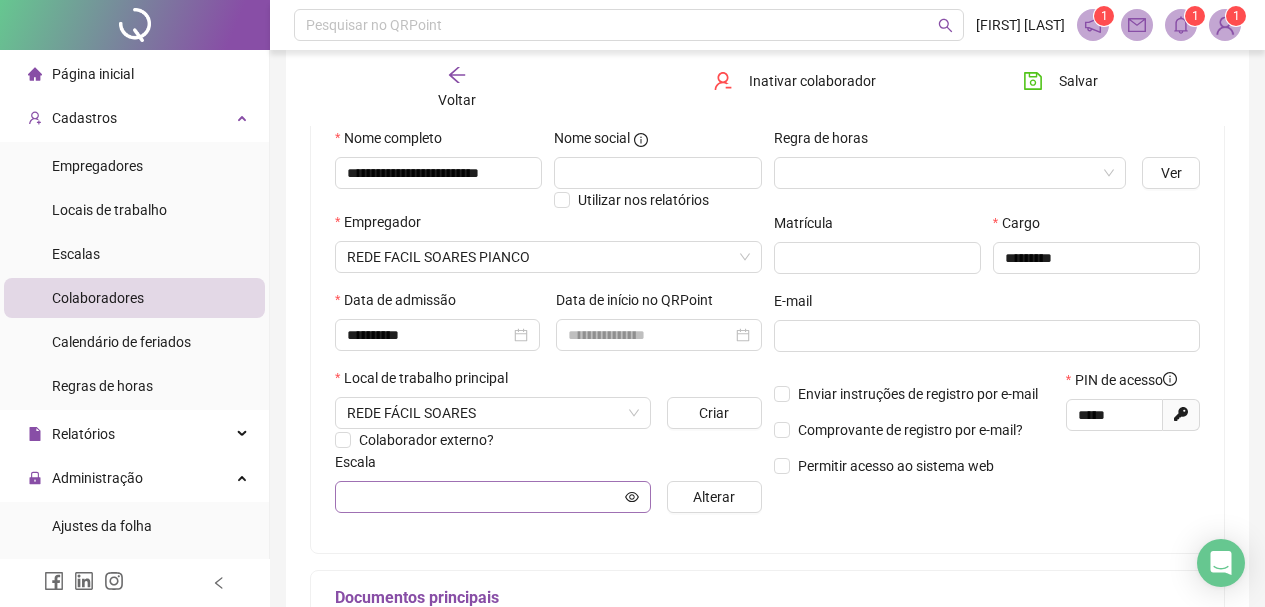 click at bounding box center (493, 497) 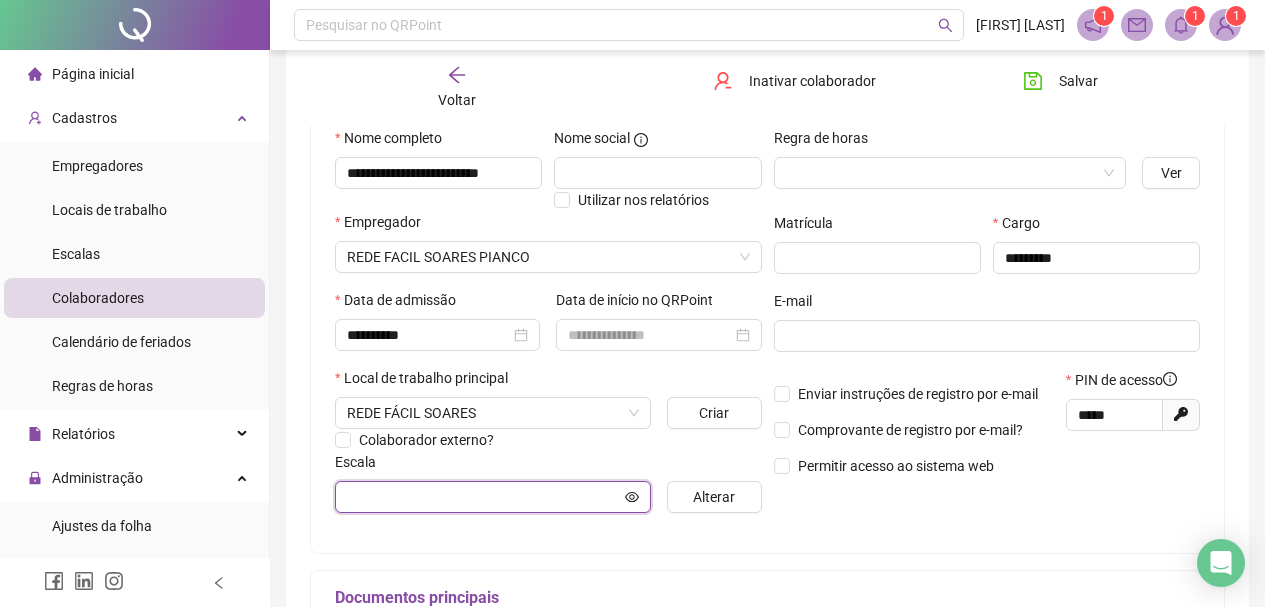 click at bounding box center (484, 497) 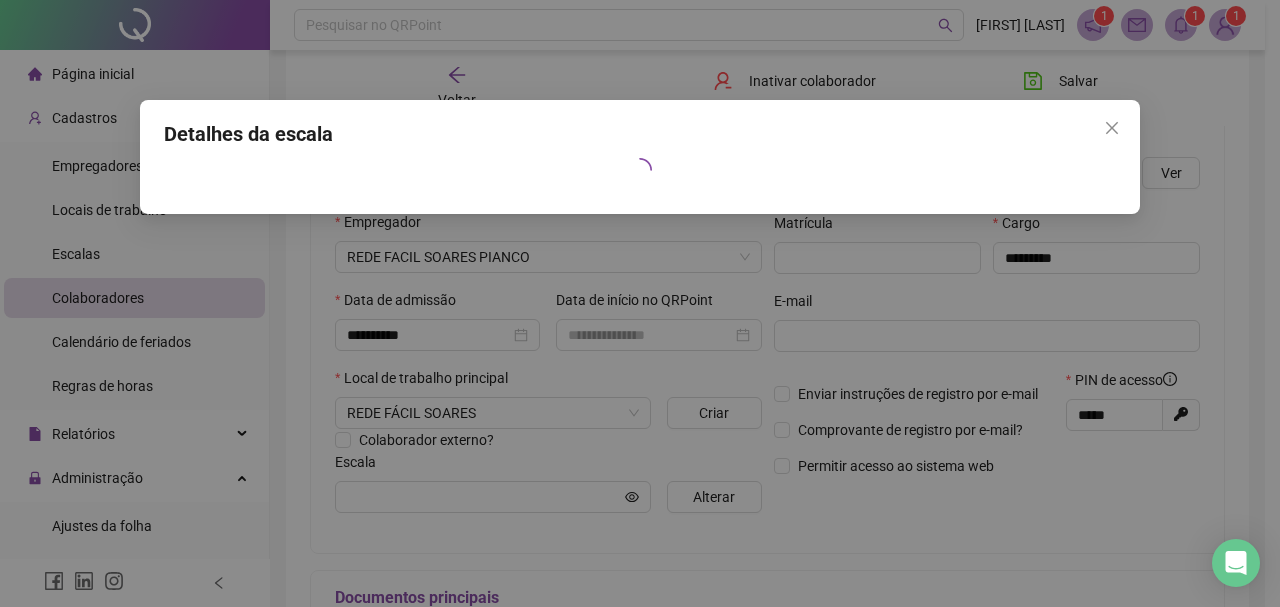 click on "Detalhes da escala" at bounding box center [640, 303] 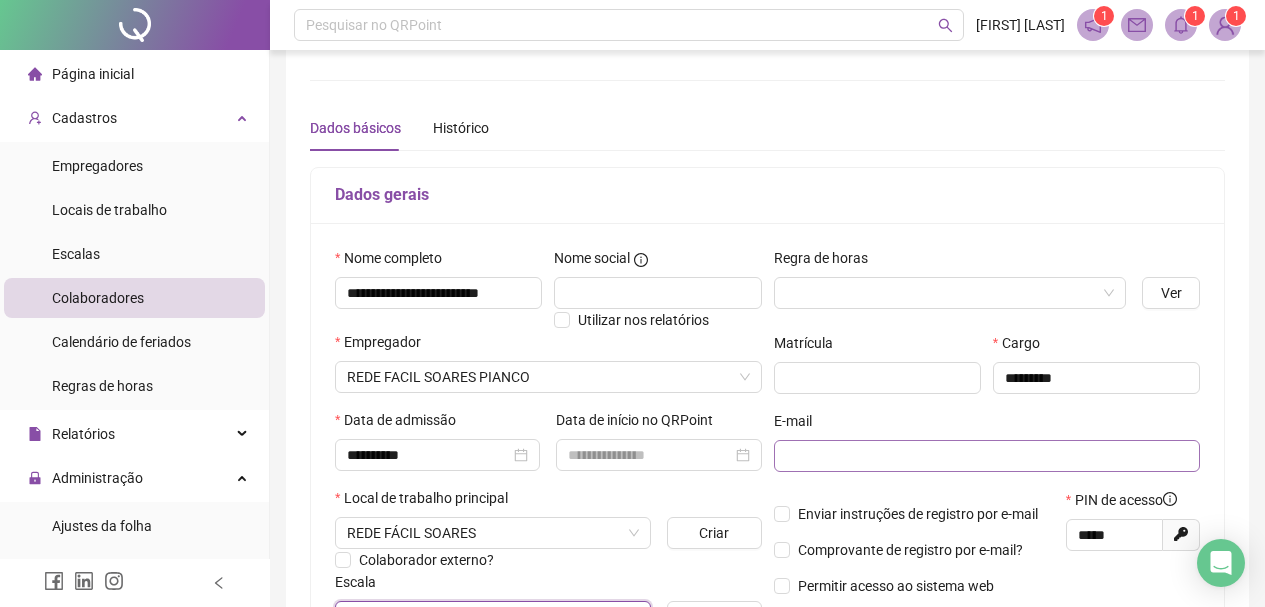 scroll, scrollTop: 0, scrollLeft: 0, axis: both 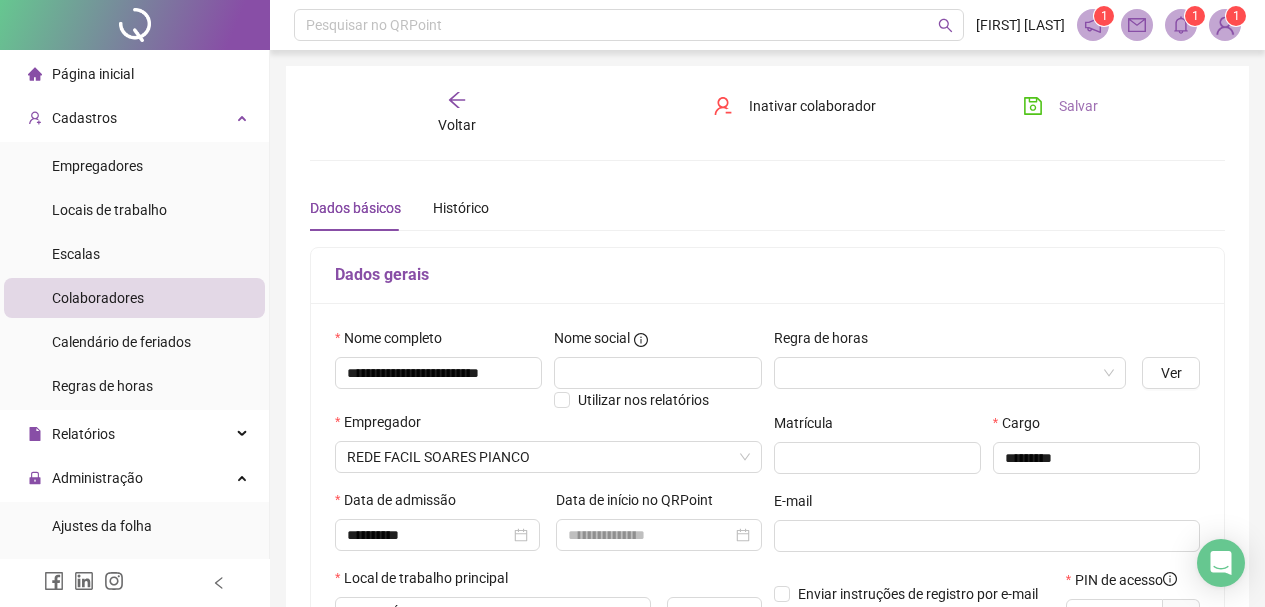 click on "Salvar" at bounding box center [1060, 106] 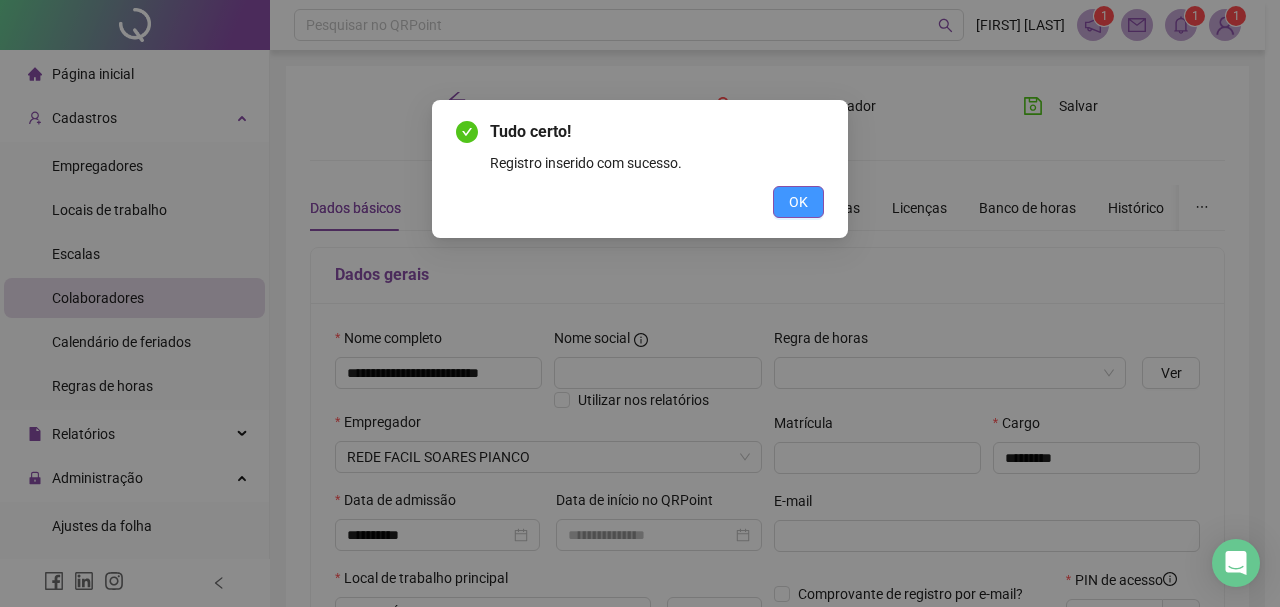 click on "OK" at bounding box center (798, 202) 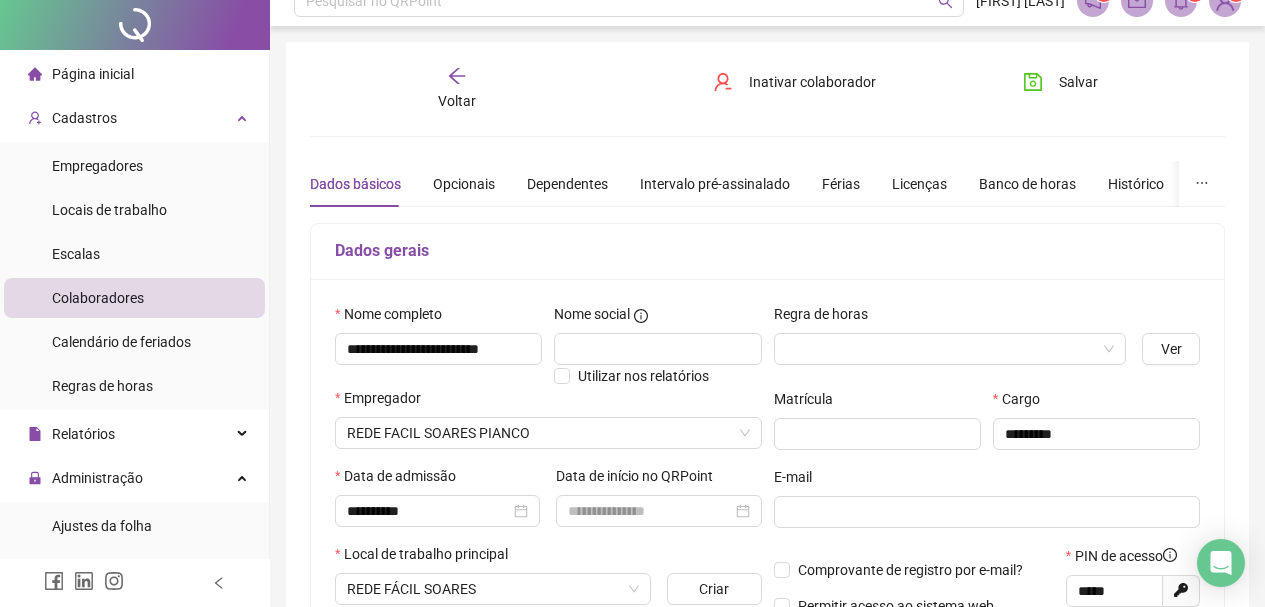 scroll, scrollTop: 0, scrollLeft: 0, axis: both 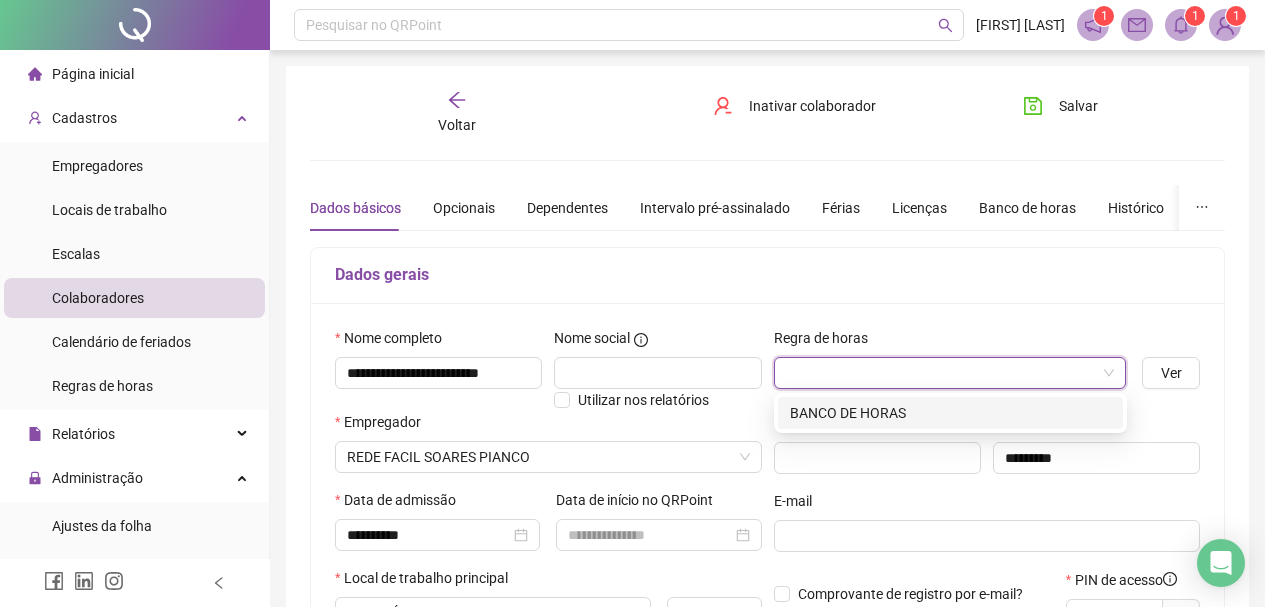 click at bounding box center (941, 373) 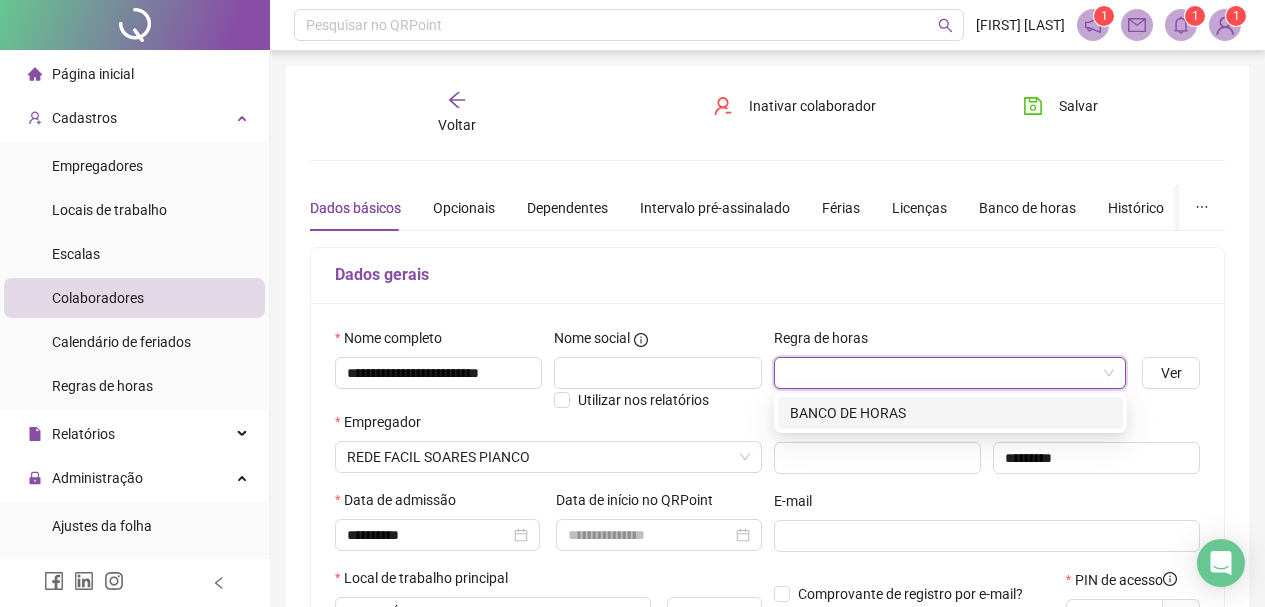 click on "BANCO DE HORAS" at bounding box center (950, 413) 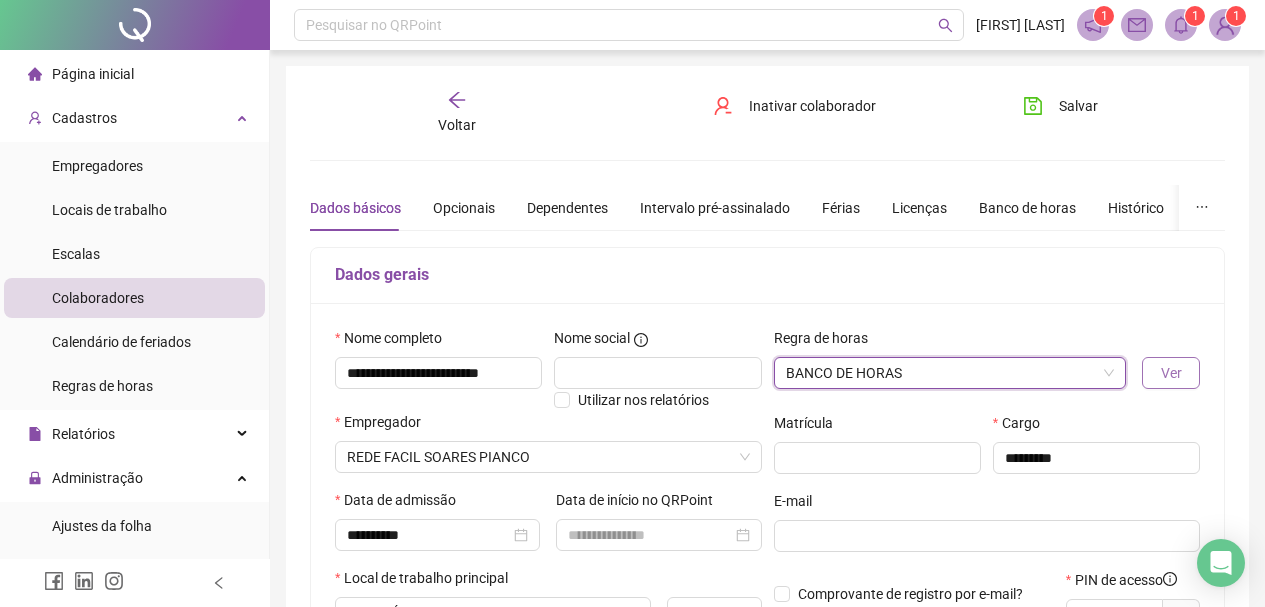 click on "Ver" at bounding box center (1171, 373) 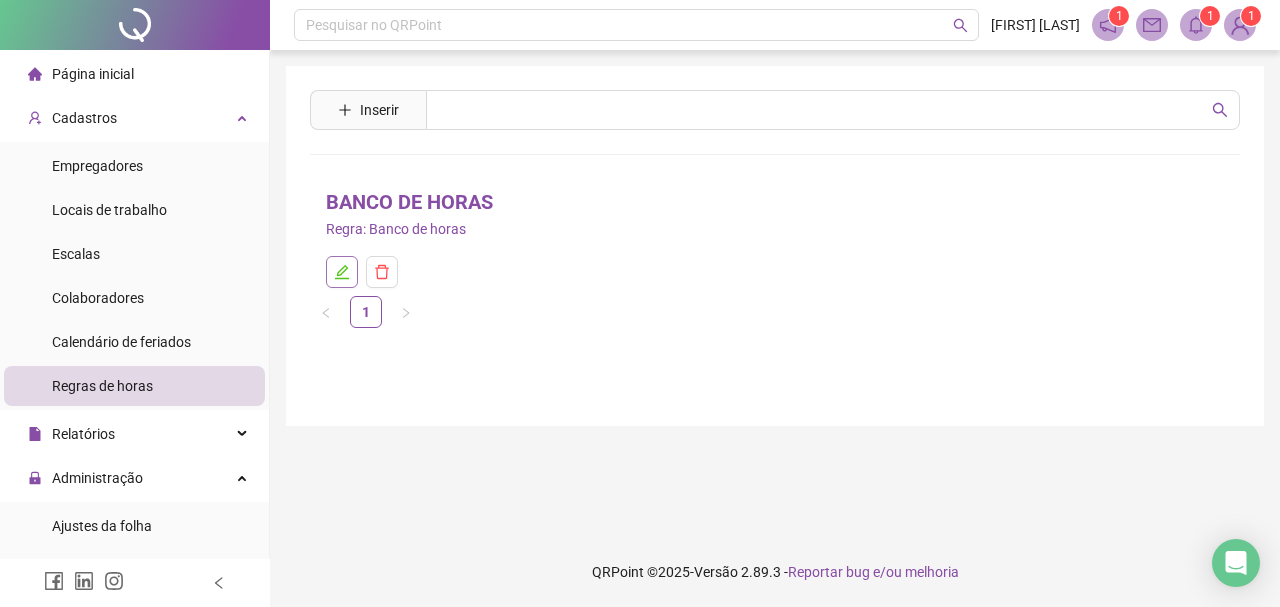 click 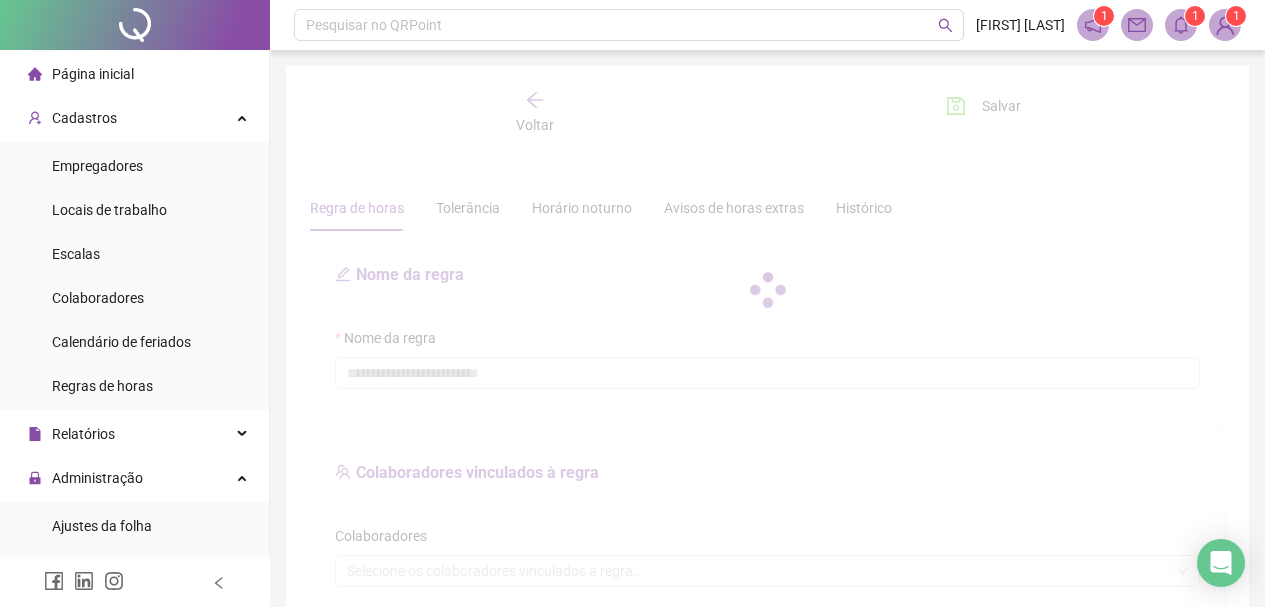 type on "**********" 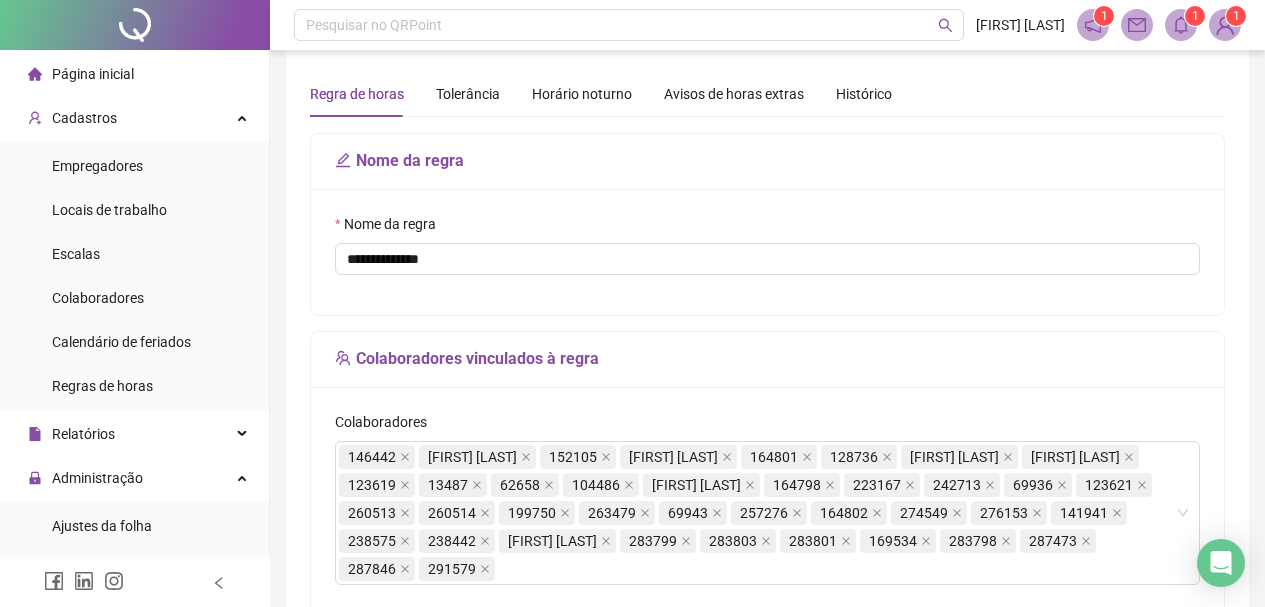 scroll, scrollTop: 0, scrollLeft: 0, axis: both 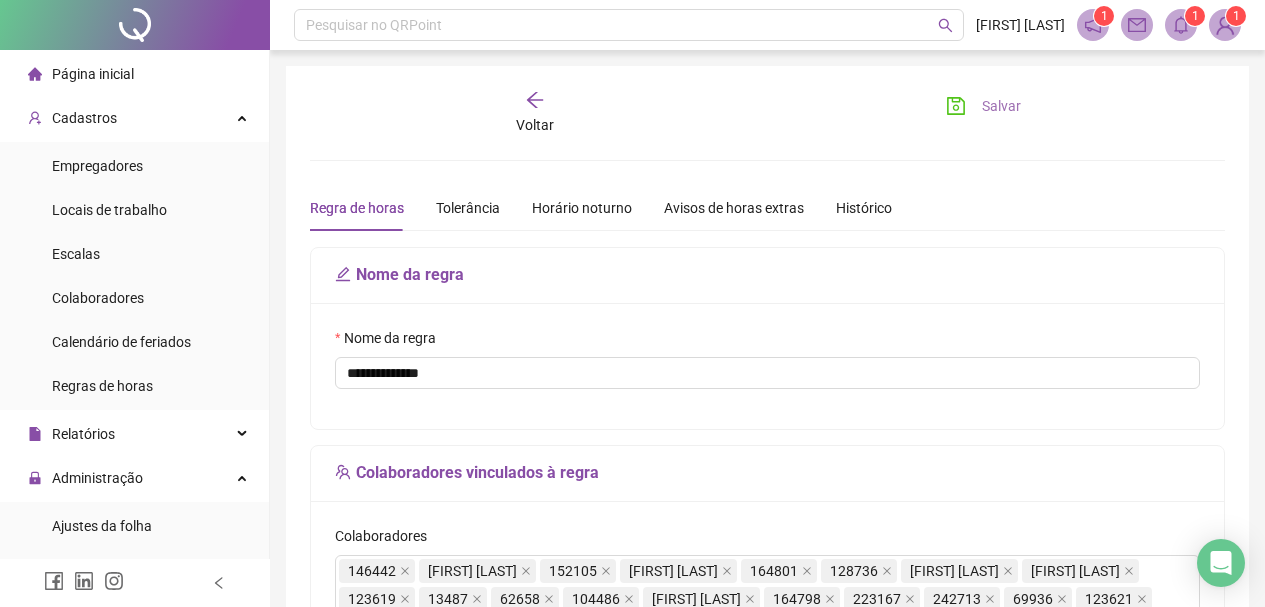 click on "Salvar" at bounding box center [1001, 106] 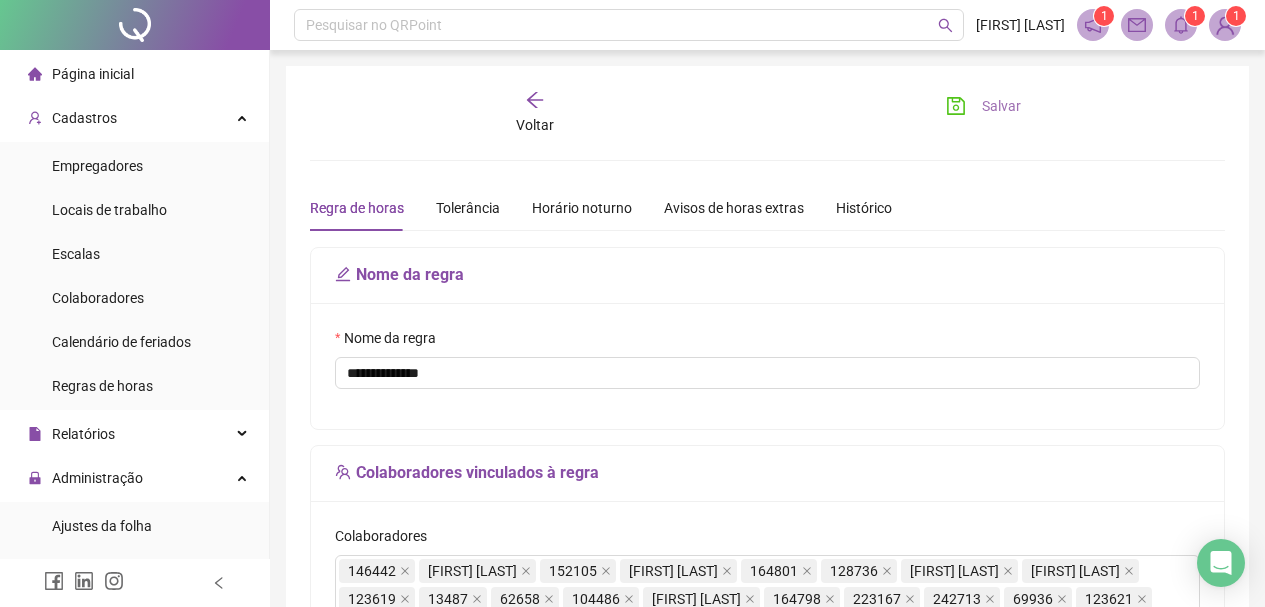 click on "Salvar" at bounding box center [983, 106] 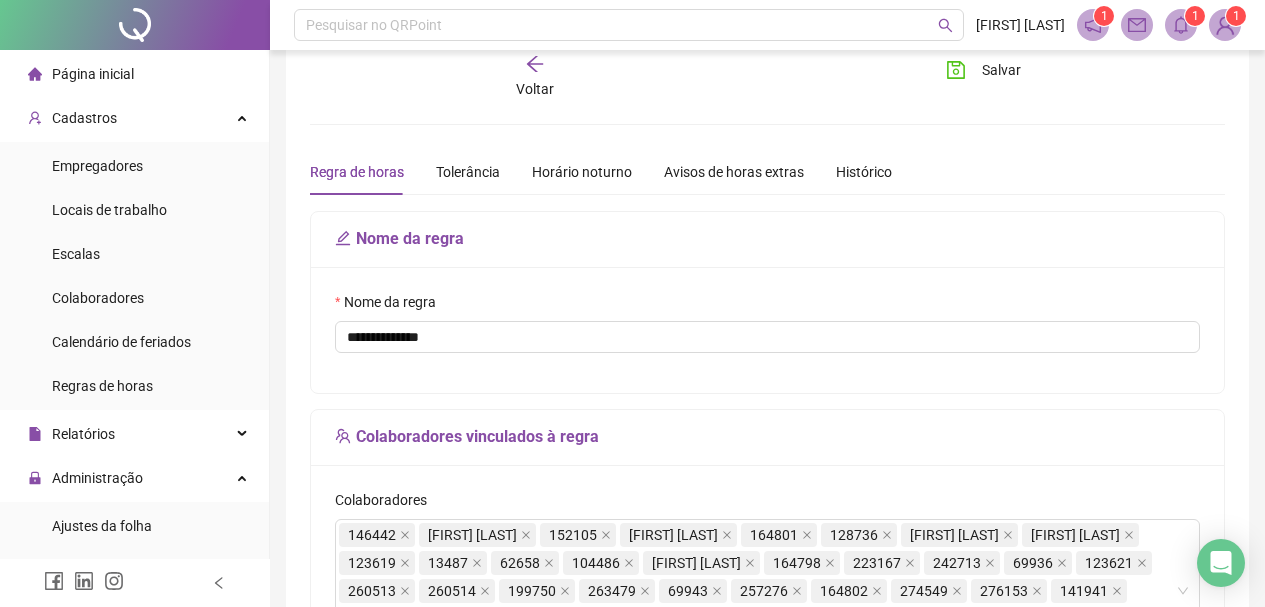scroll, scrollTop: 0, scrollLeft: 0, axis: both 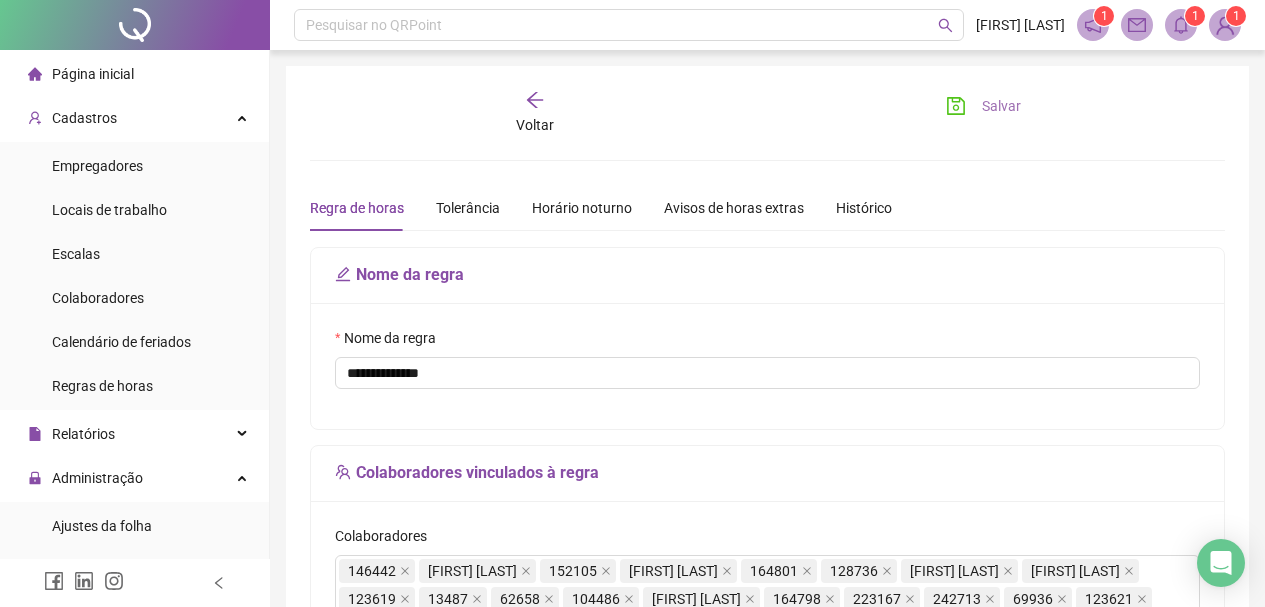 click on "Salvar" at bounding box center (983, 106) 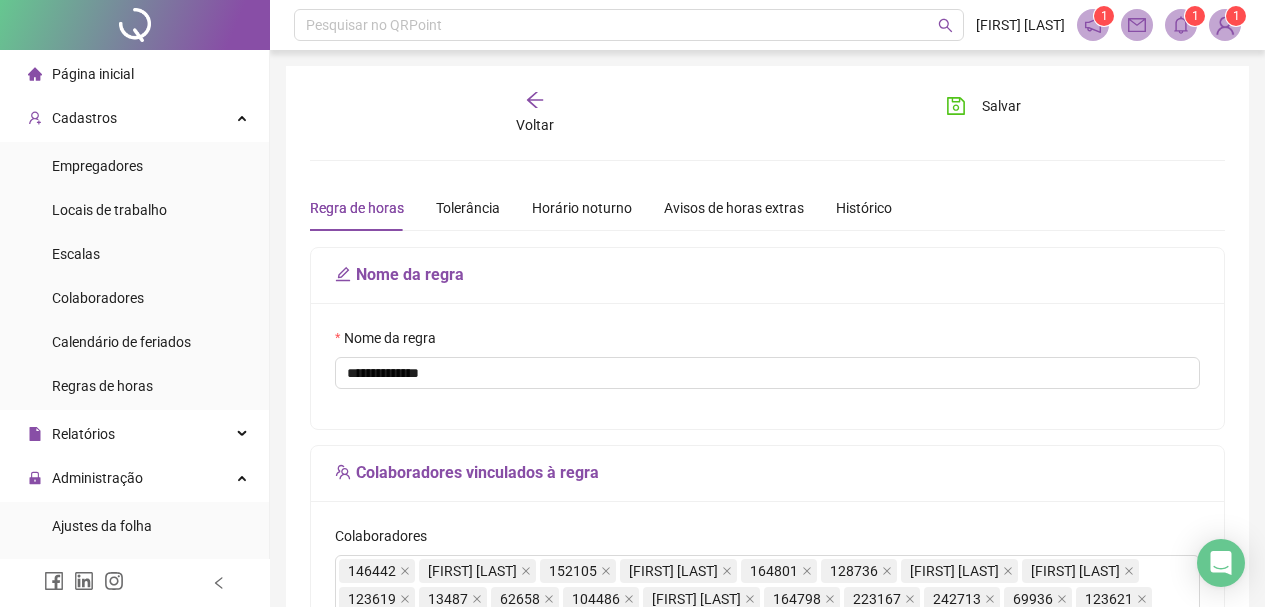 click on "Voltar" at bounding box center [535, 125] 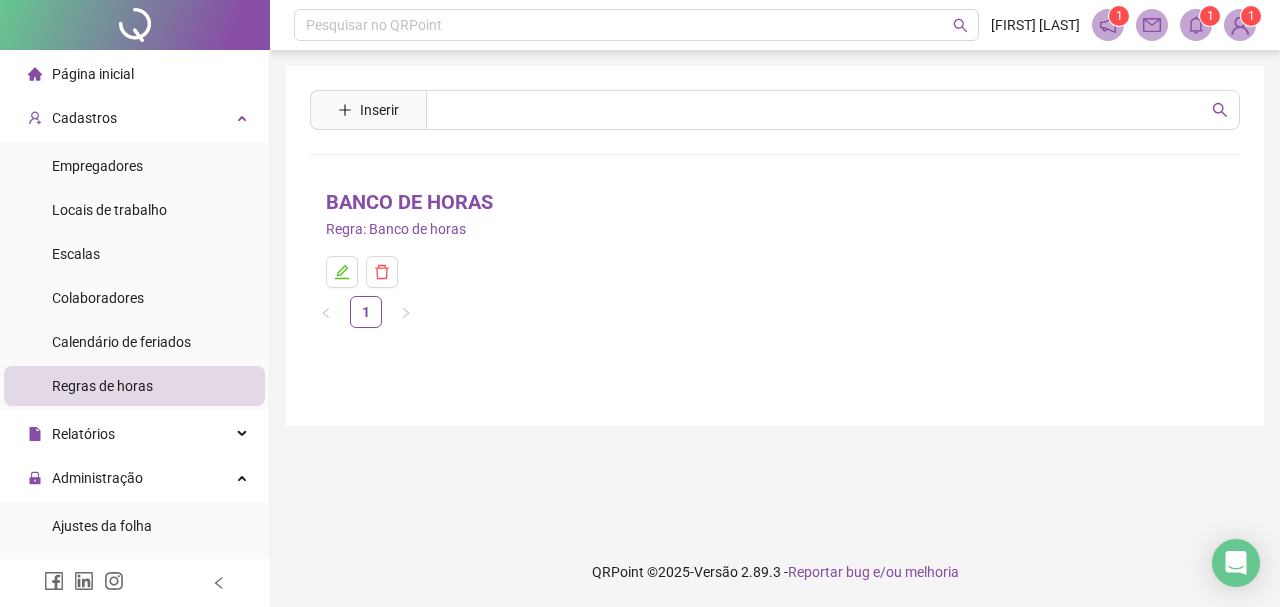 click on "Regras de horas" at bounding box center (102, 386) 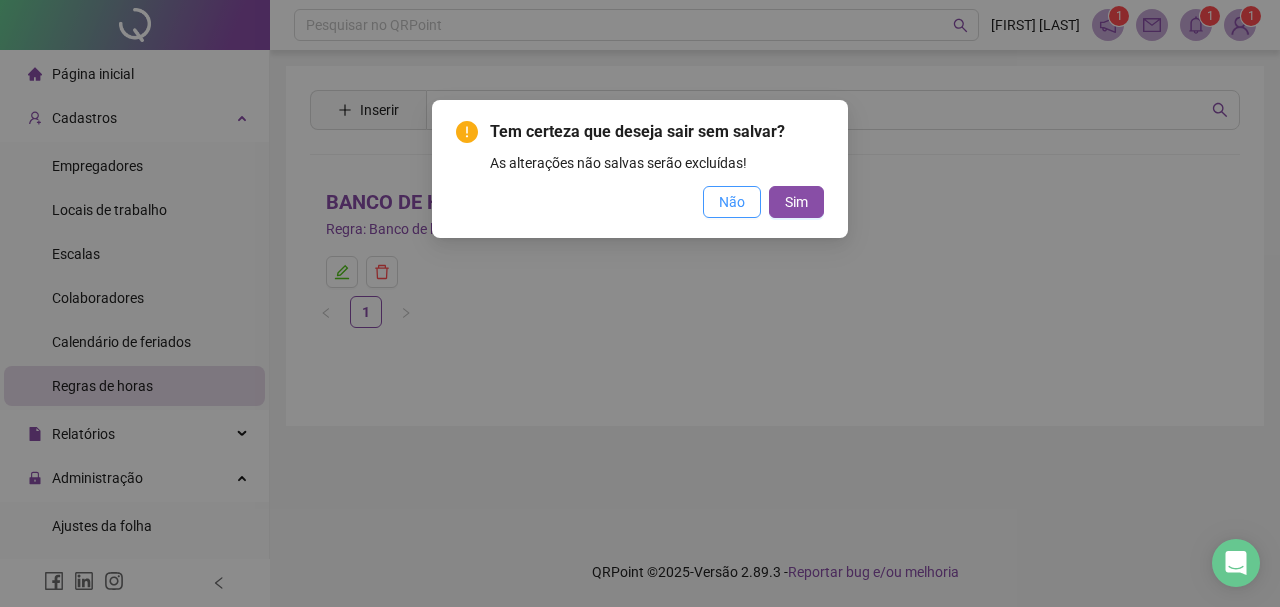 click on "Não" at bounding box center [732, 202] 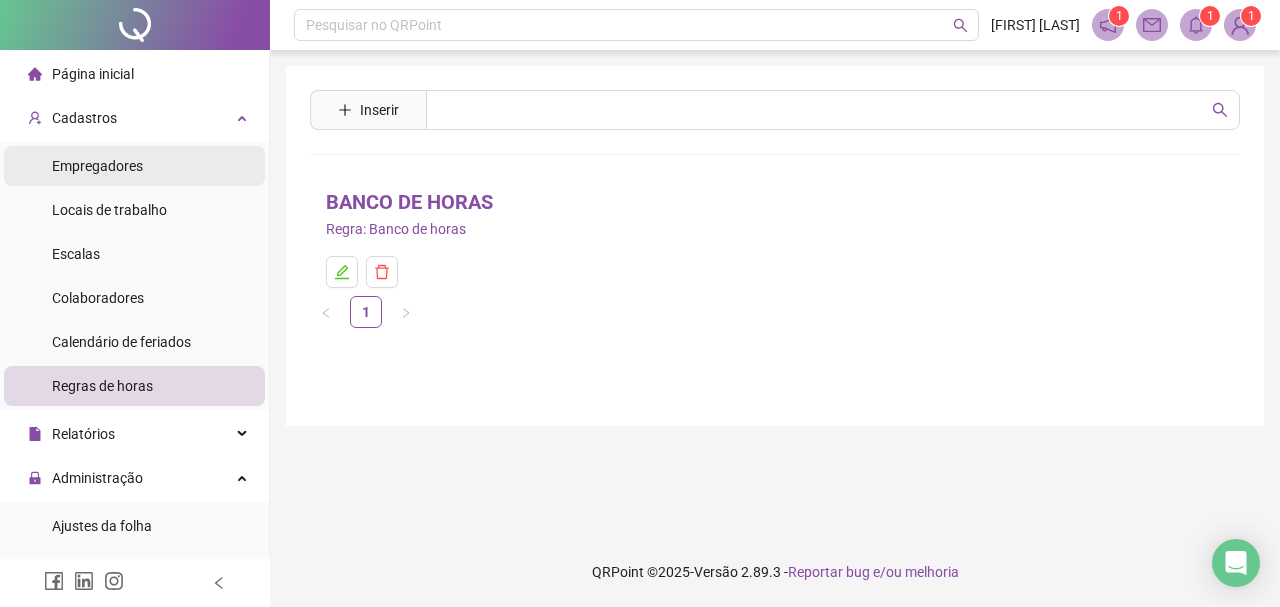 click on "Empregadores" at bounding box center [134, 166] 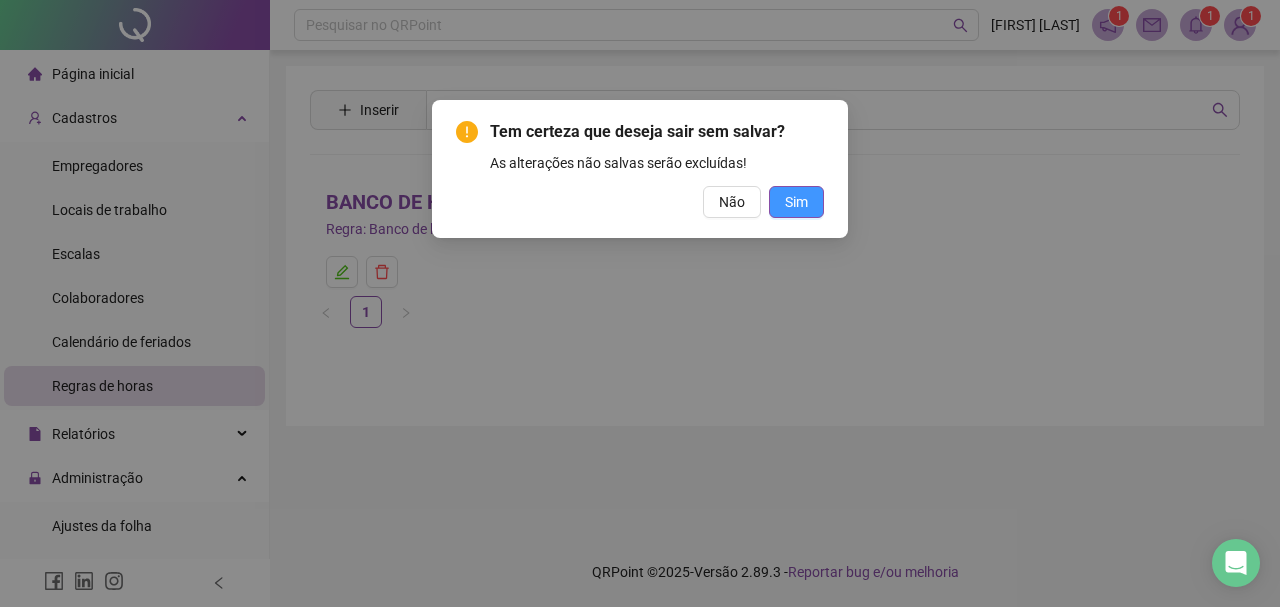 click on "Sim" at bounding box center (796, 202) 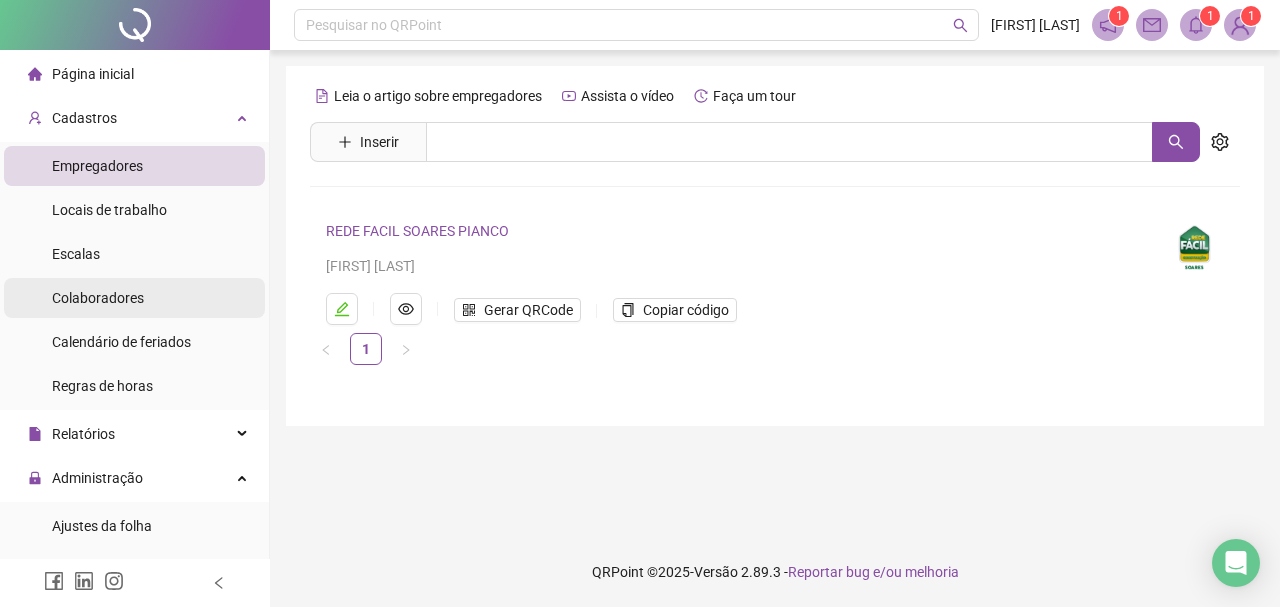 click on "Colaboradores" at bounding box center [134, 298] 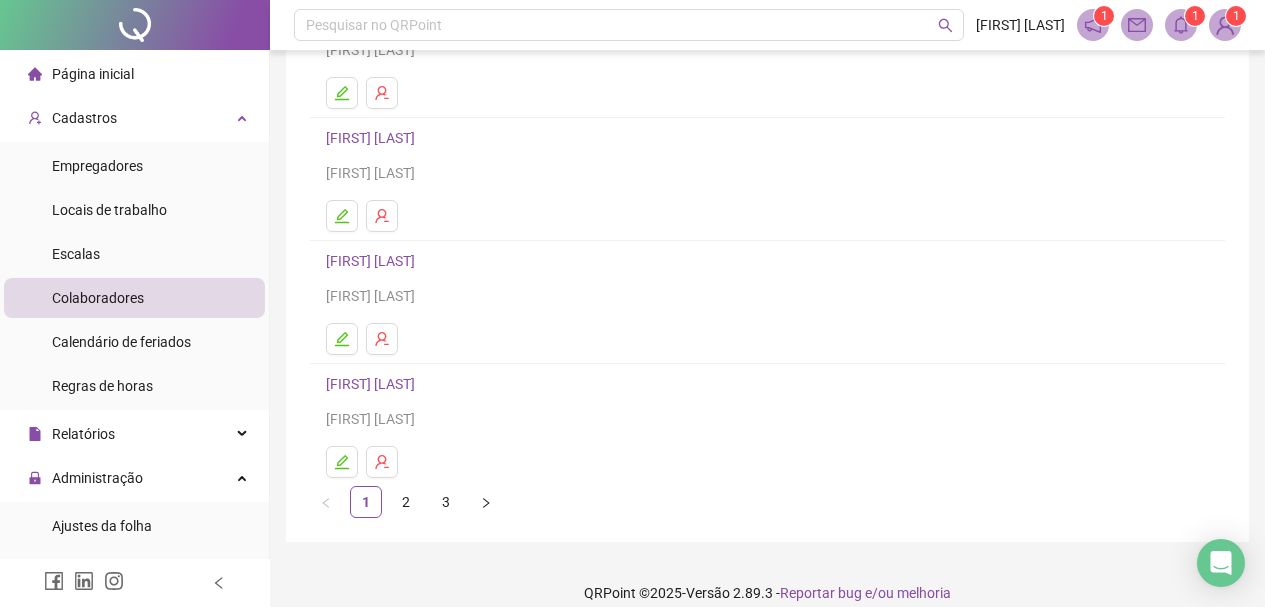 scroll, scrollTop: 360, scrollLeft: 0, axis: vertical 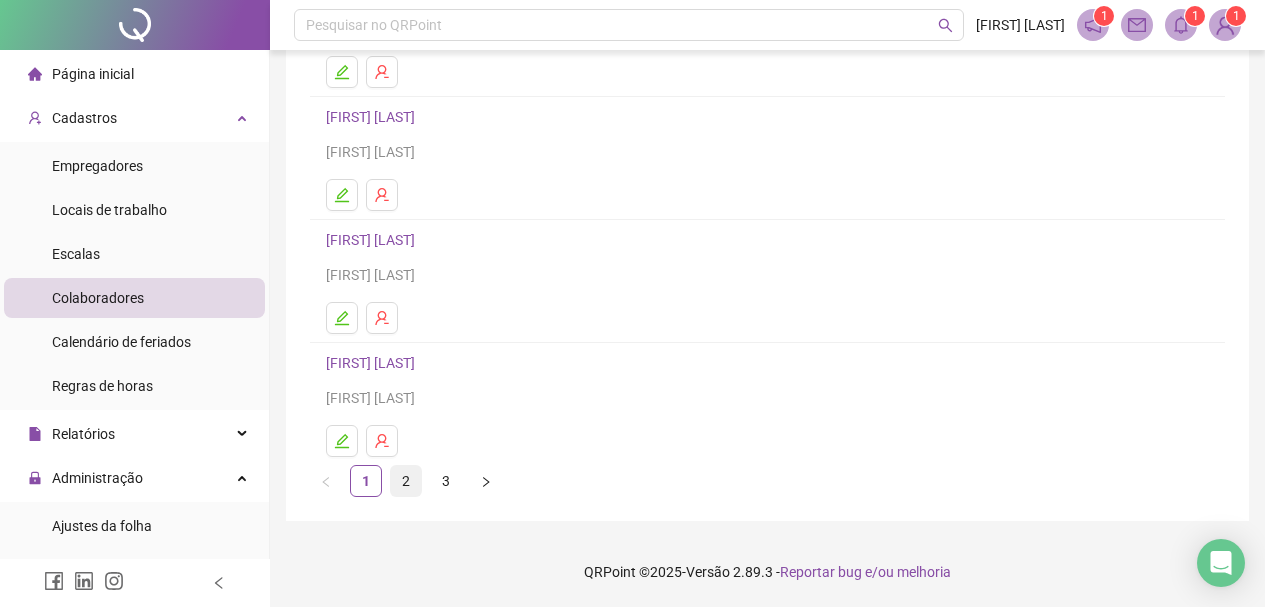 click on "2" at bounding box center [406, 481] 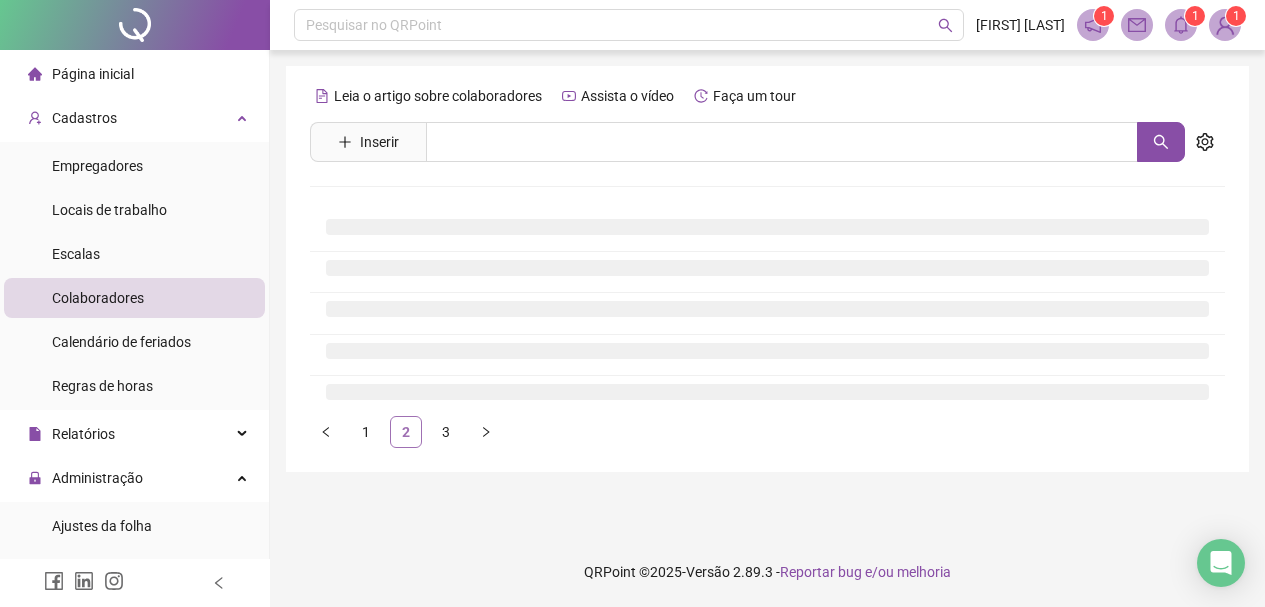 scroll, scrollTop: 0, scrollLeft: 0, axis: both 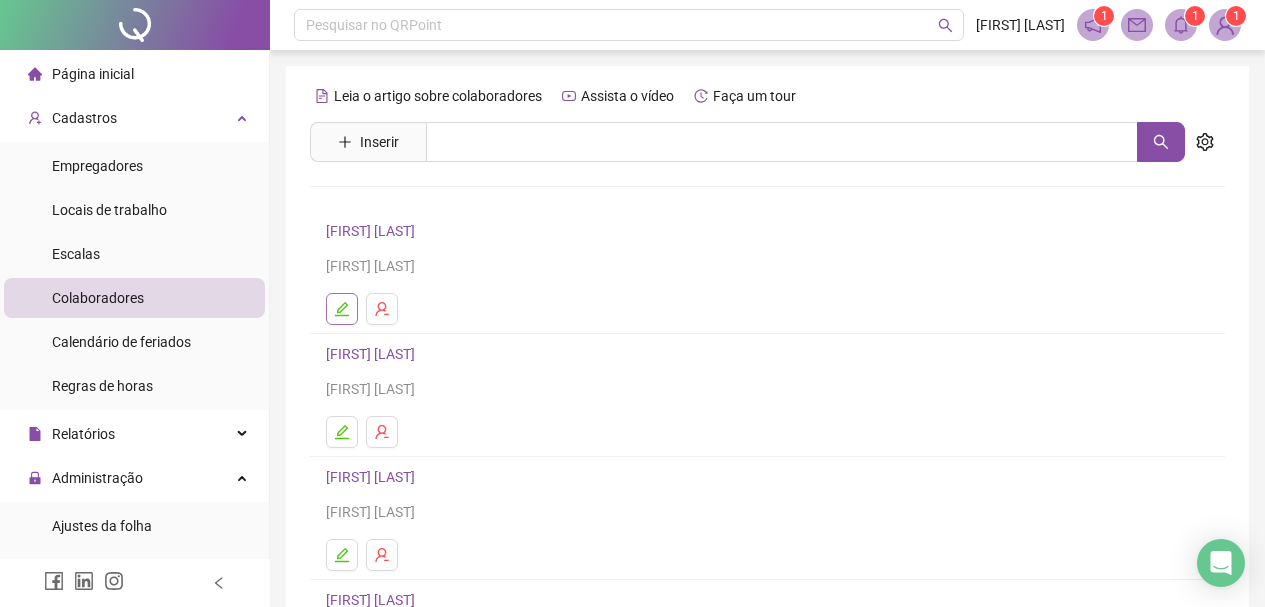 click at bounding box center (342, 309) 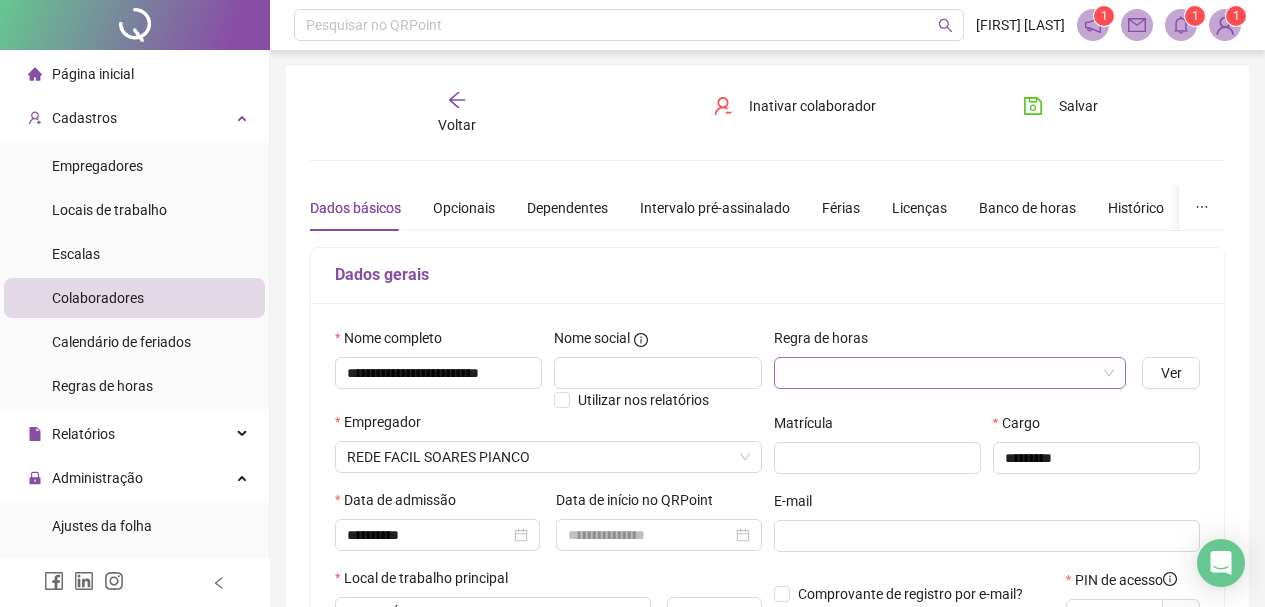 click at bounding box center (941, 373) 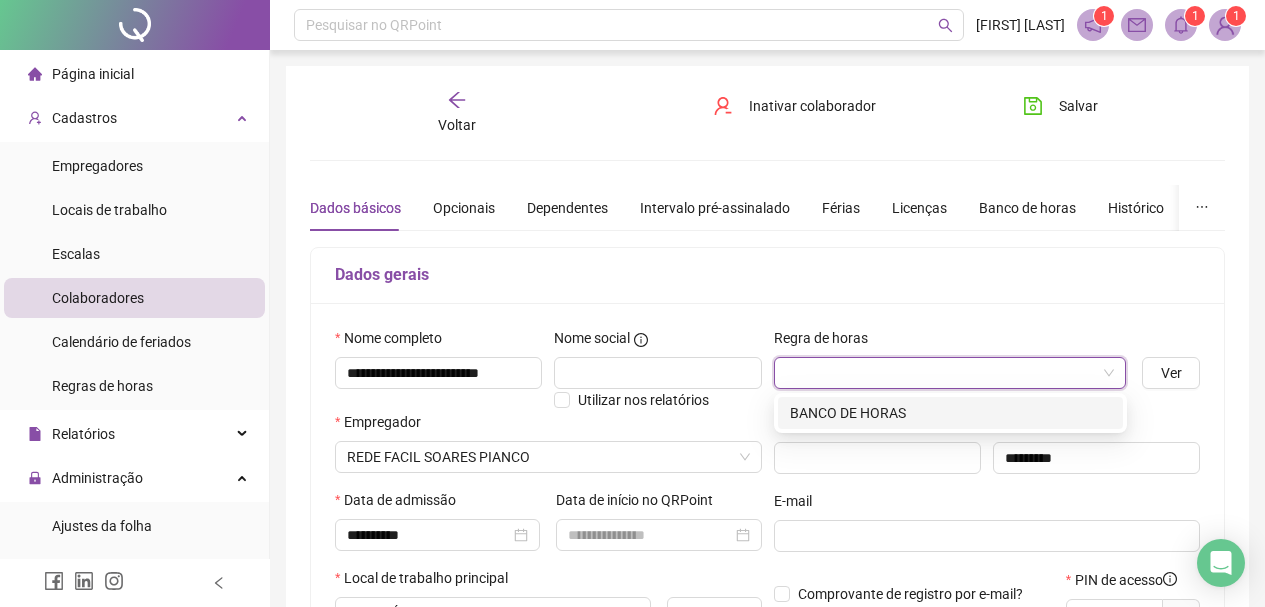 click on "BANCO DE HORAS" at bounding box center [950, 413] 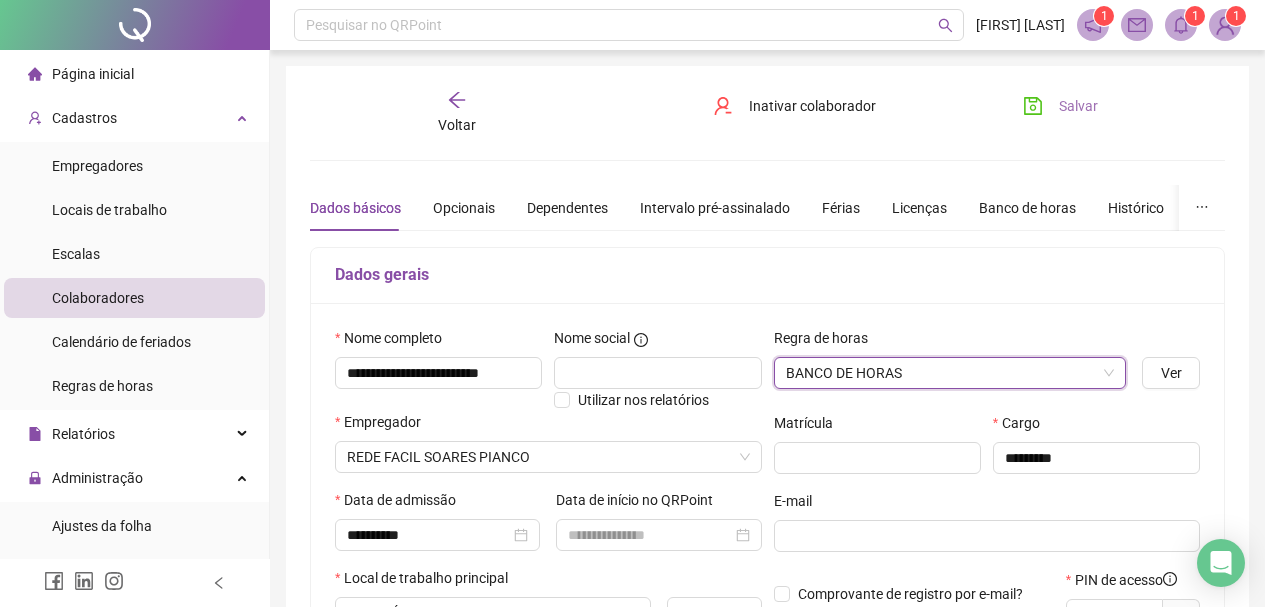click on "Salvar" at bounding box center (1060, 106) 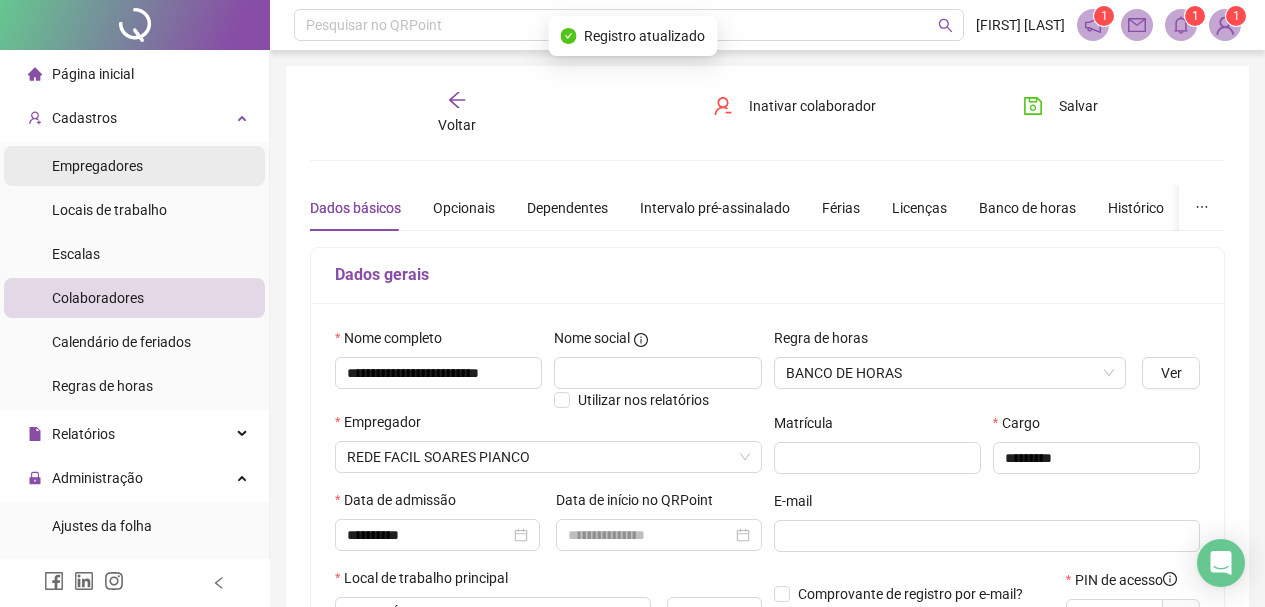 click on "Empregadores" at bounding box center [97, 166] 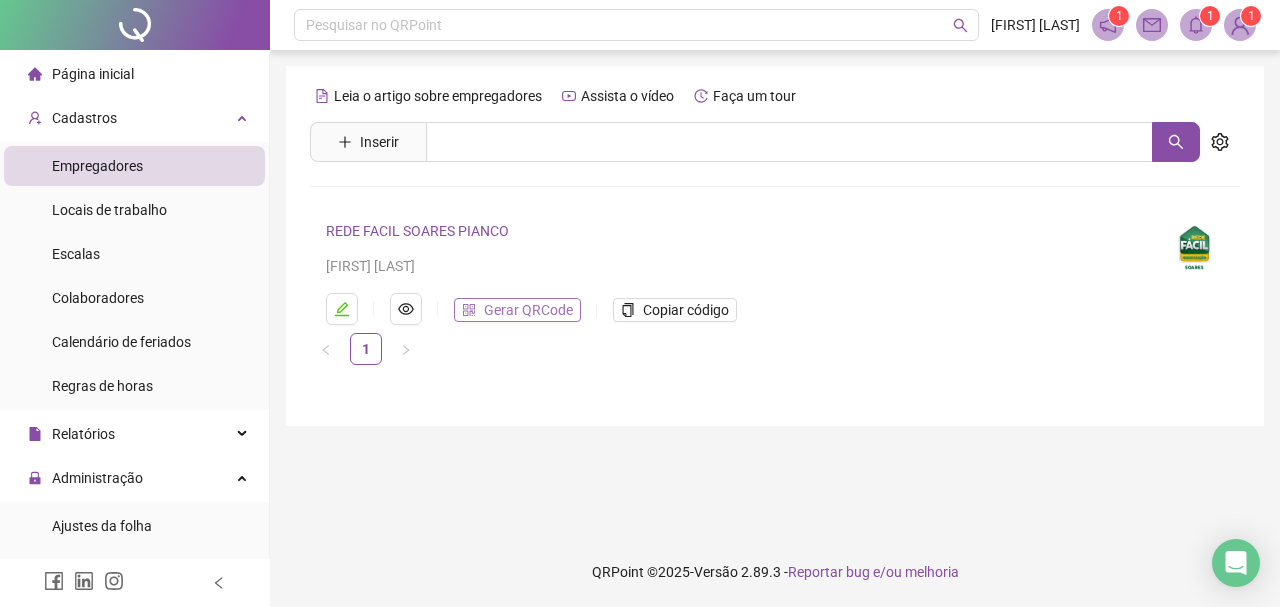 click on "Gerar QRCode" at bounding box center [528, 310] 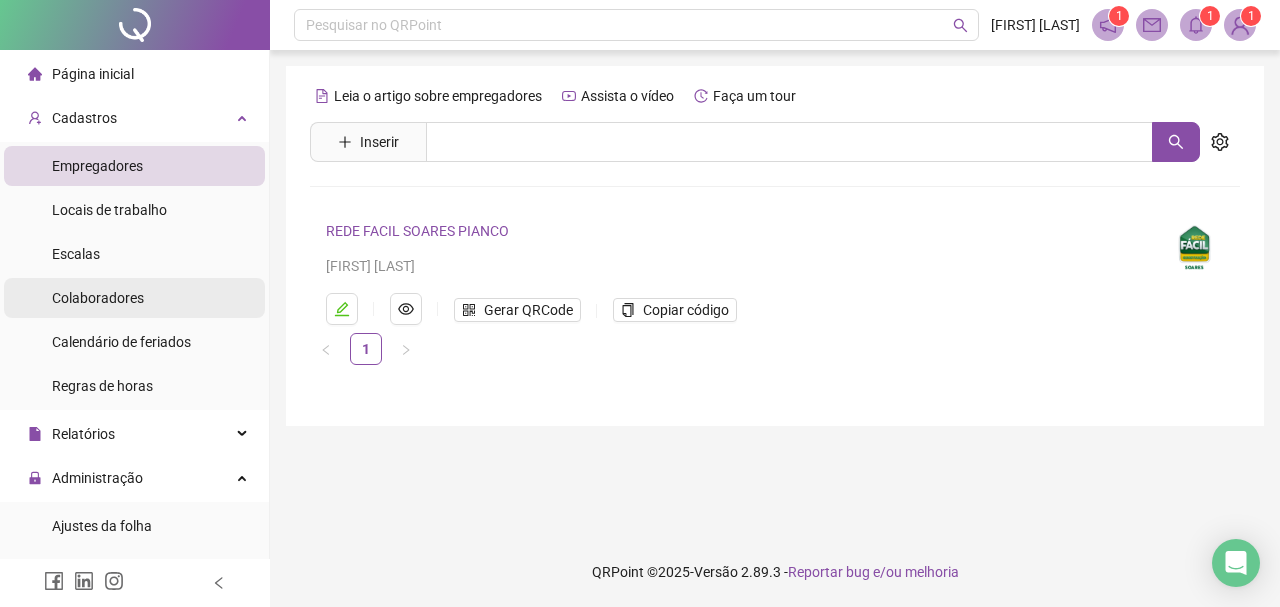 click on "Colaboradores" at bounding box center [134, 298] 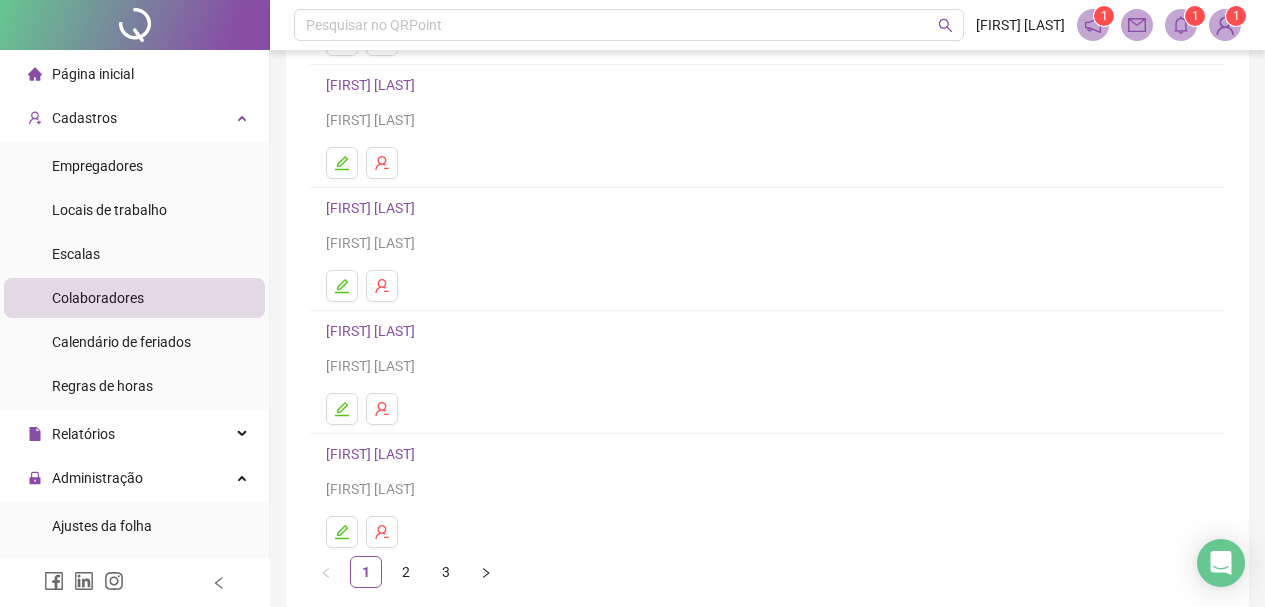 scroll, scrollTop: 360, scrollLeft: 0, axis: vertical 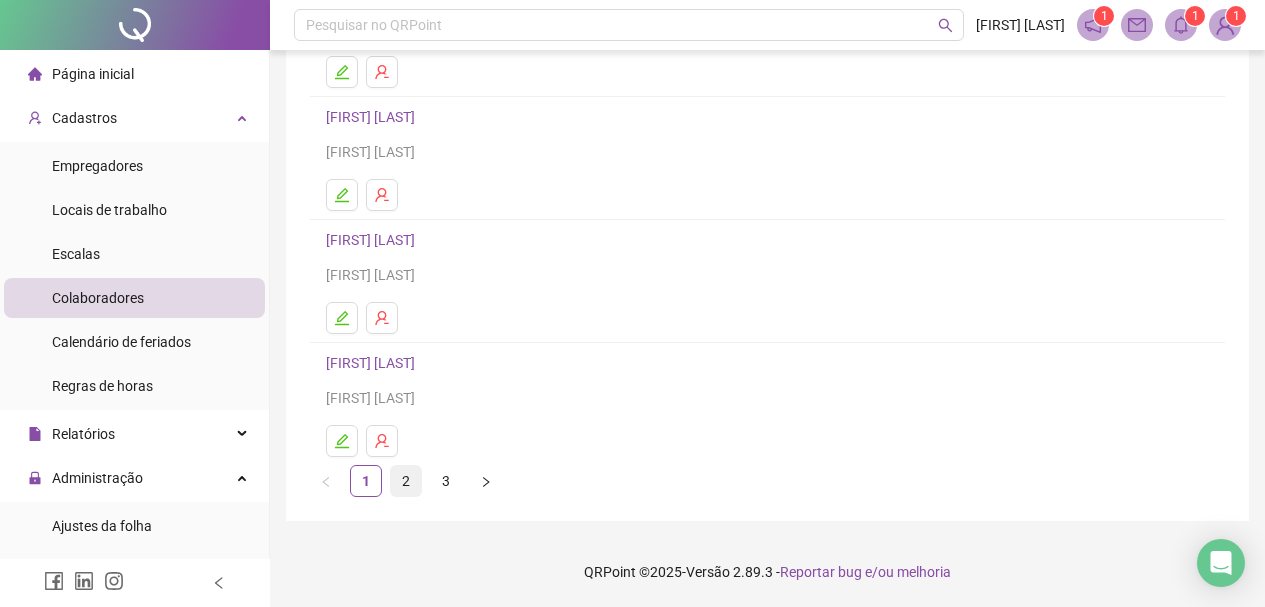 click on "2" at bounding box center [406, 481] 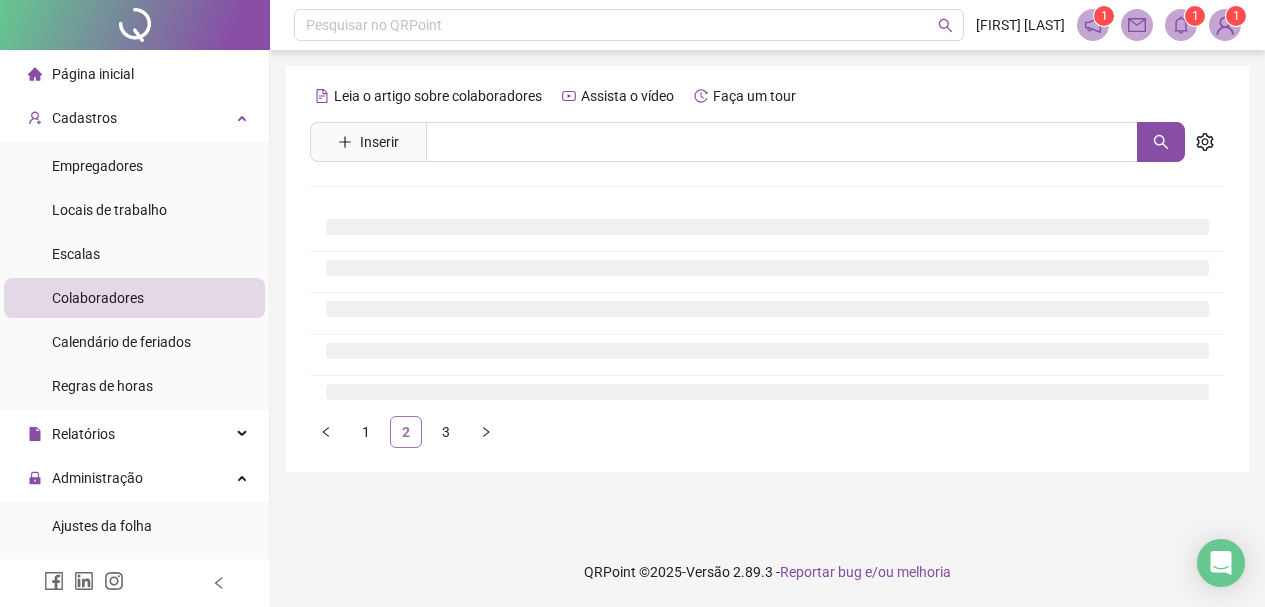 scroll, scrollTop: 0, scrollLeft: 0, axis: both 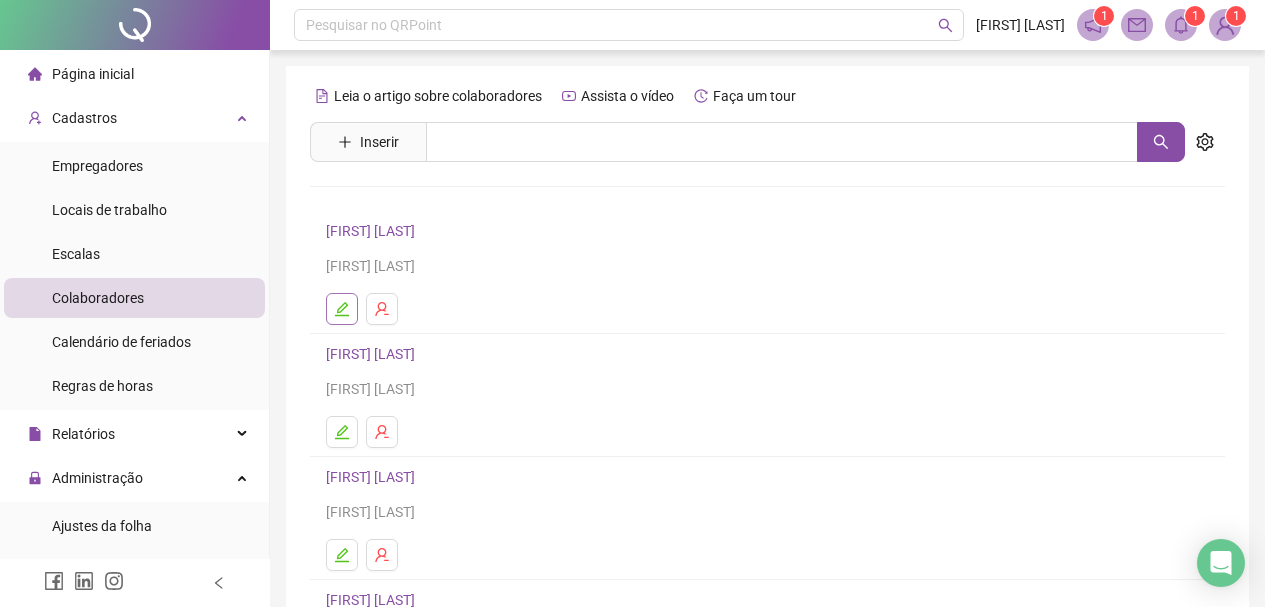 click at bounding box center [342, 309] 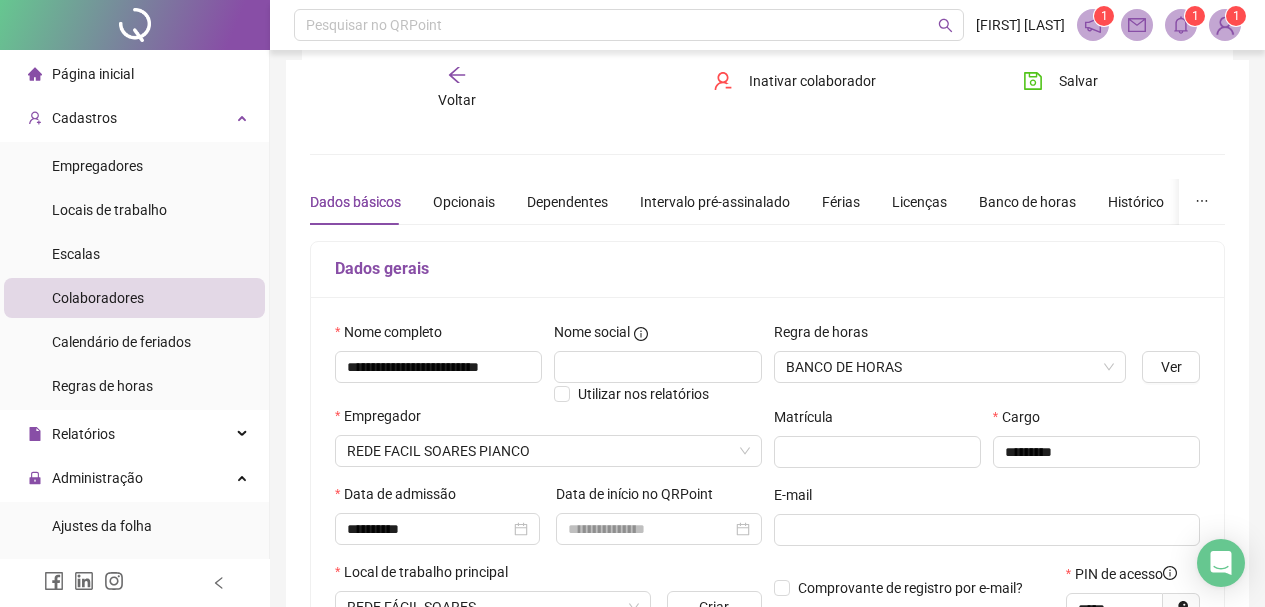 scroll, scrollTop: 0, scrollLeft: 0, axis: both 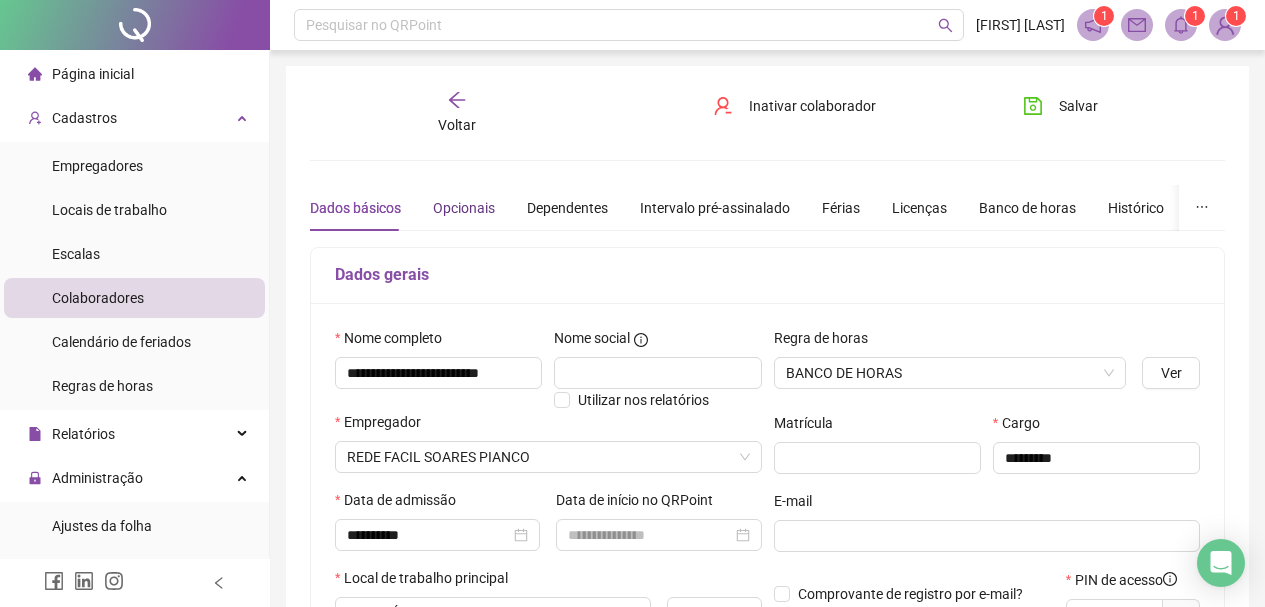 click on "Opcionais" at bounding box center [464, 208] 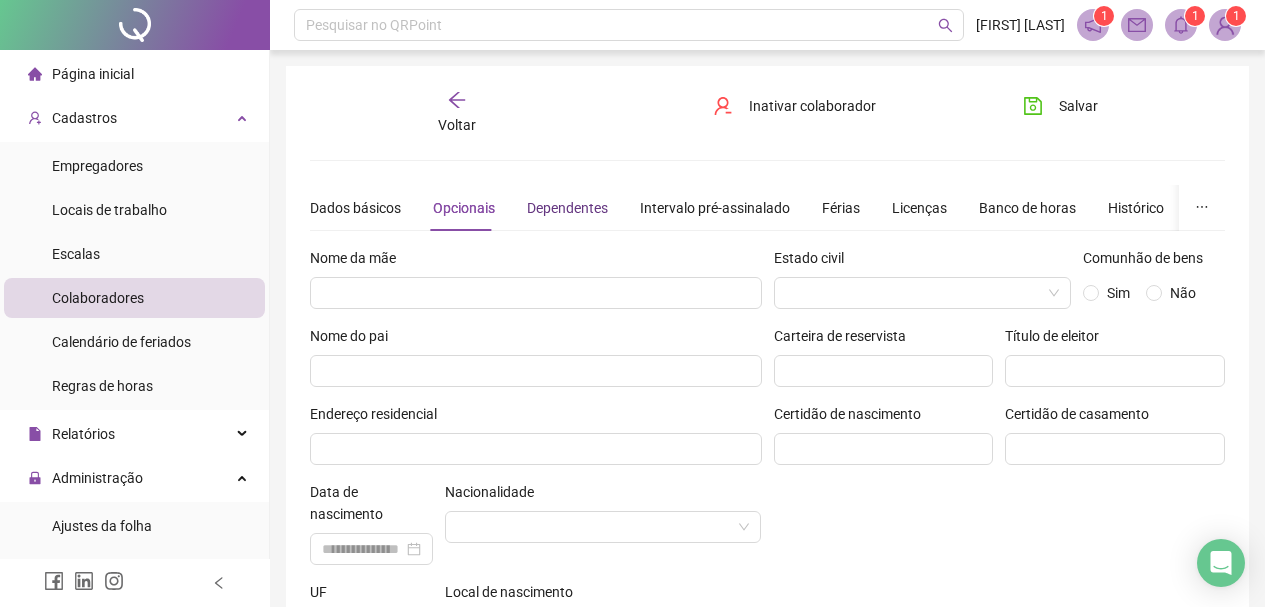 click on "Dependentes" at bounding box center [567, 208] 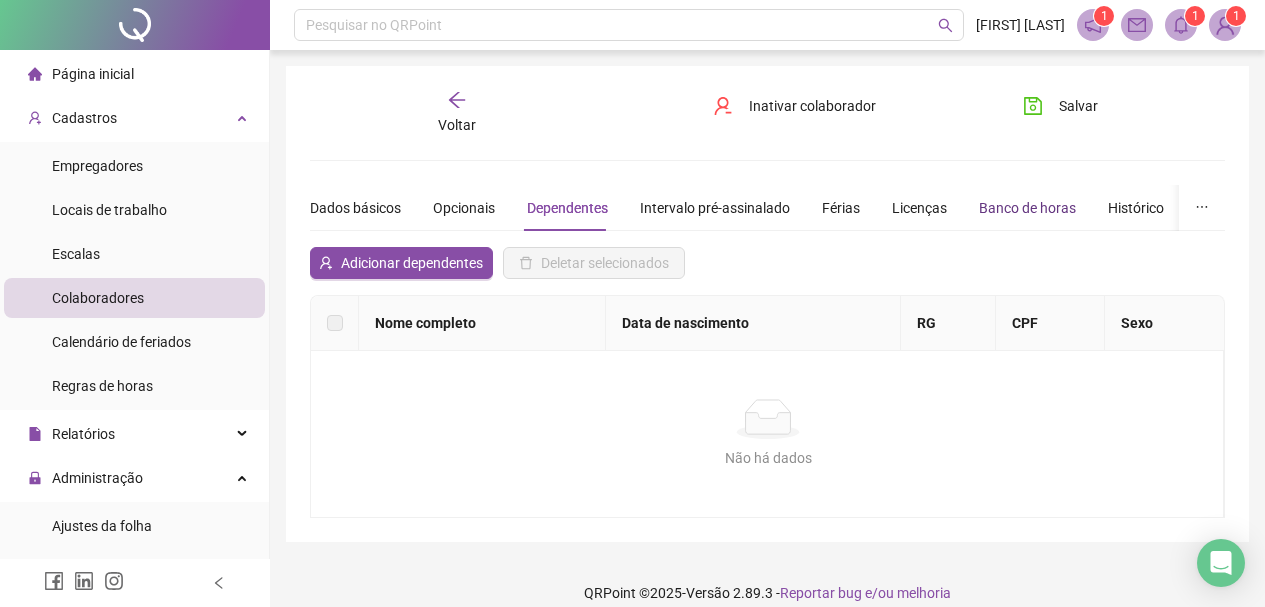 click on "Banco de horas" at bounding box center (1027, 208) 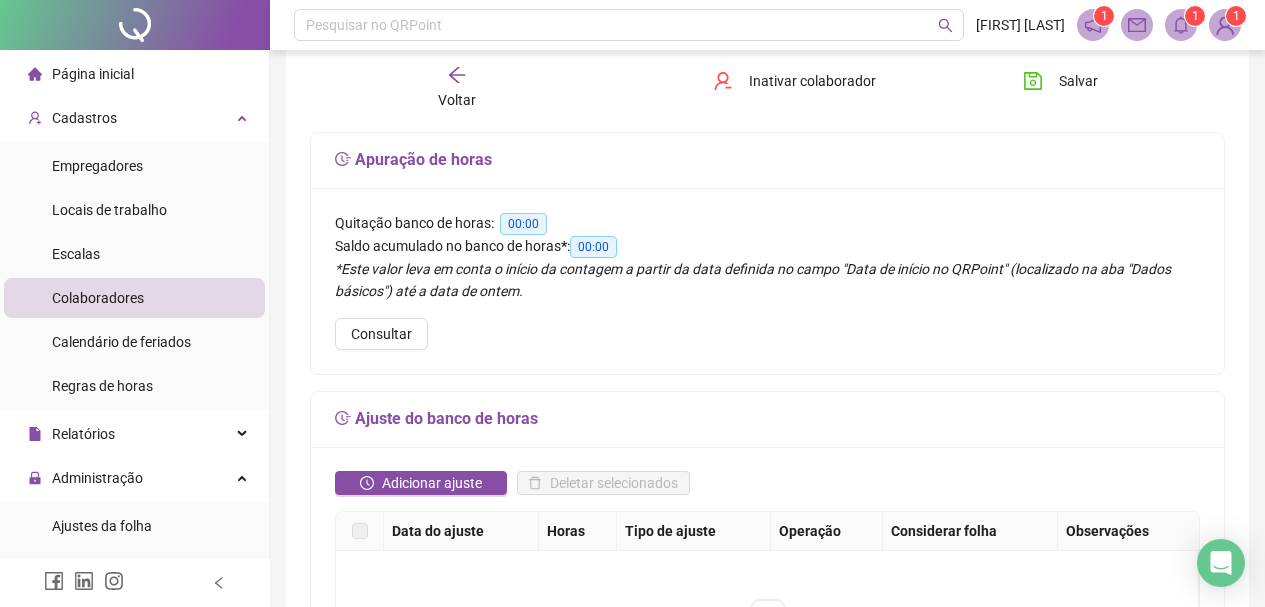 scroll, scrollTop: 0, scrollLeft: 0, axis: both 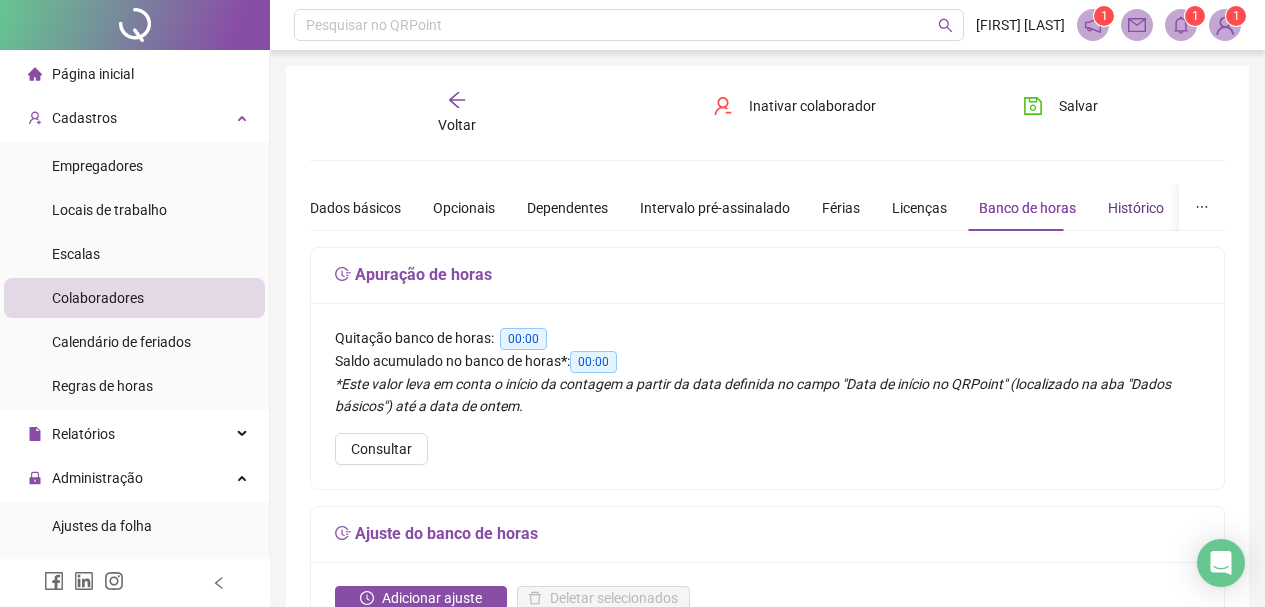 click on "Histórico" at bounding box center [1136, 208] 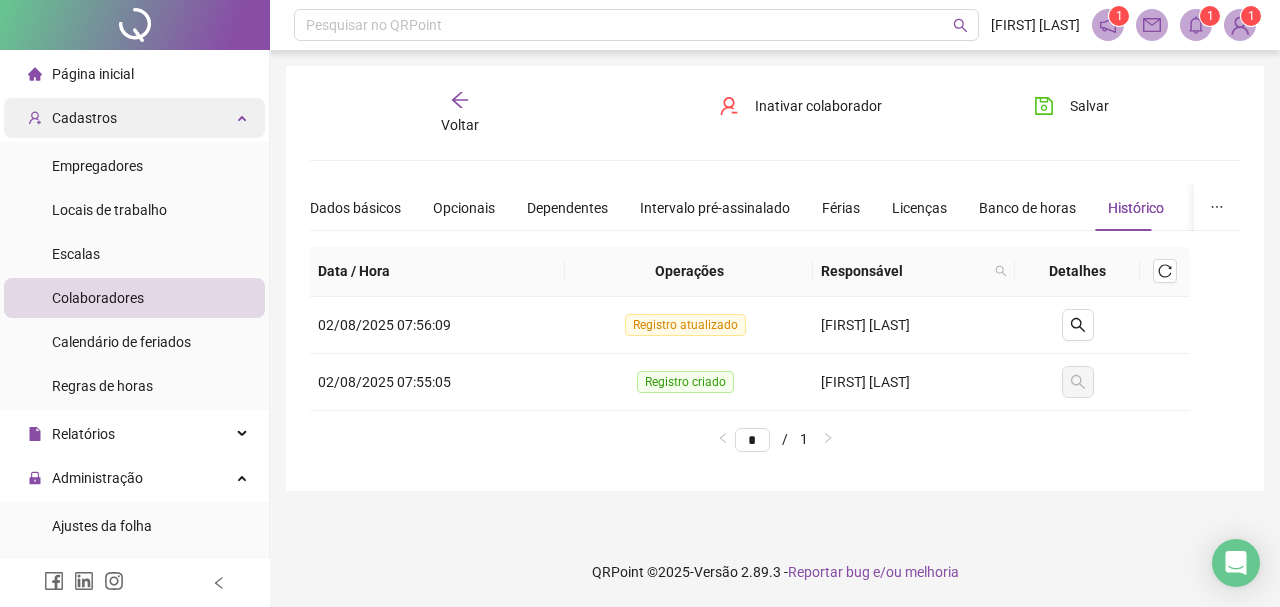 click on "Cadastros" at bounding box center [134, 118] 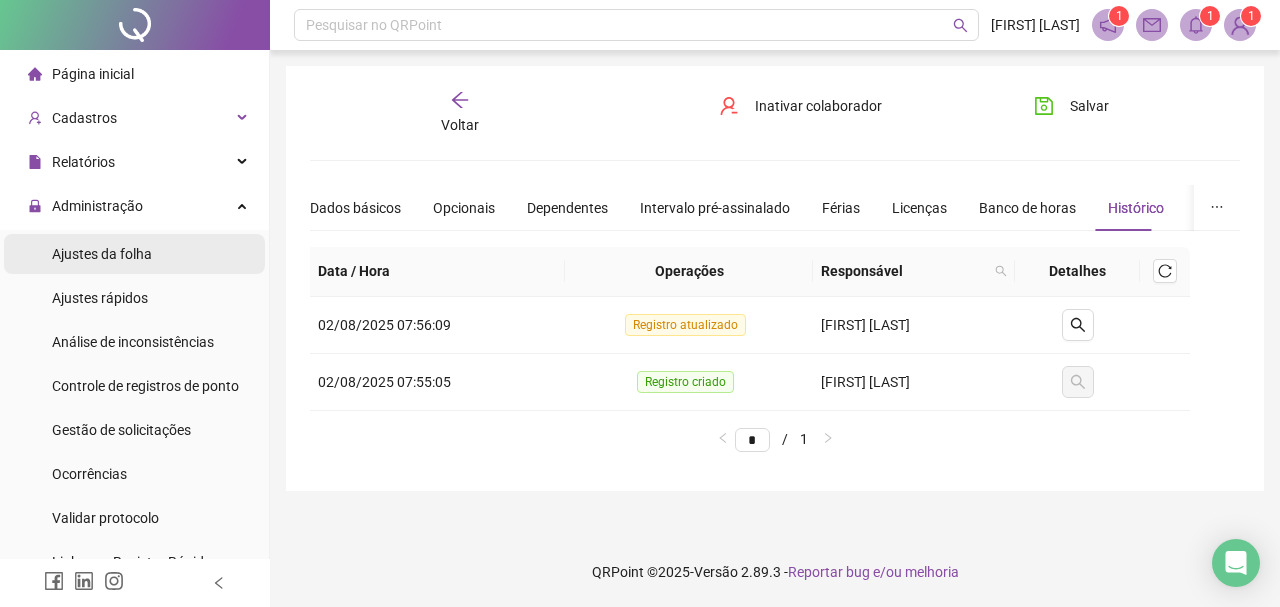 click on "Ajustes da folha" at bounding box center [102, 254] 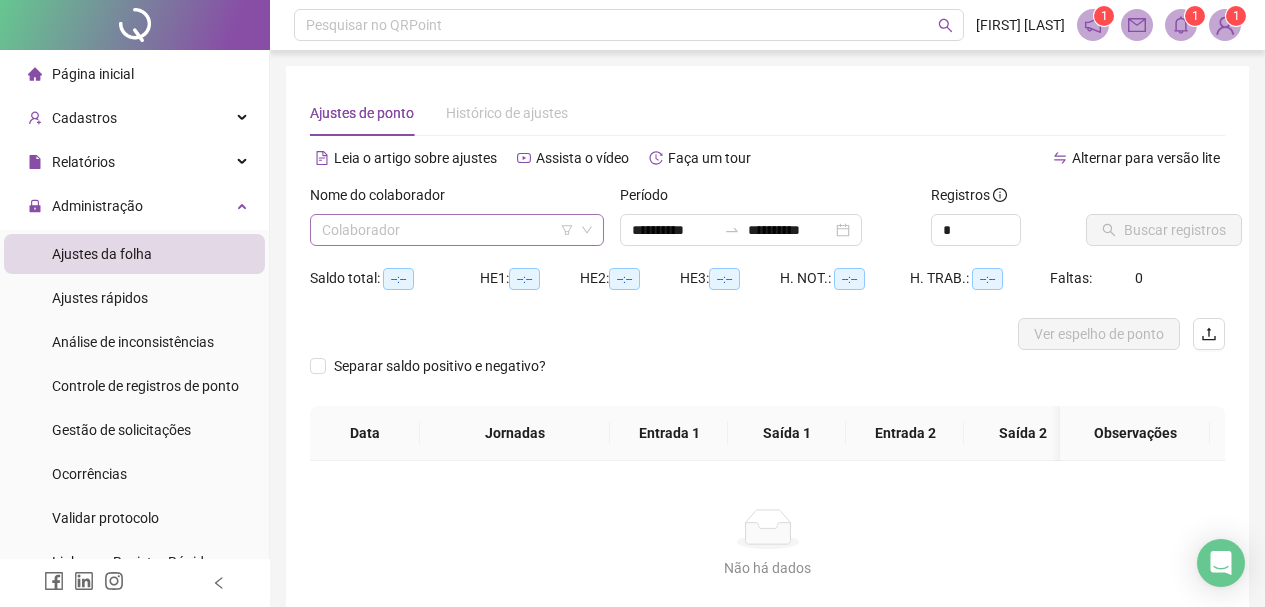 click at bounding box center (448, 230) 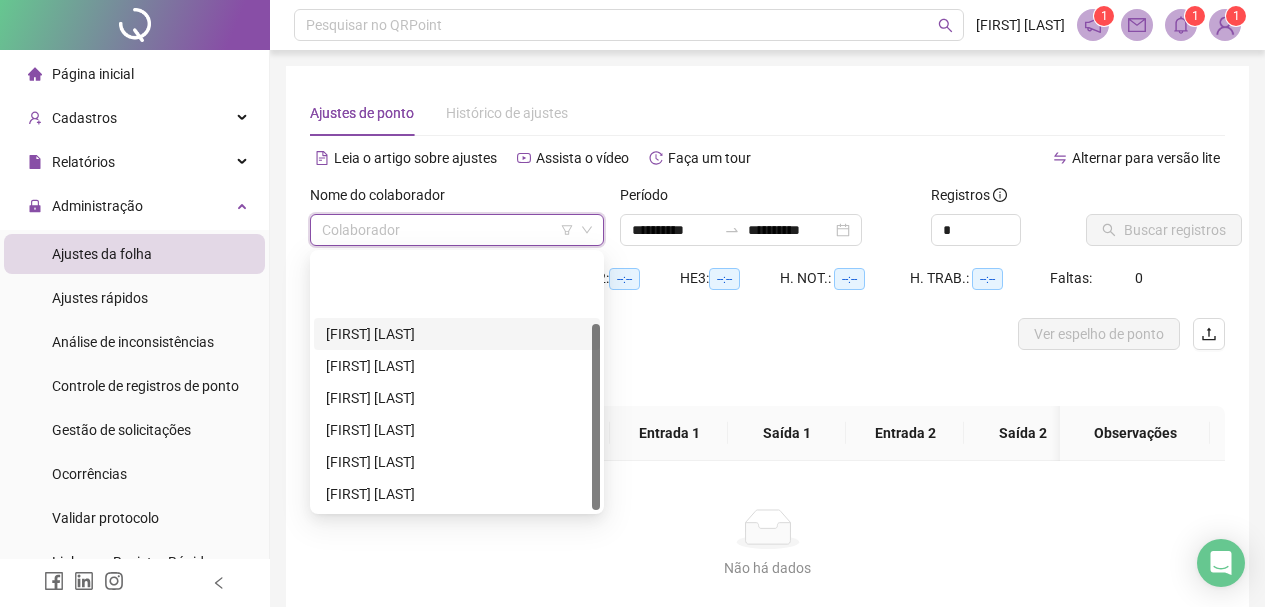 scroll, scrollTop: 96, scrollLeft: 0, axis: vertical 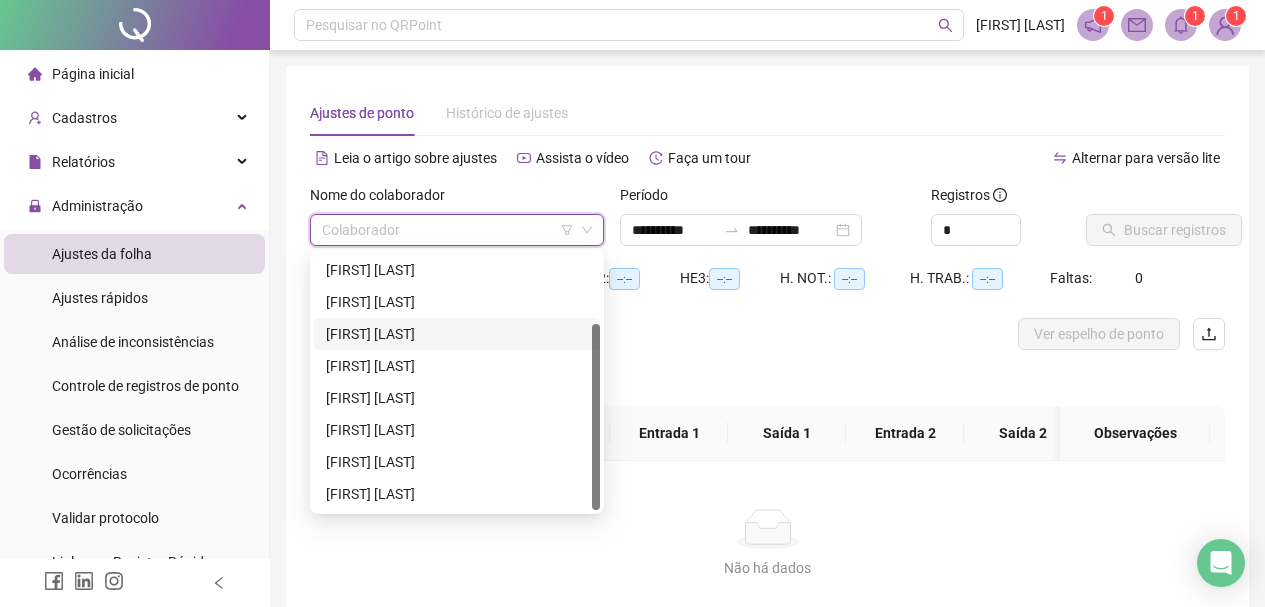 click on "[FIRST] [LAST]" at bounding box center [457, 334] 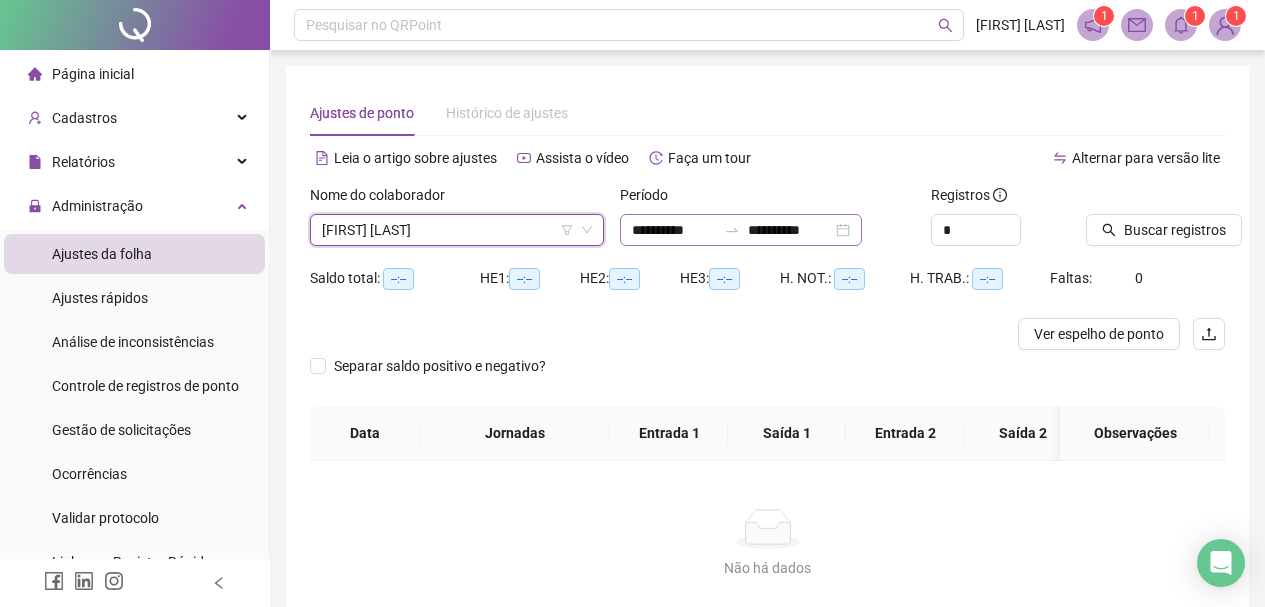 click on "**********" at bounding box center [741, 230] 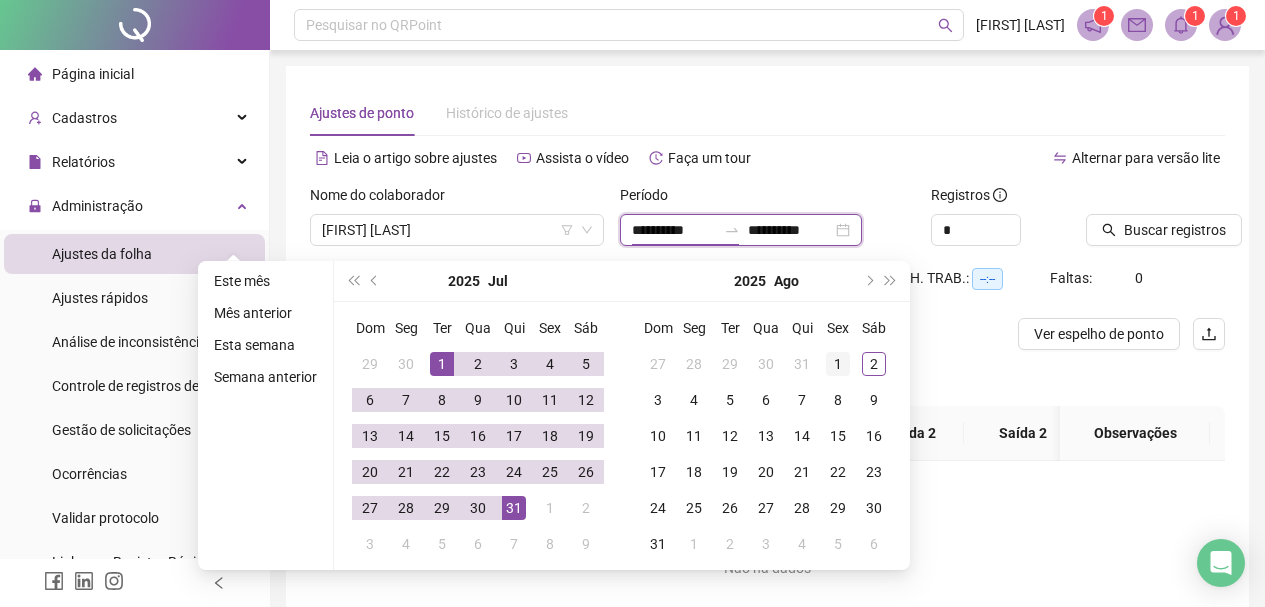 type on "**********" 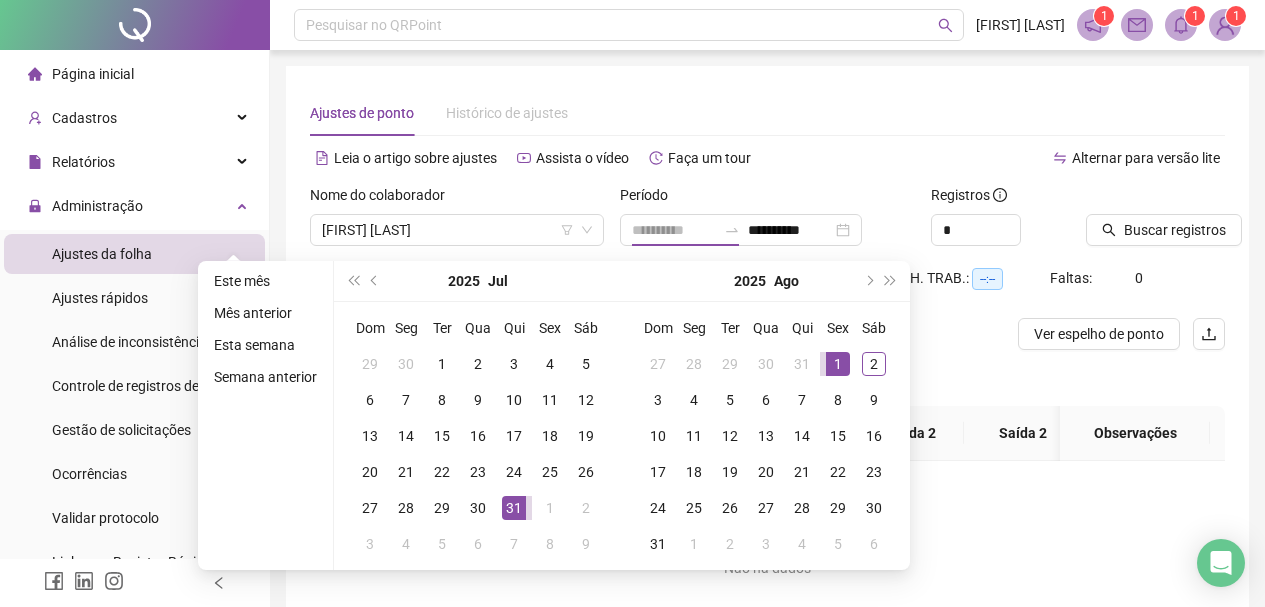 click on "1" at bounding box center [838, 364] 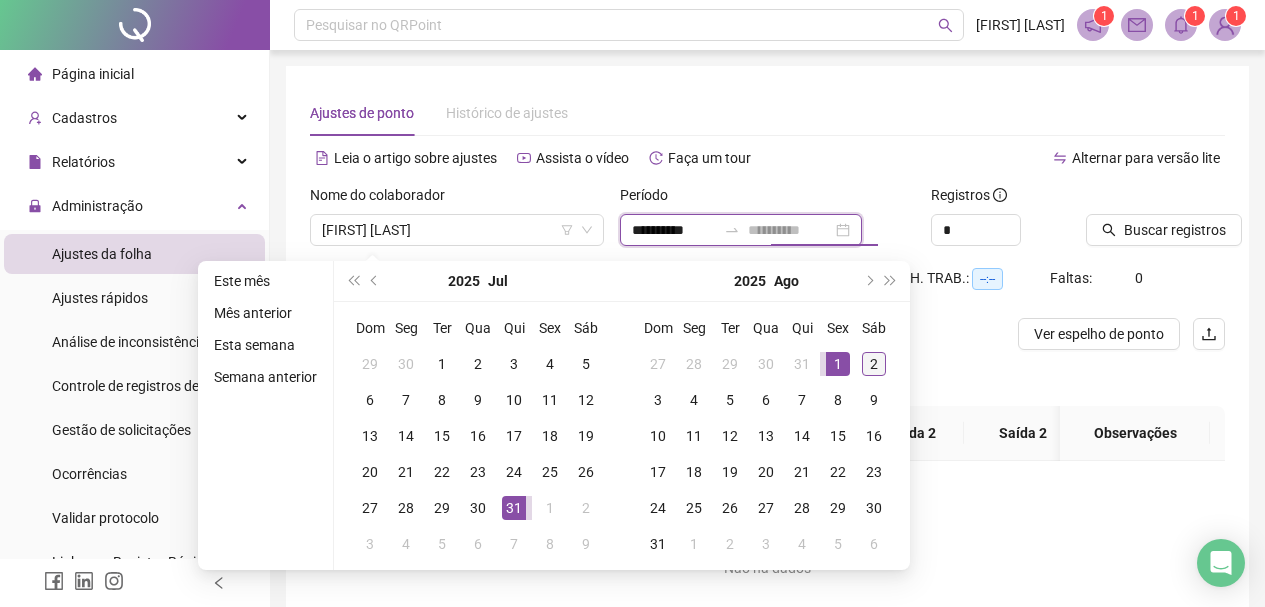 type on "**********" 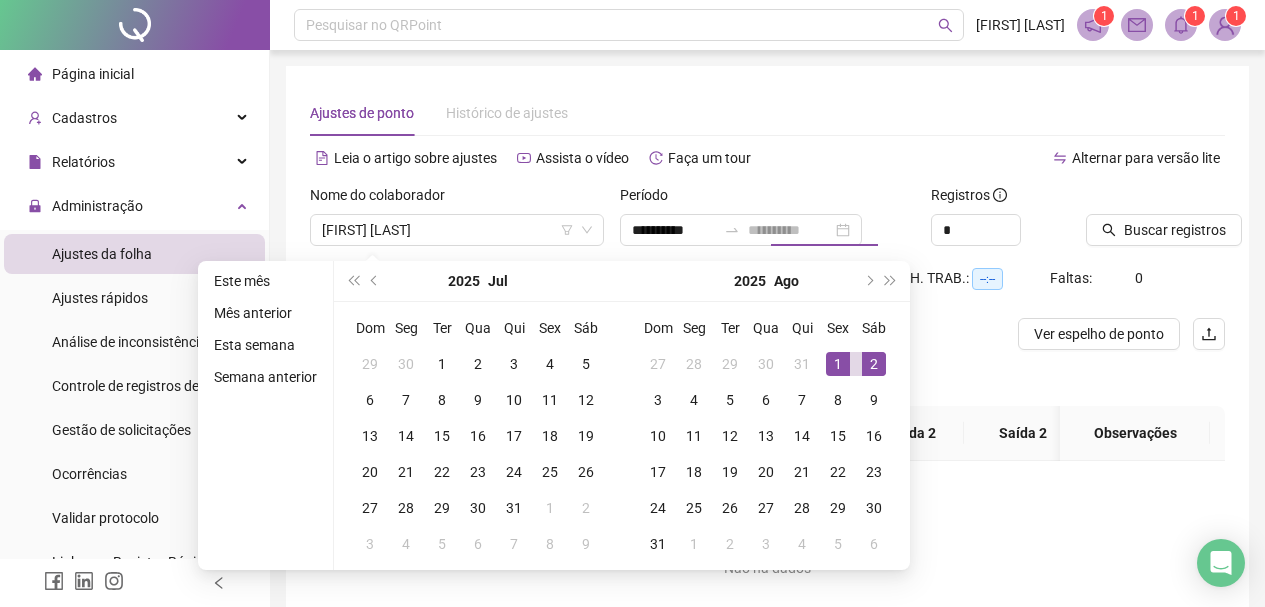 click on "2" at bounding box center (874, 364) 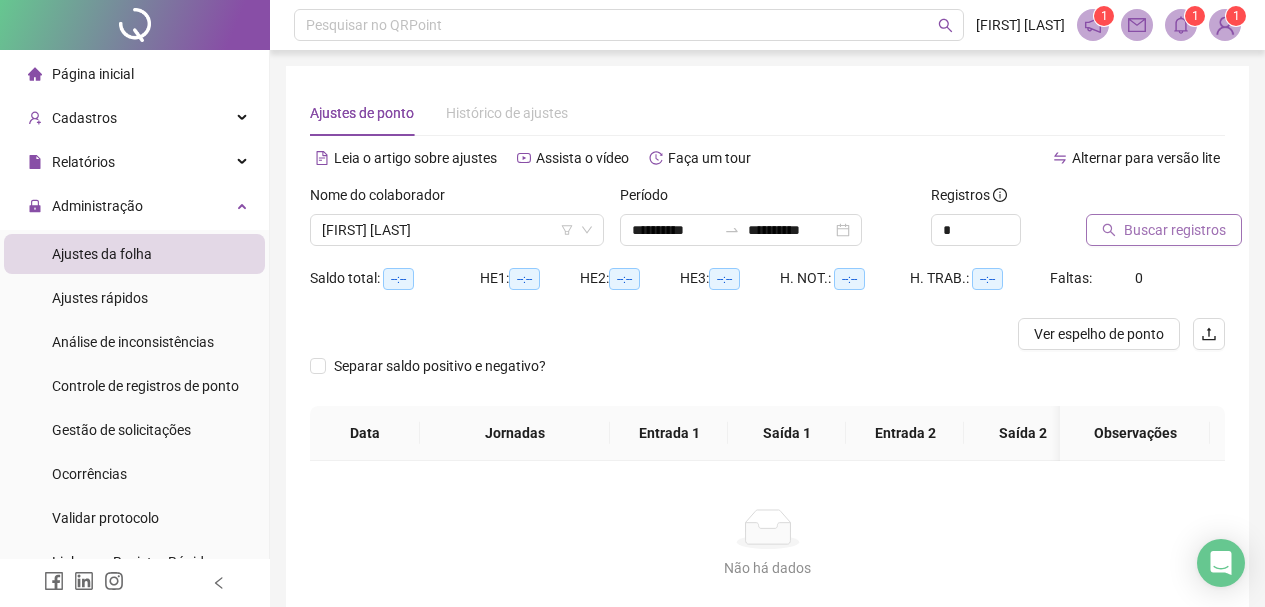 click on "Buscar registros" at bounding box center (1175, 230) 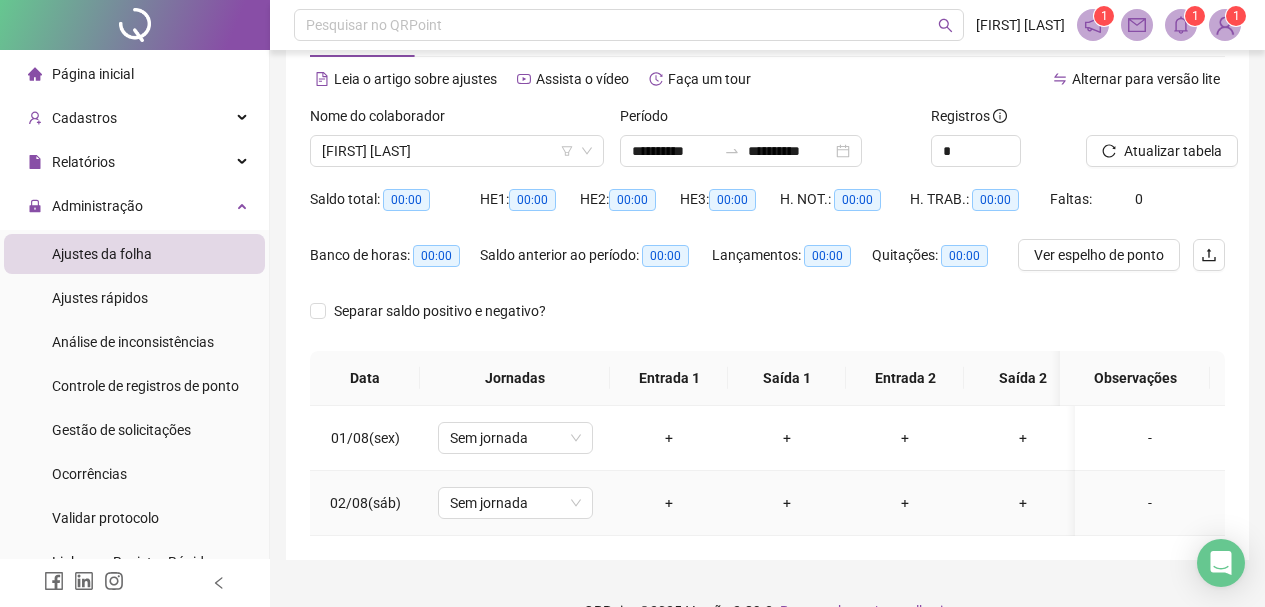 scroll, scrollTop: 133, scrollLeft: 0, axis: vertical 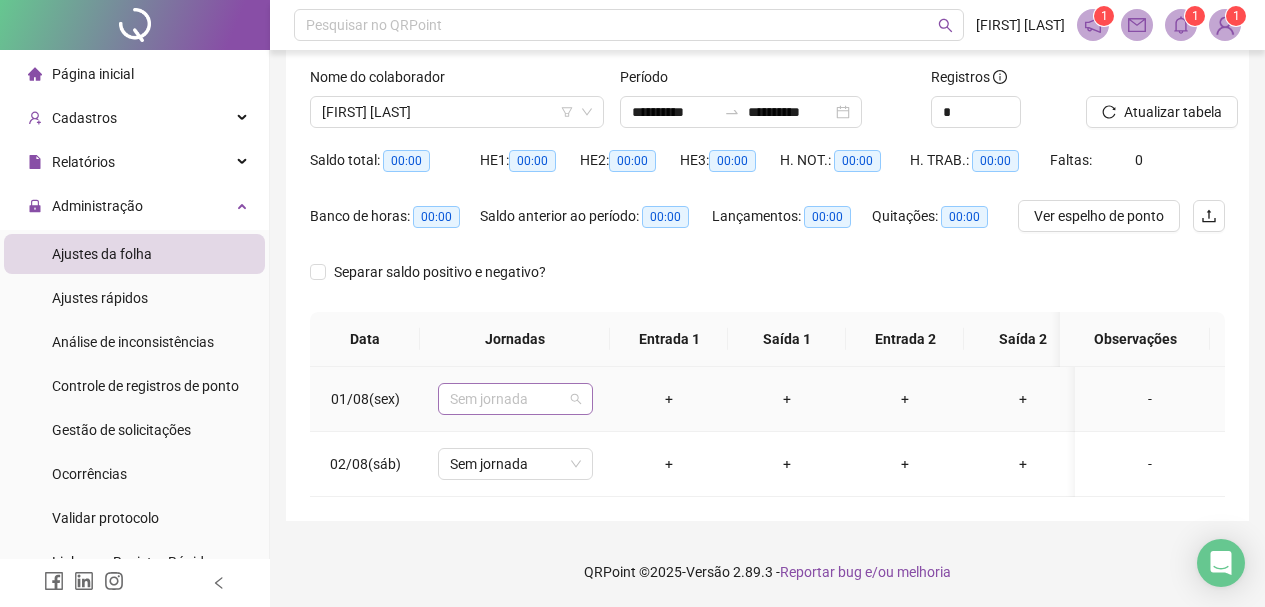 click on "Sem jornada" at bounding box center [515, 399] 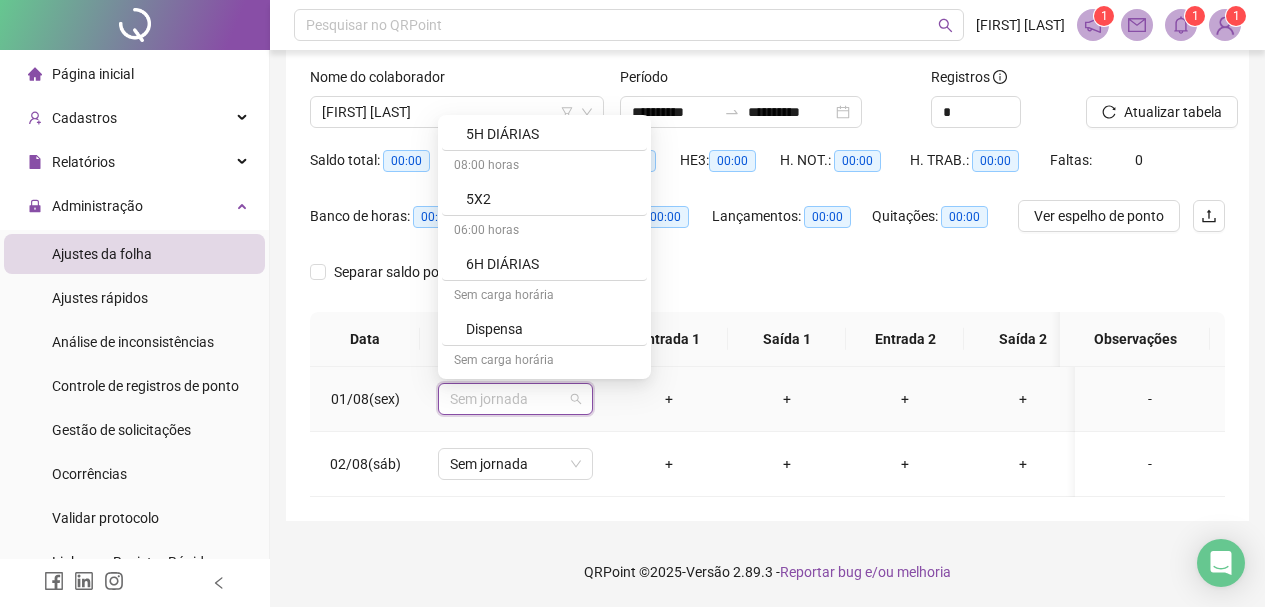 scroll, scrollTop: 184, scrollLeft: 0, axis: vertical 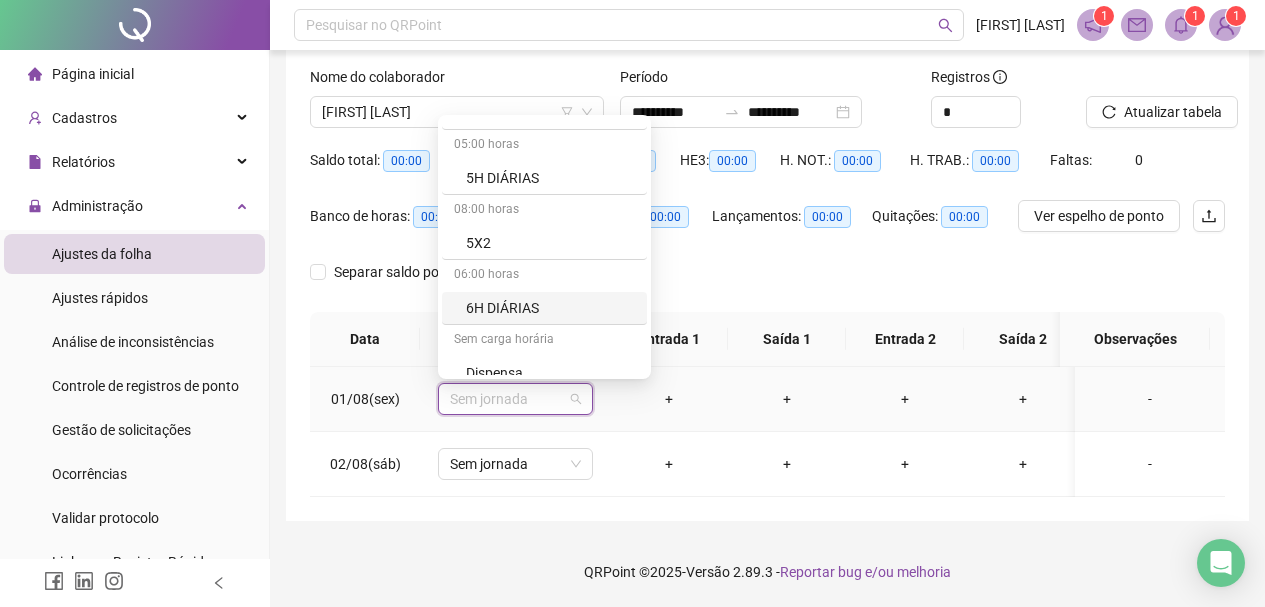 click on "6H DIÁRIAS" at bounding box center (550, 308) 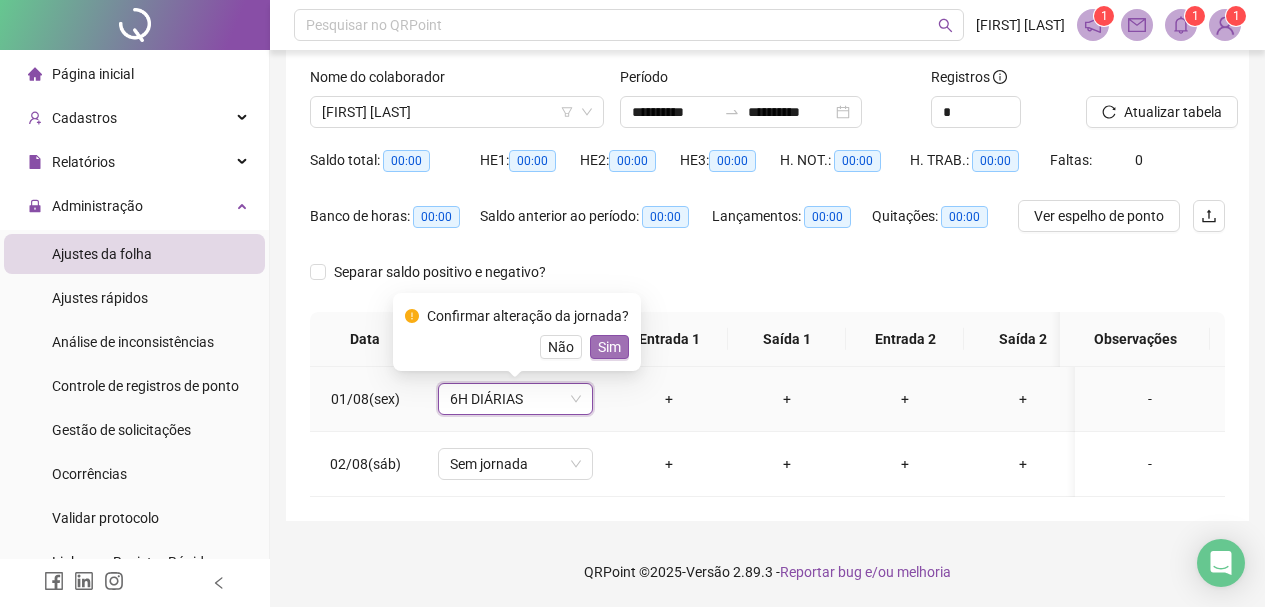 click on "Sim" at bounding box center [609, 347] 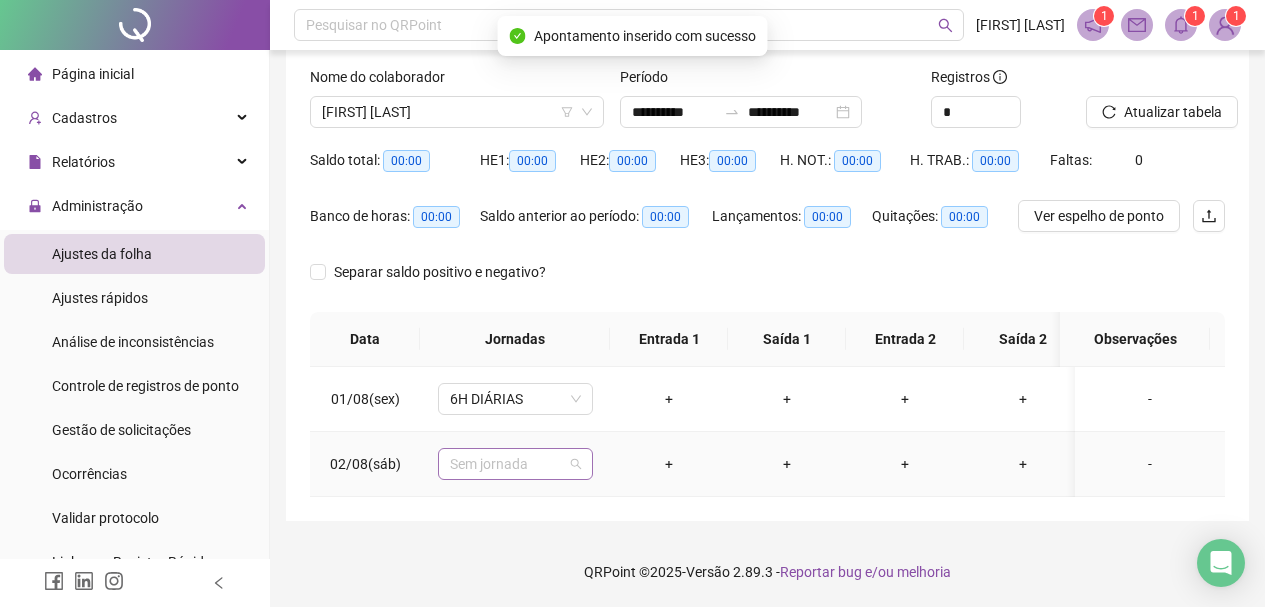 click on "Sem jornada" at bounding box center [515, 464] 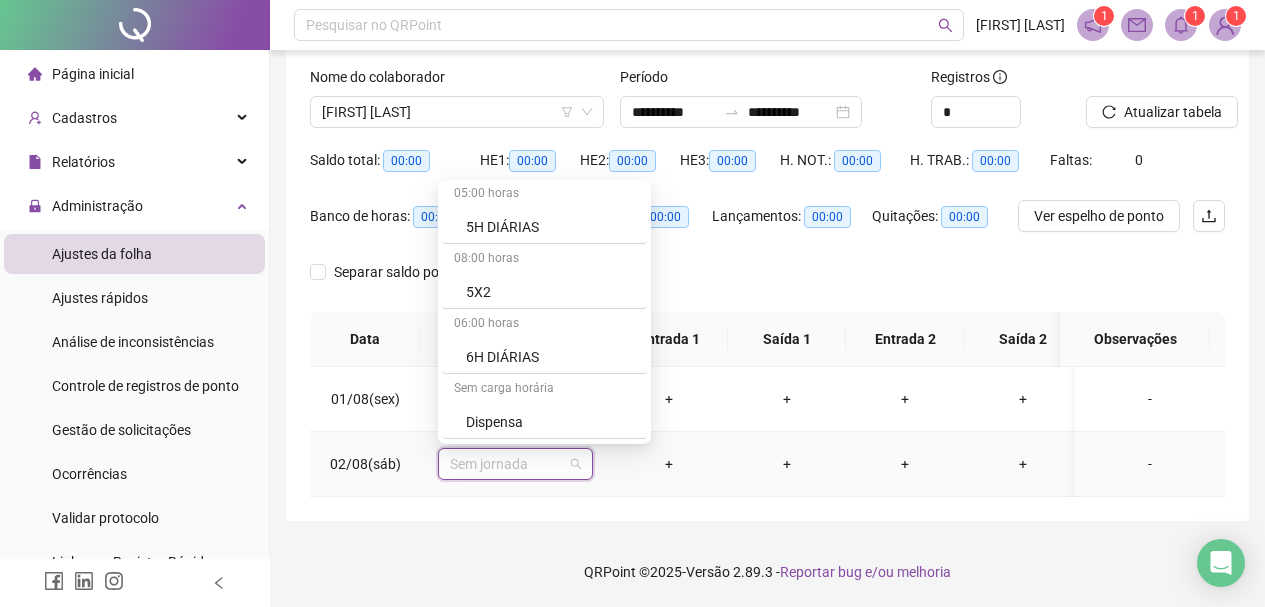 scroll, scrollTop: 300, scrollLeft: 0, axis: vertical 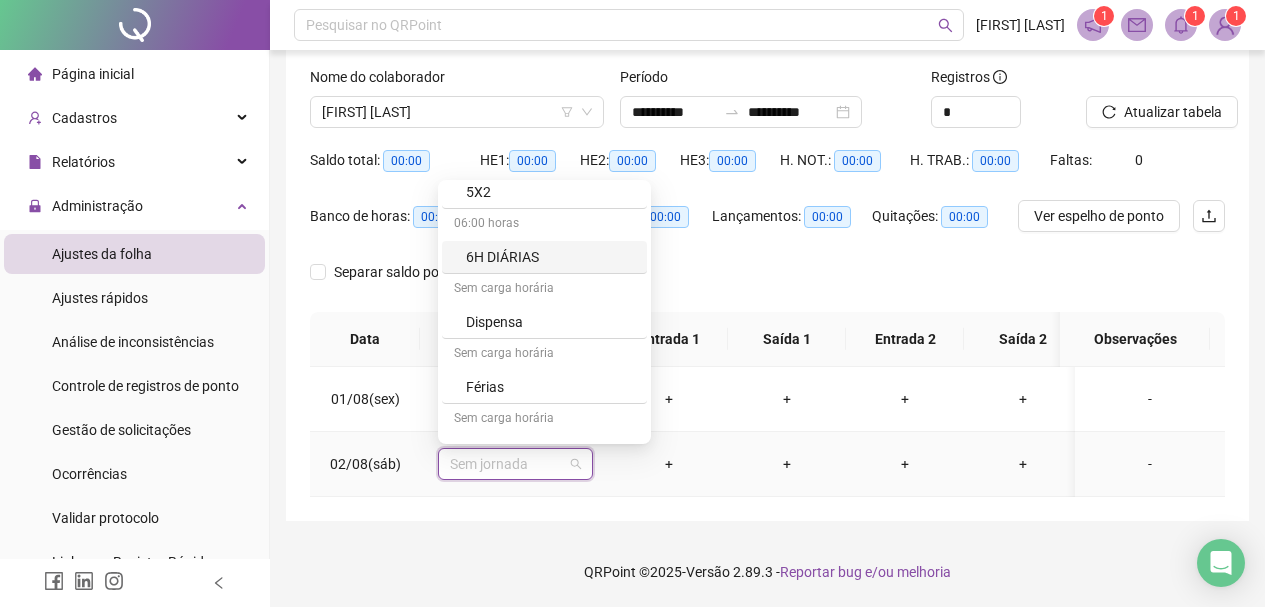 click on "6H DIÁRIAS" at bounding box center [550, 257] 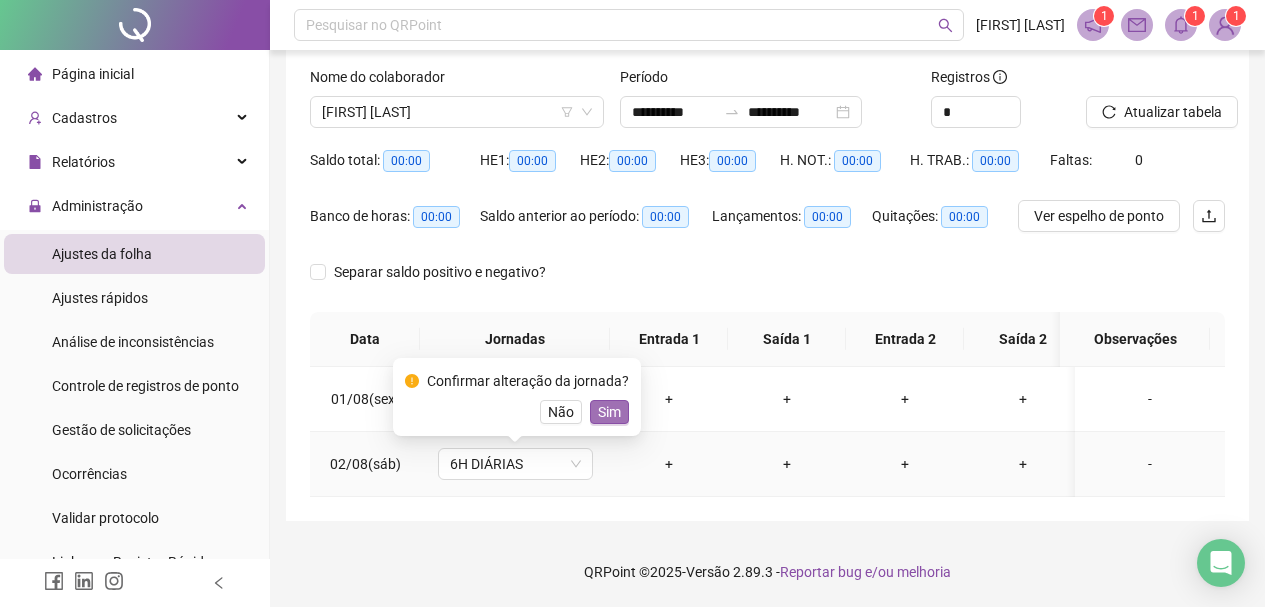click on "Sim" at bounding box center [609, 412] 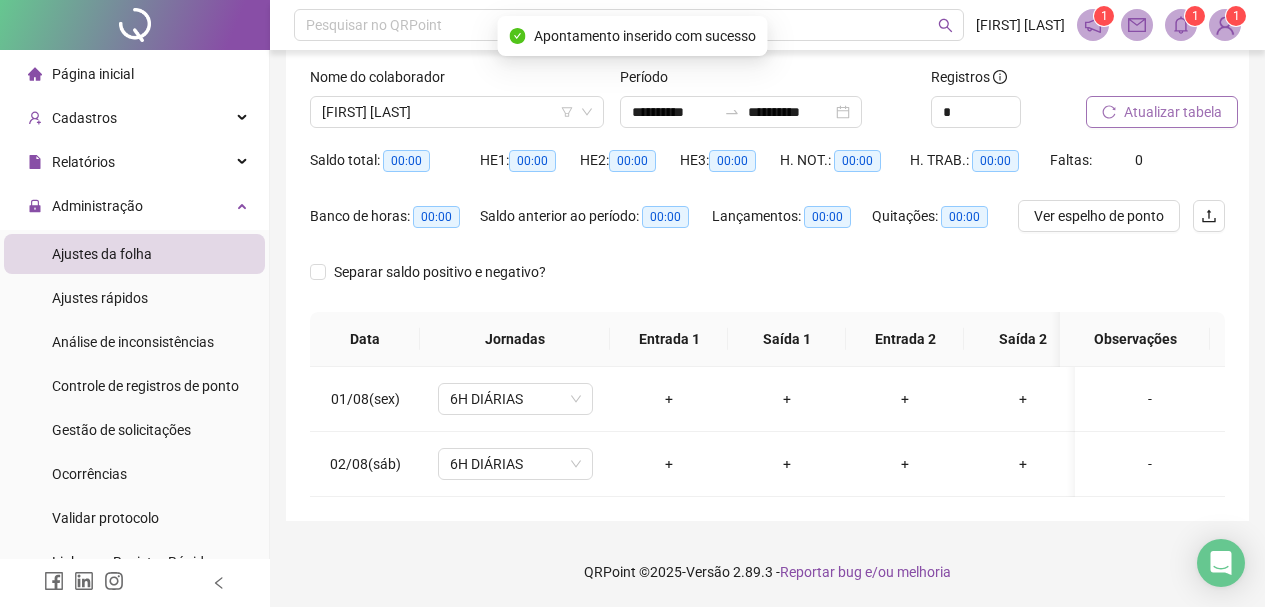 click on "Atualizar tabela" at bounding box center [1173, 112] 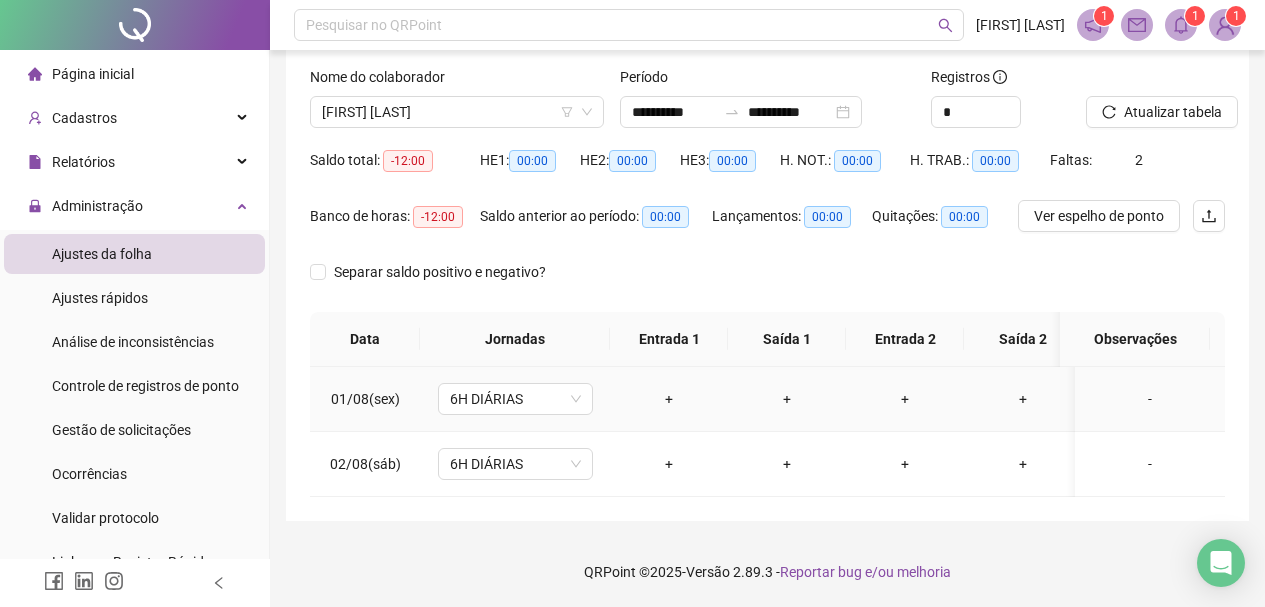 click on "+" at bounding box center [669, 399] 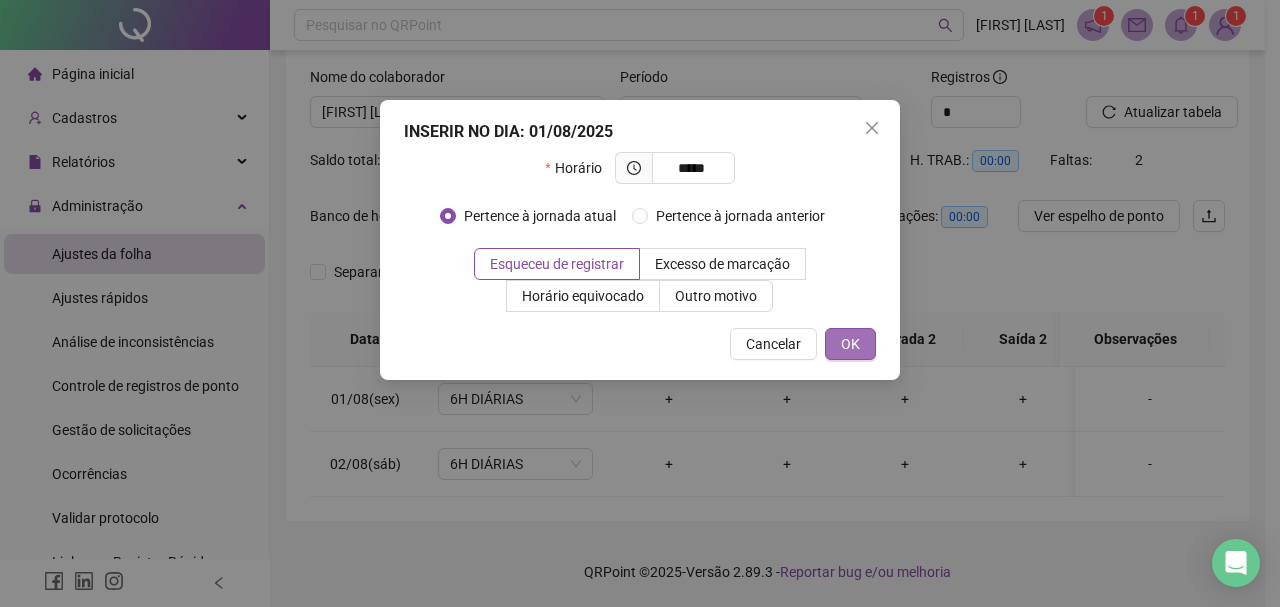 type on "*****" 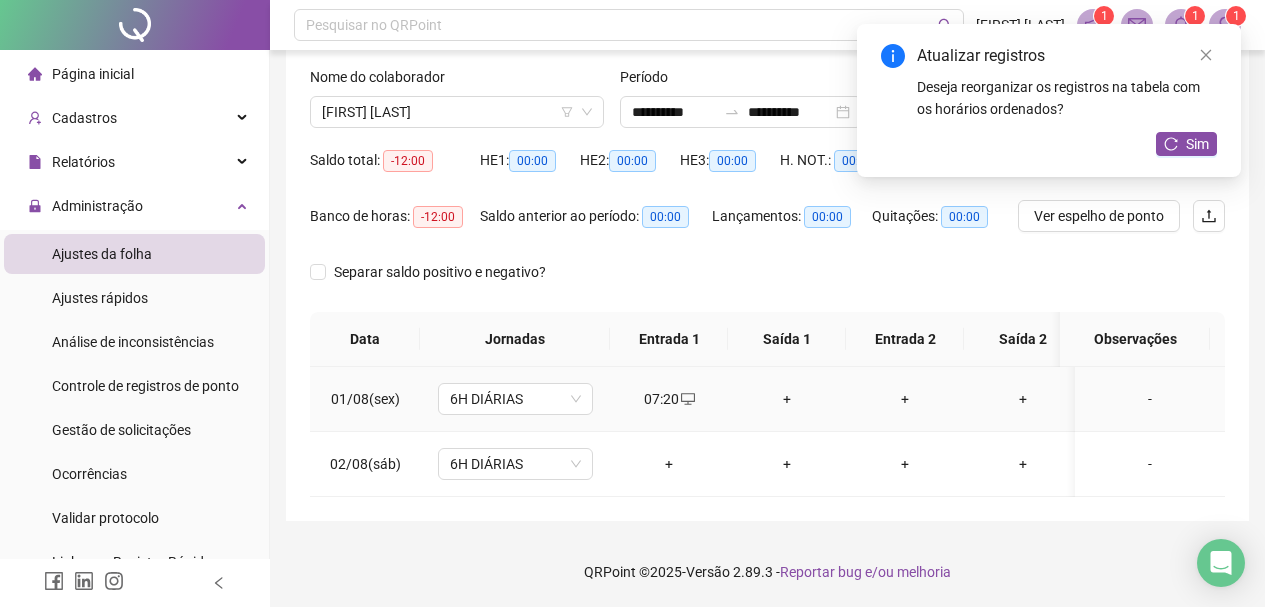 click on "+" at bounding box center [787, 399] 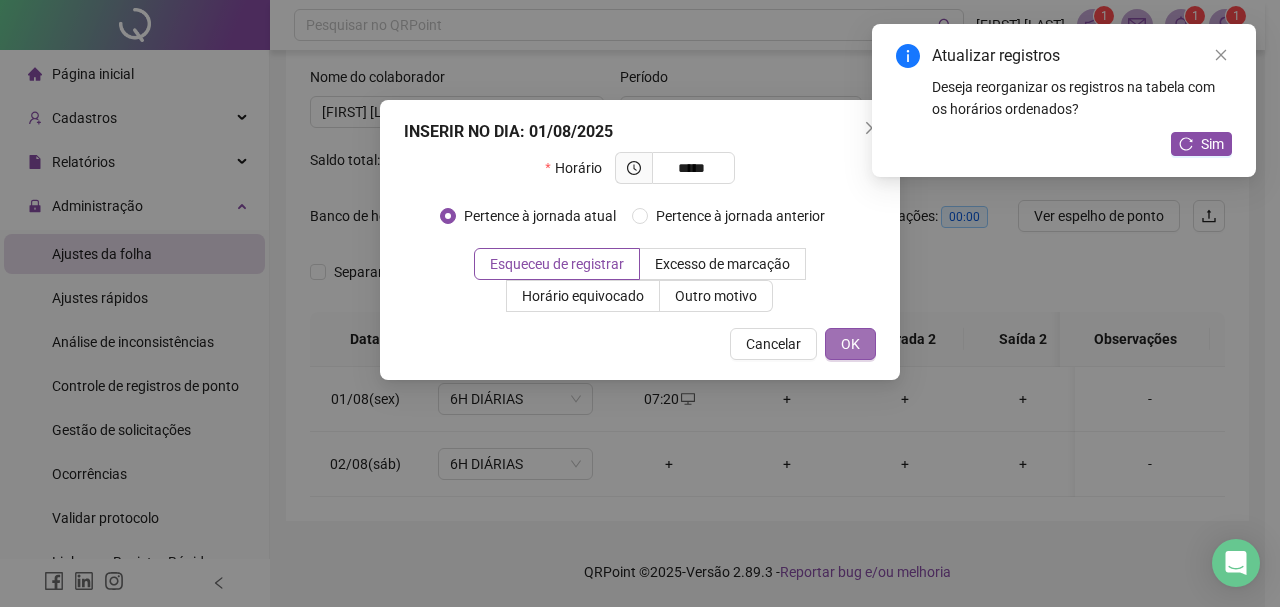type on "*****" 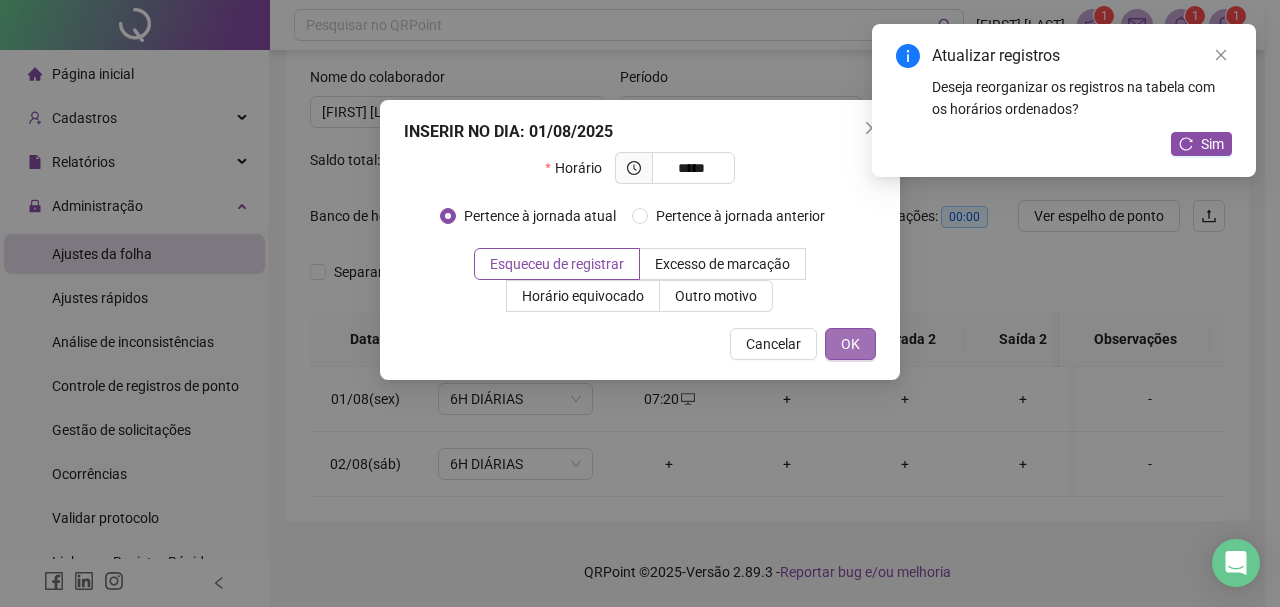 click on "OK" at bounding box center [850, 344] 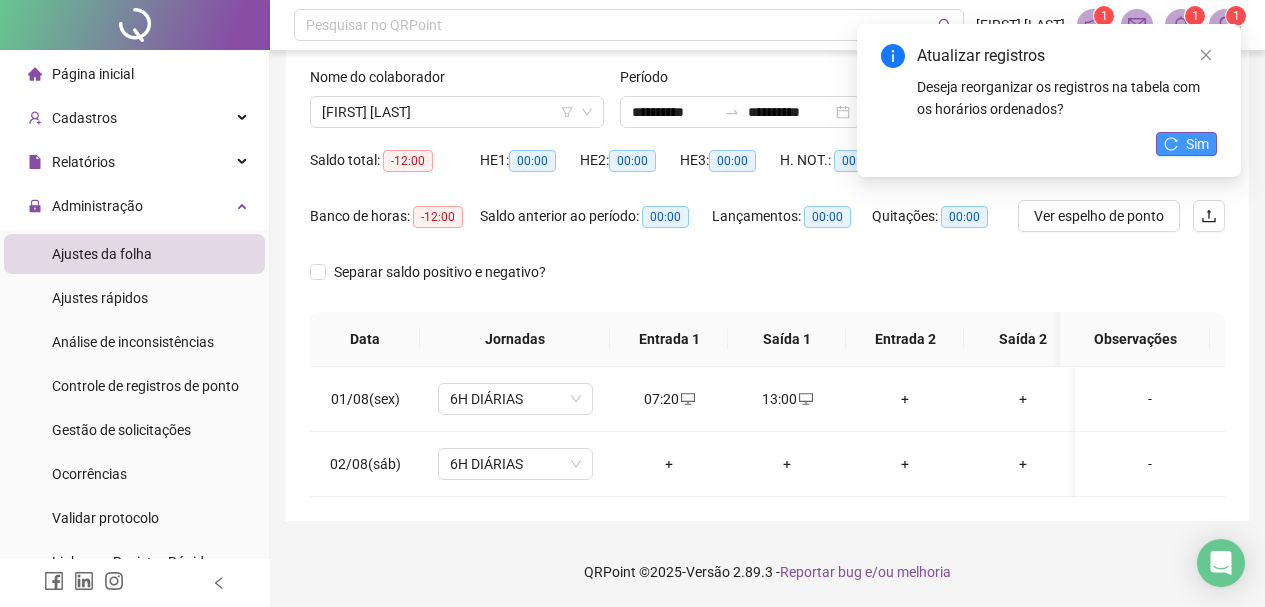 click on "Sim" at bounding box center (1197, 144) 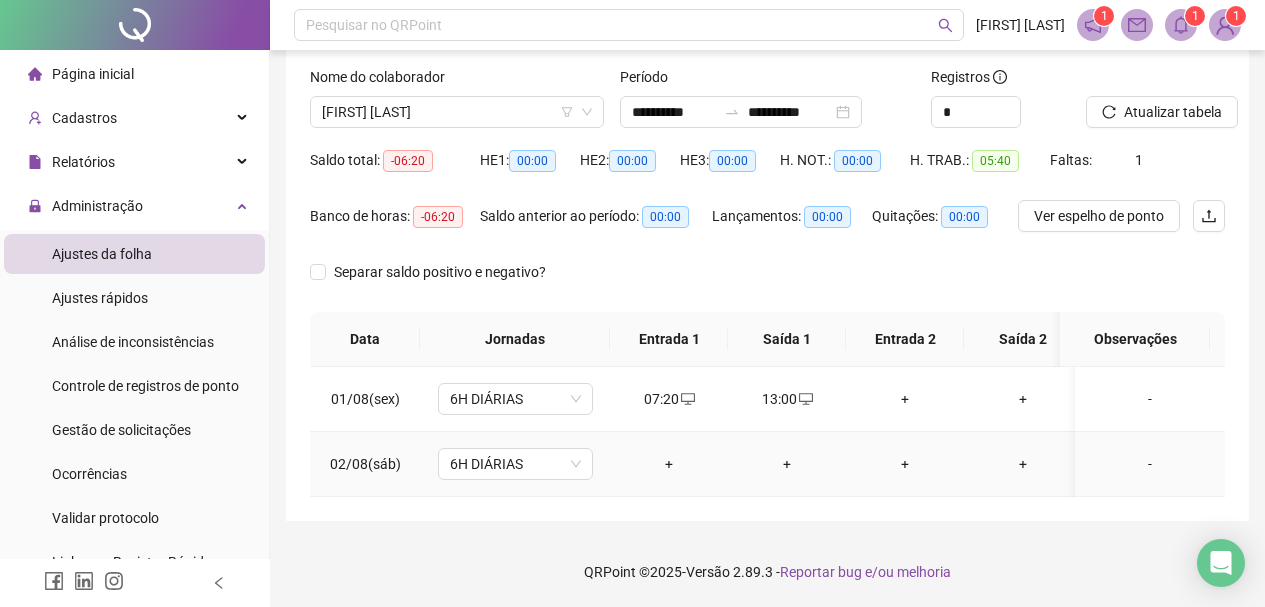 click on "+" at bounding box center [669, 464] 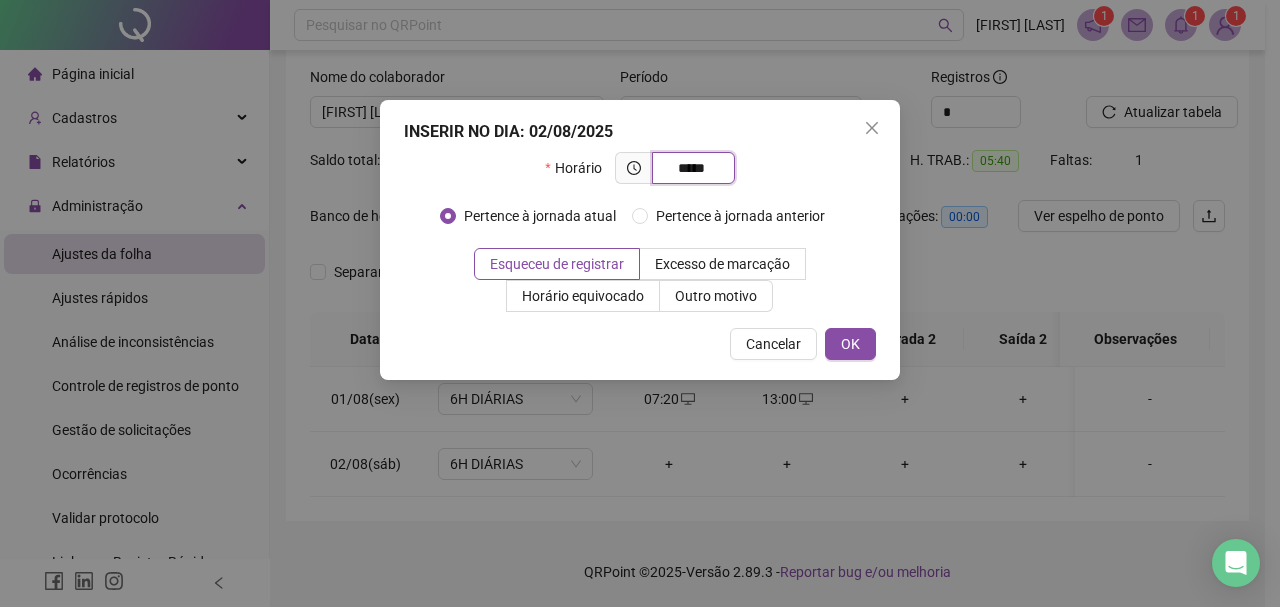 type on "*****" 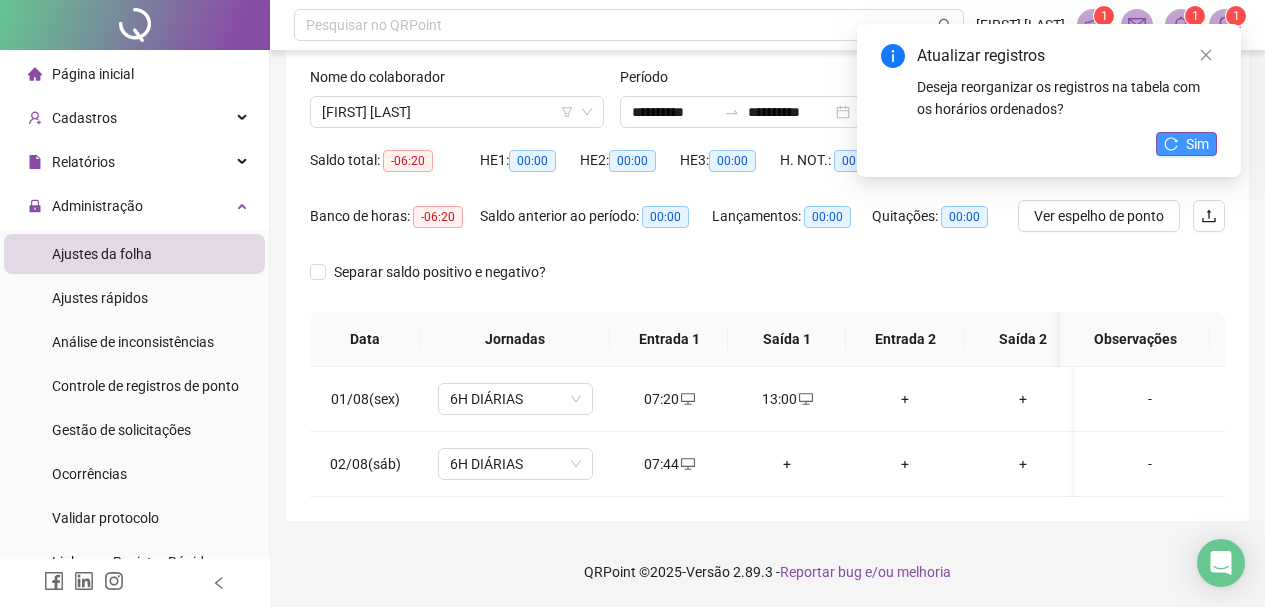 click on "Sim" at bounding box center [1197, 144] 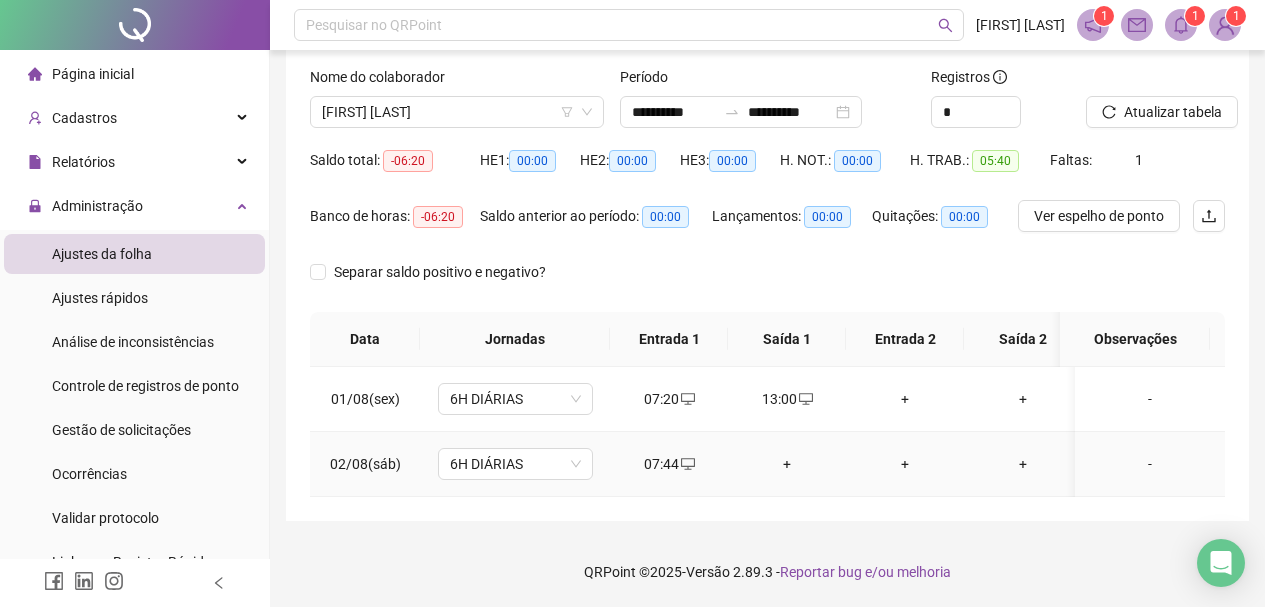 click on "+" at bounding box center (787, 464) 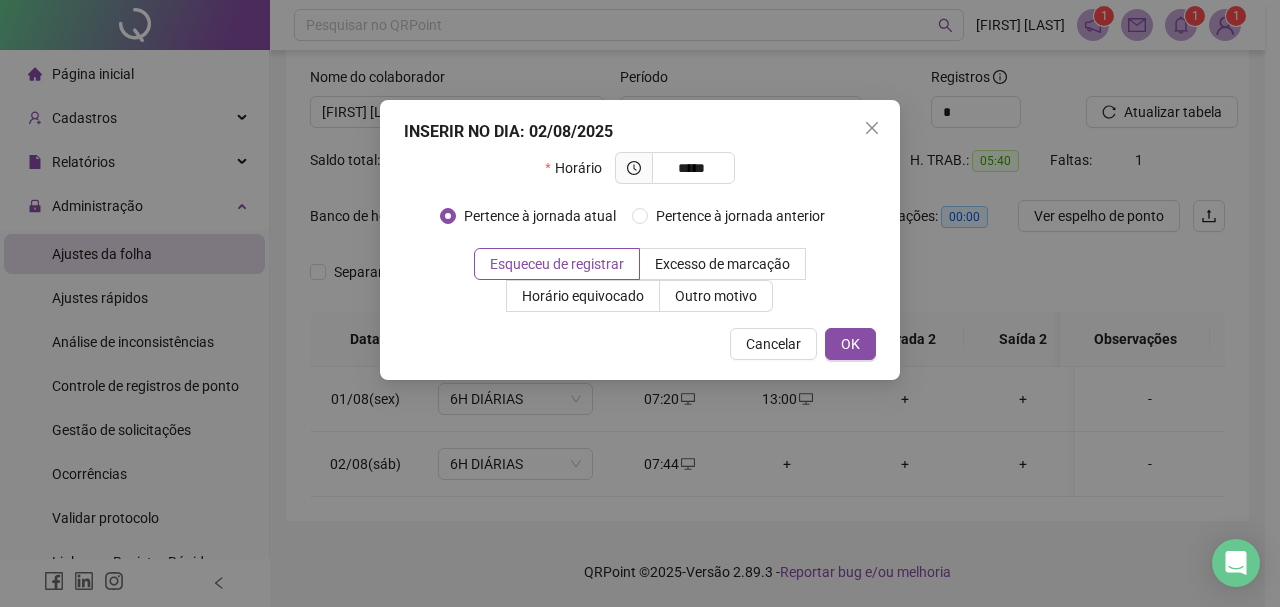 type on "*****" 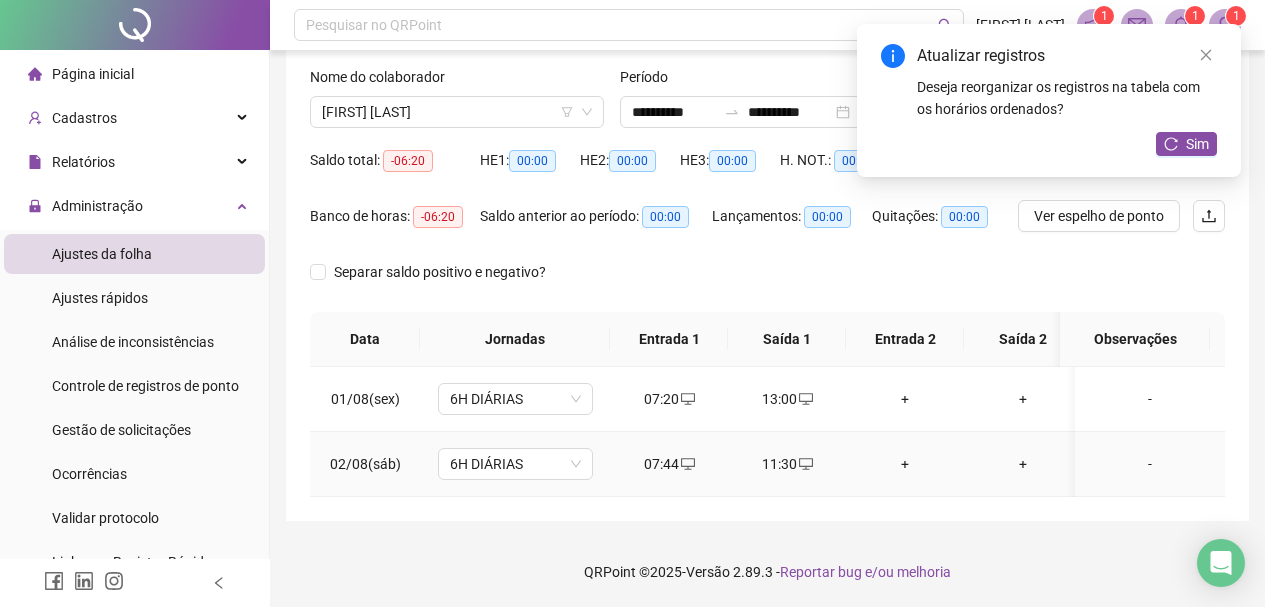 click 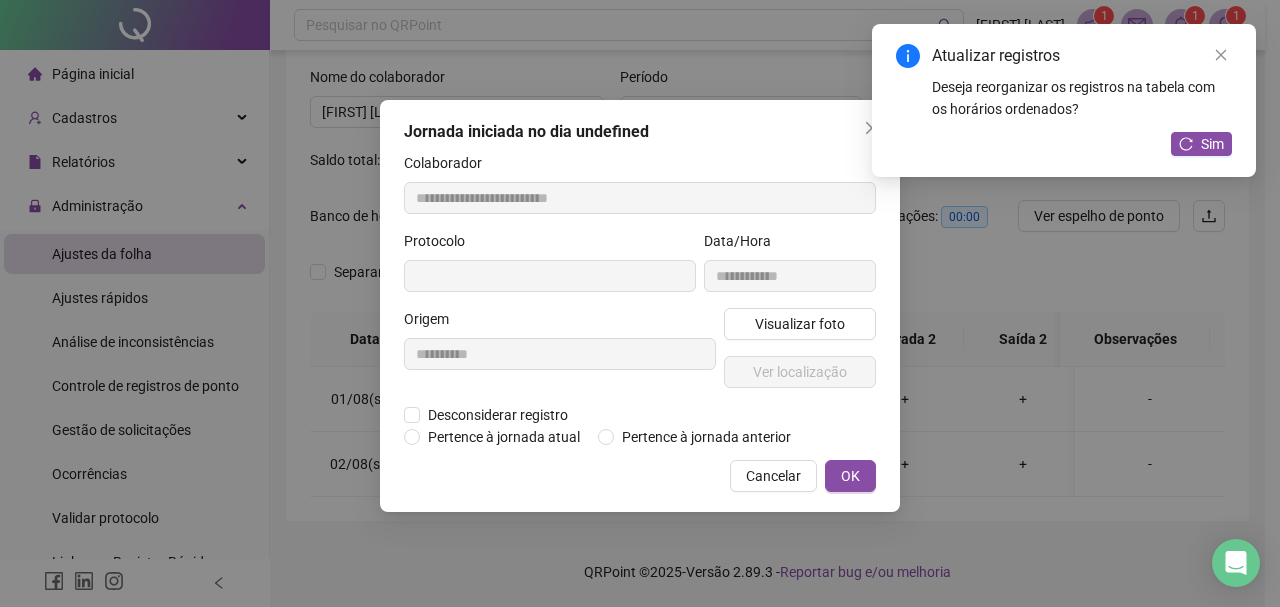 type on "**********" 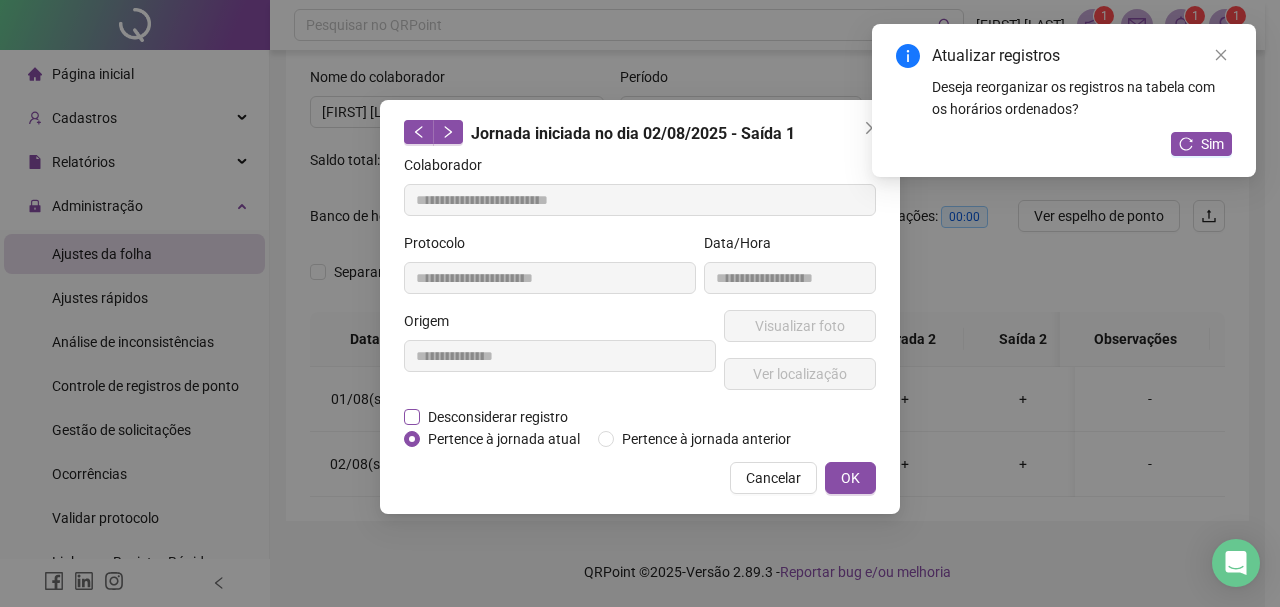 click on "Desconsiderar registro" at bounding box center [498, 417] 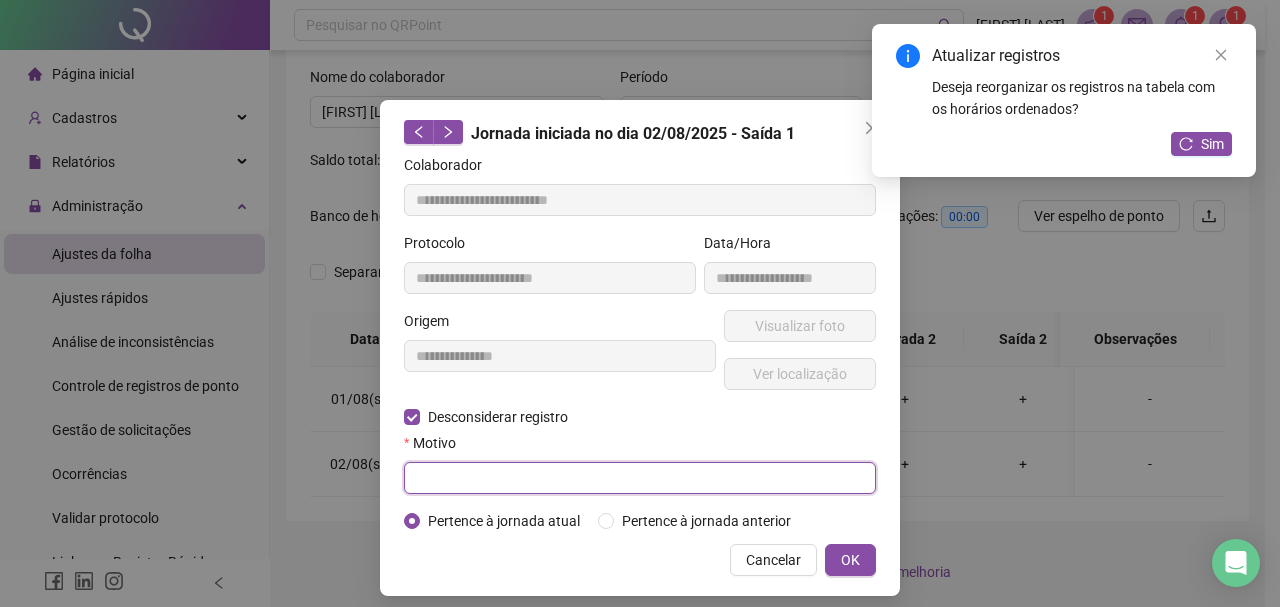 click at bounding box center (640, 478) 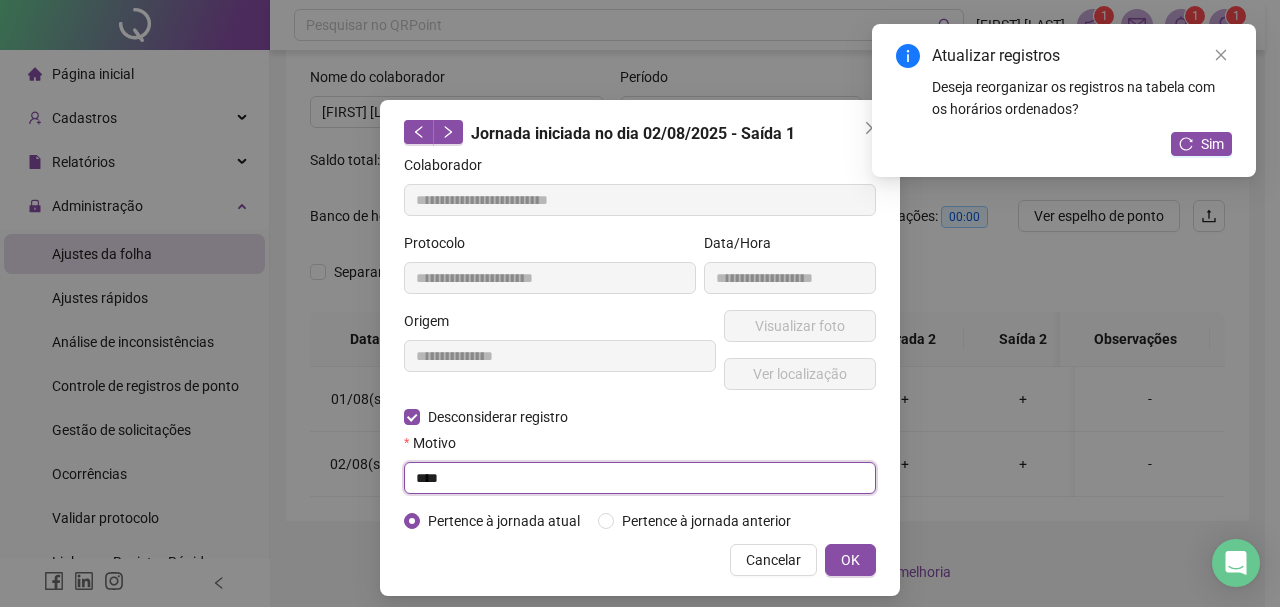 type on "****" 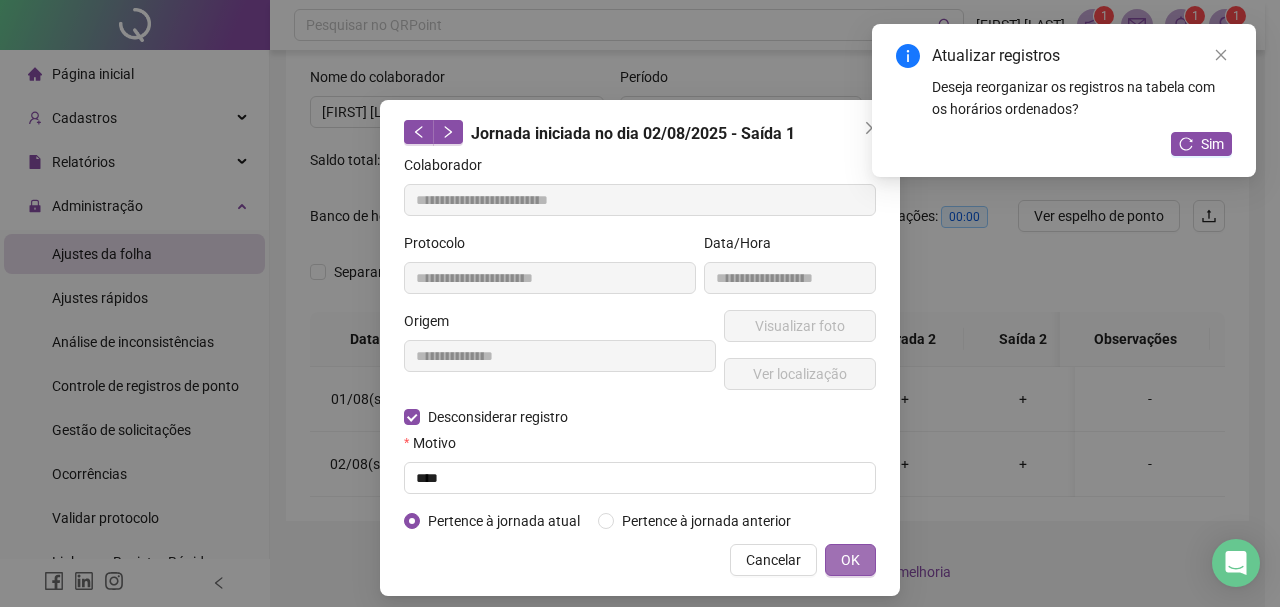 click on "OK" at bounding box center (850, 560) 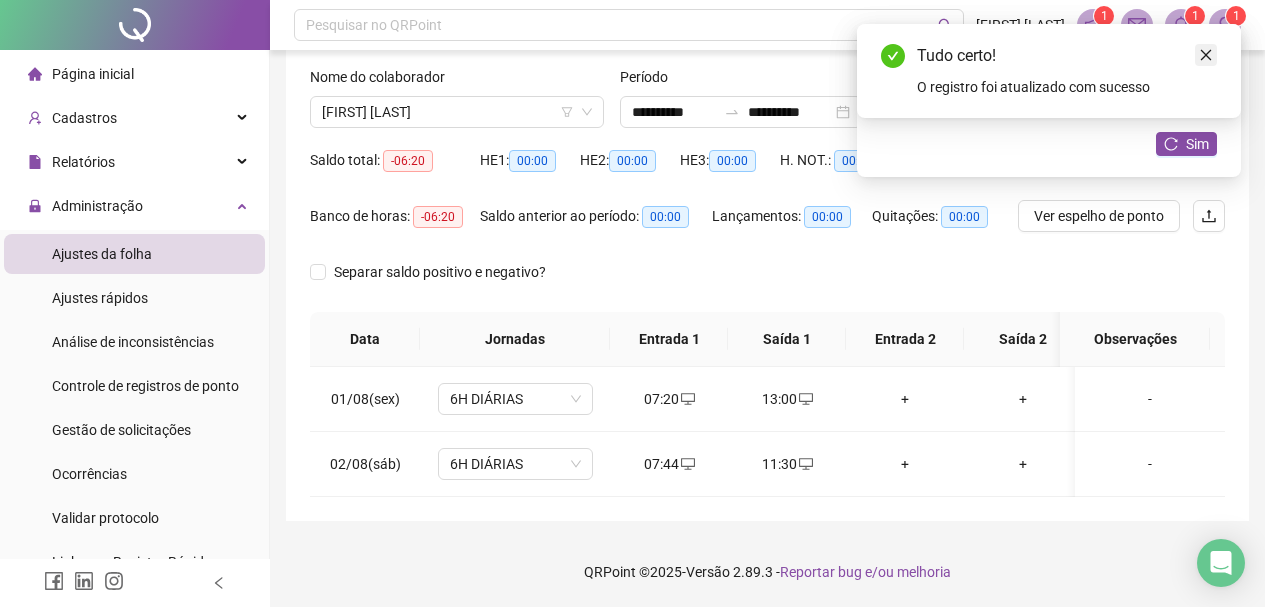 click 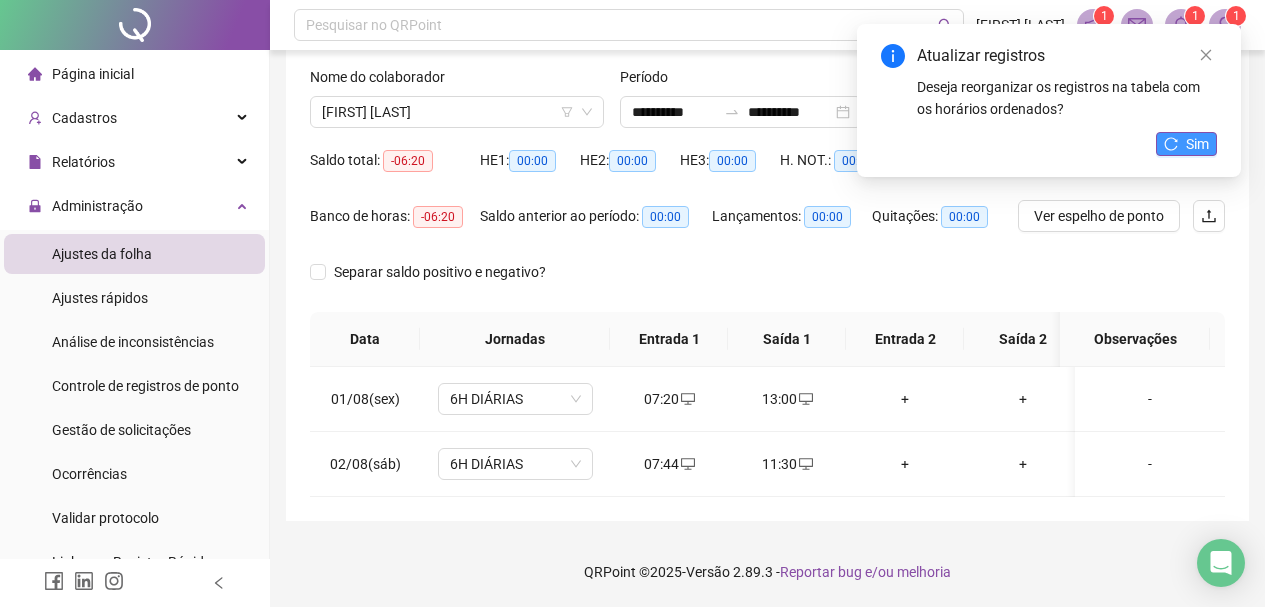 click 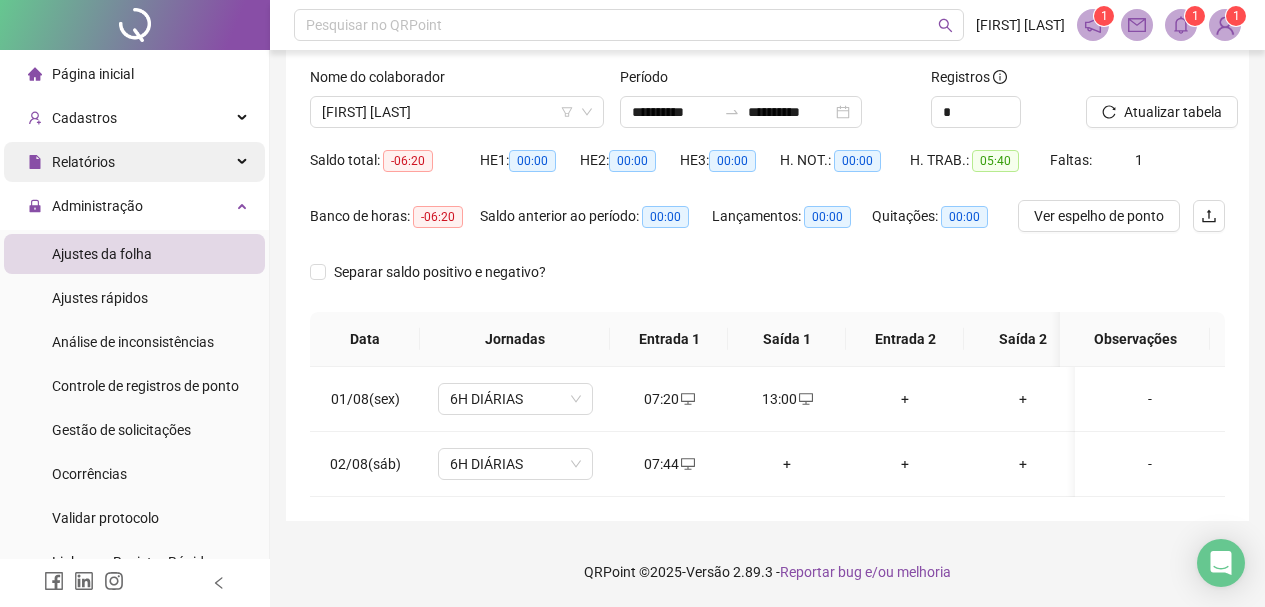 click on "Relatórios" at bounding box center [134, 162] 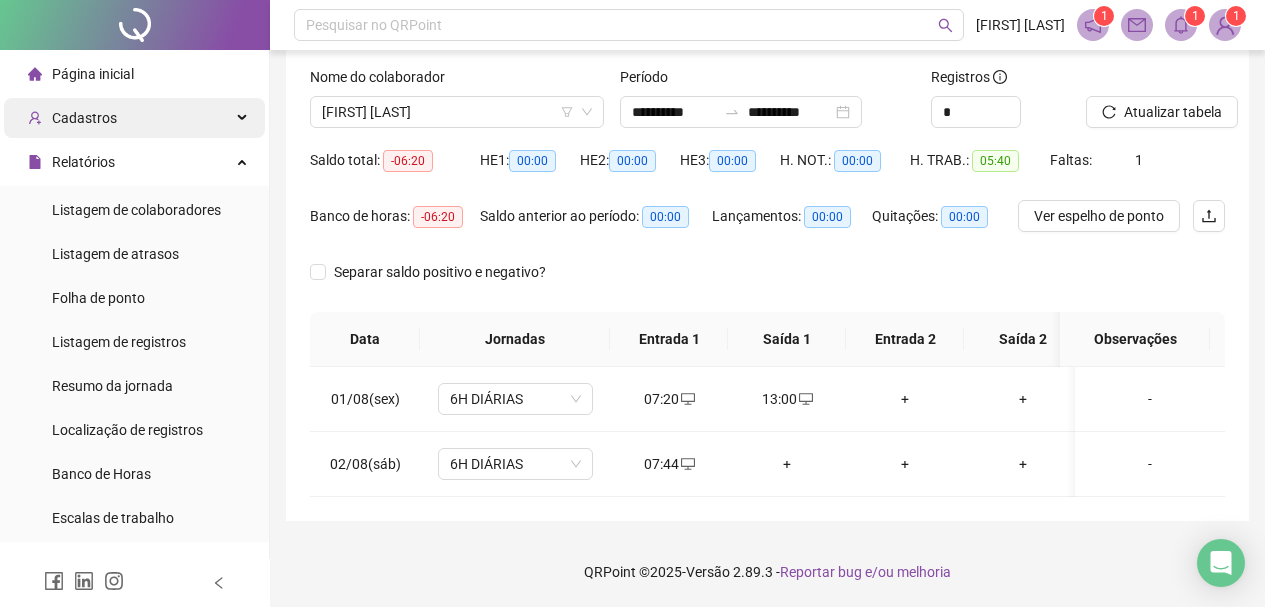 click on "Cadastros" at bounding box center [134, 118] 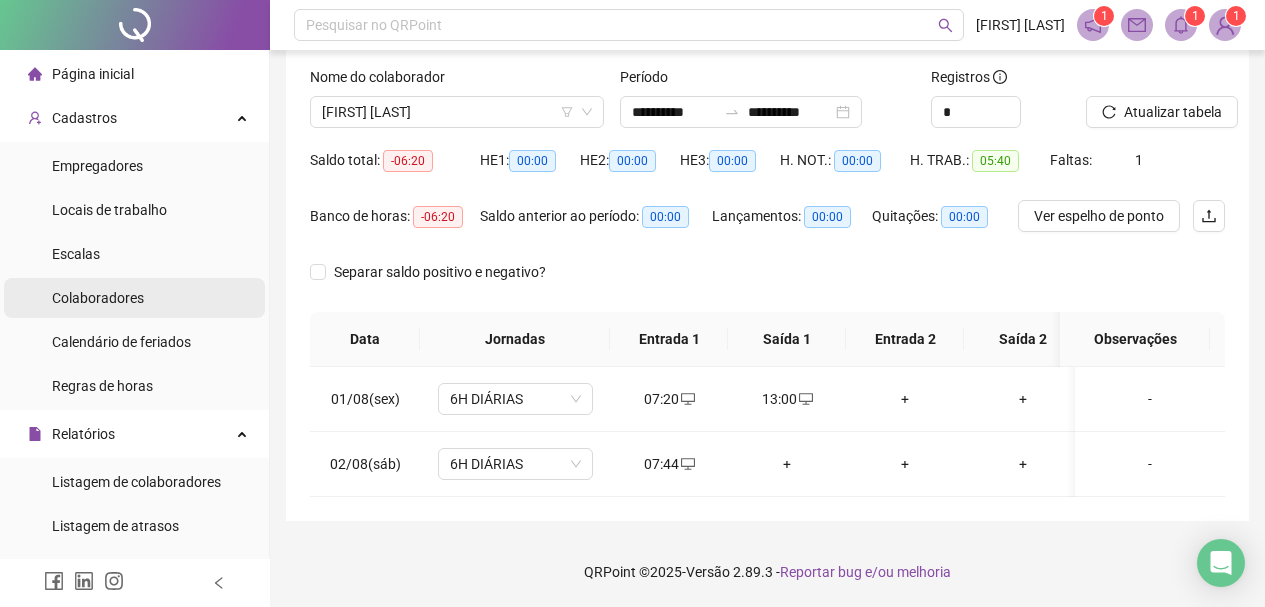 click on "Colaboradores" at bounding box center (134, 298) 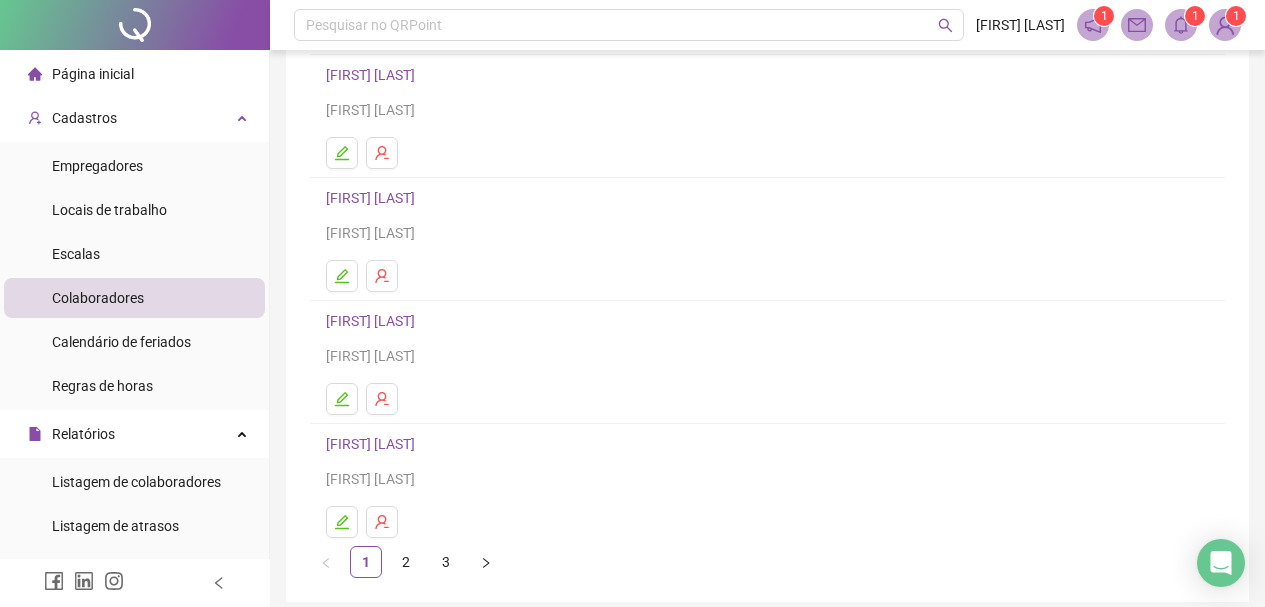 scroll, scrollTop: 360, scrollLeft: 0, axis: vertical 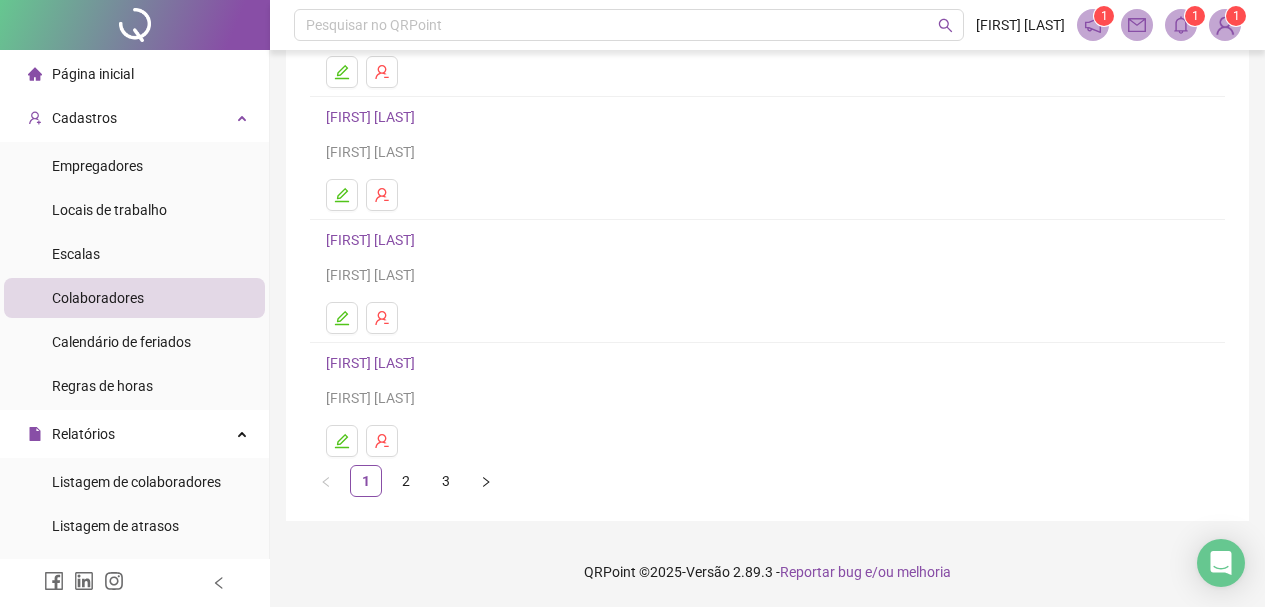 click on "2" at bounding box center [406, 481] 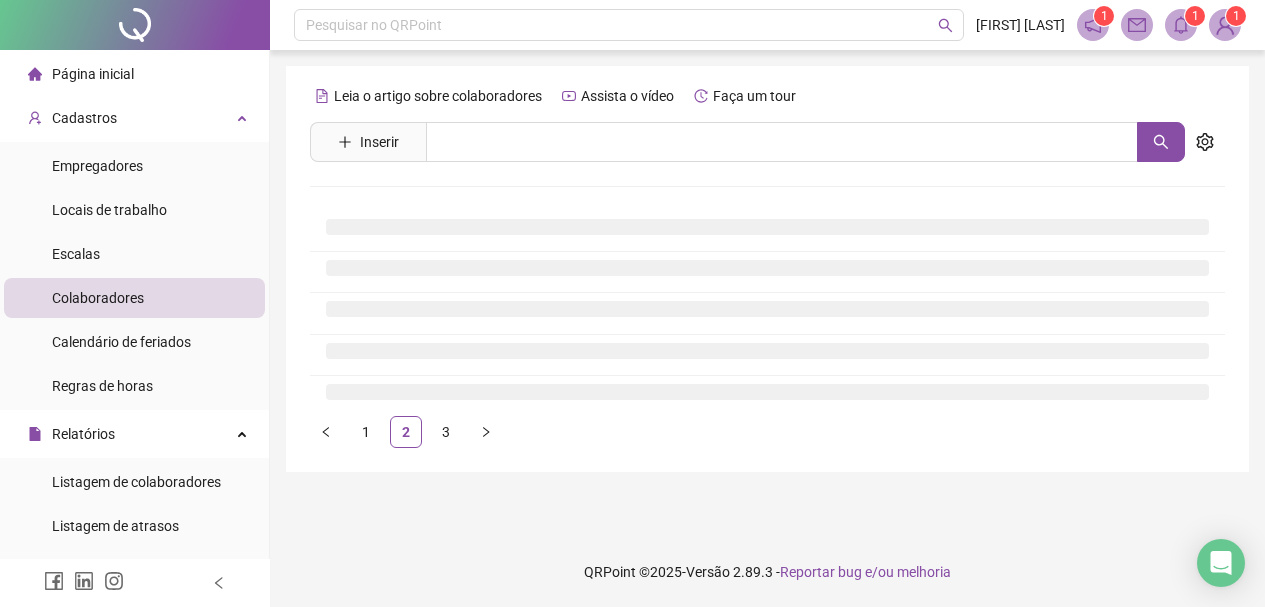 scroll, scrollTop: 0, scrollLeft: 0, axis: both 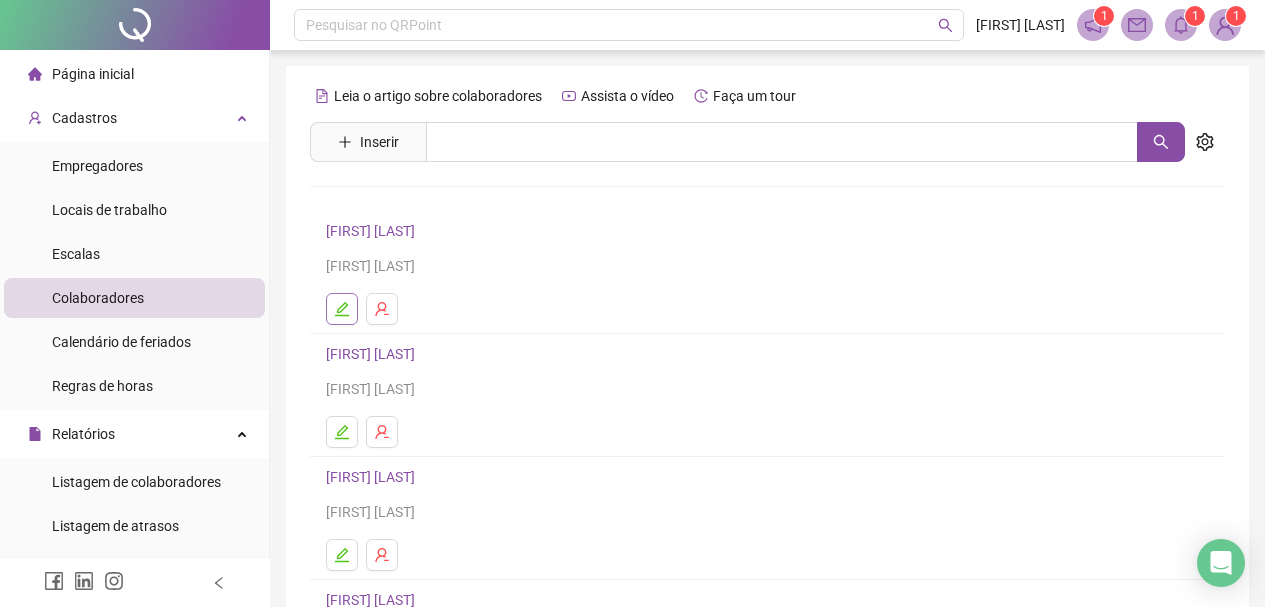 click at bounding box center [342, 309] 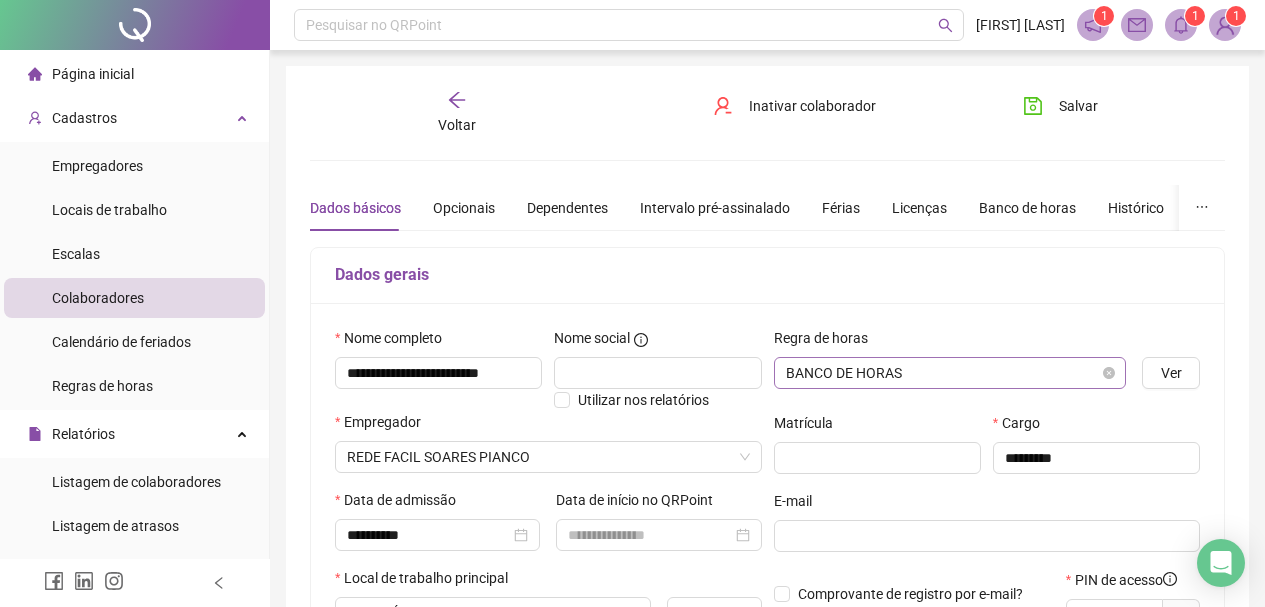 click on "BANCO DE HORAS" at bounding box center (950, 373) 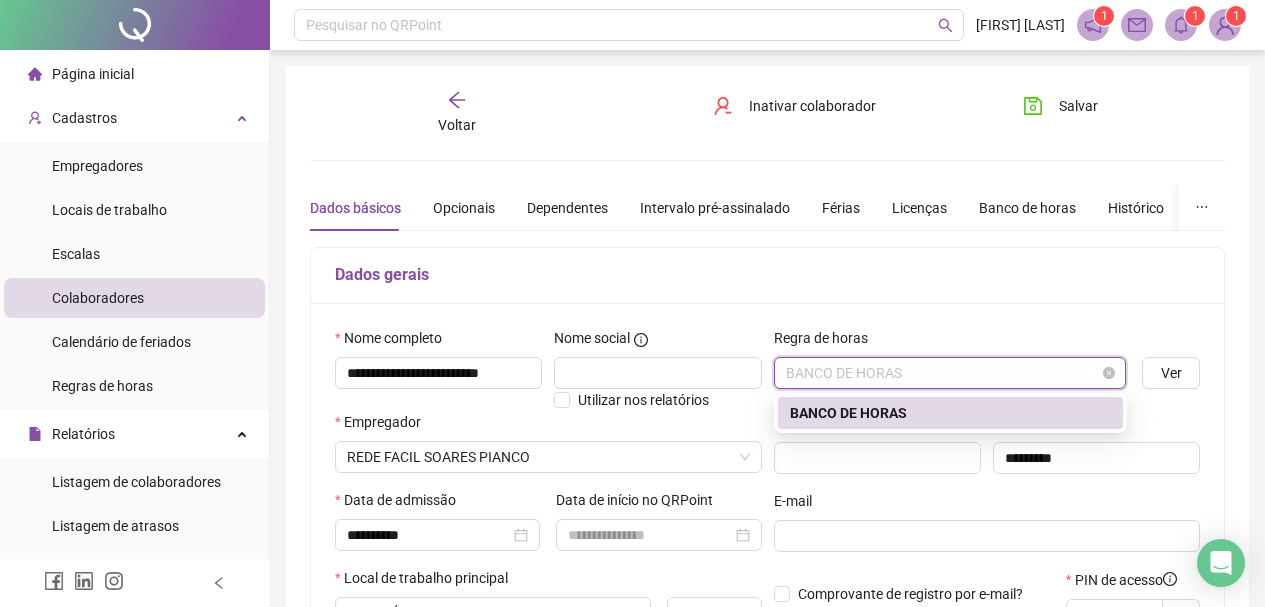 click on "BANCO DE HORAS" at bounding box center (950, 373) 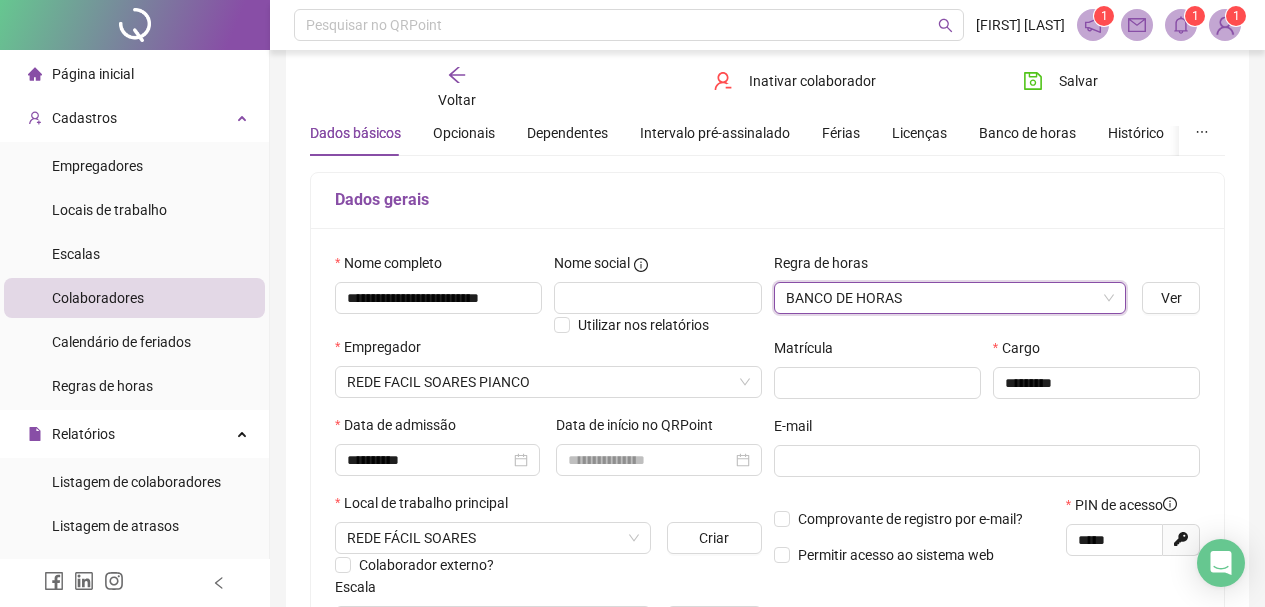 scroll, scrollTop: 200, scrollLeft: 0, axis: vertical 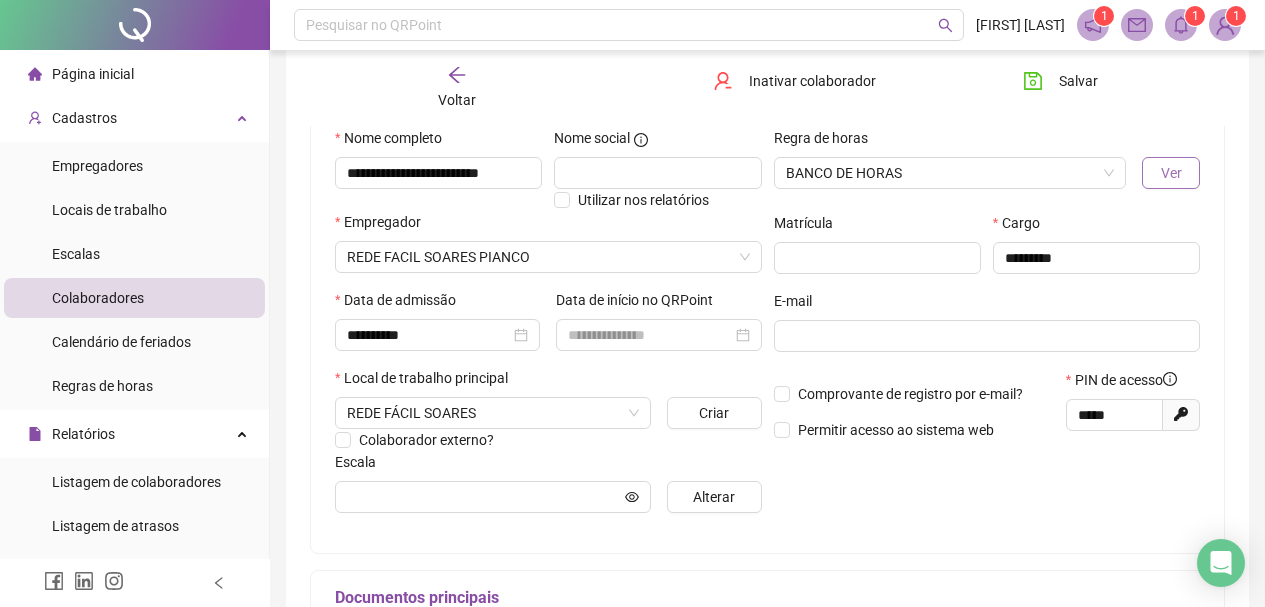 click on "Ver" at bounding box center [1171, 173] 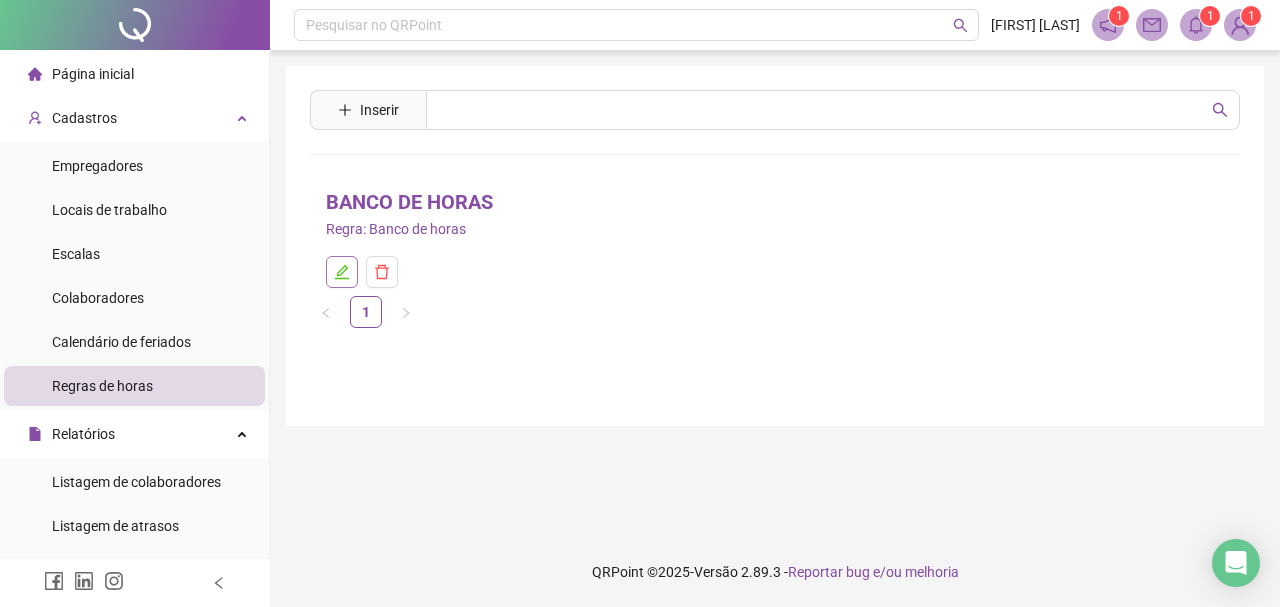 click 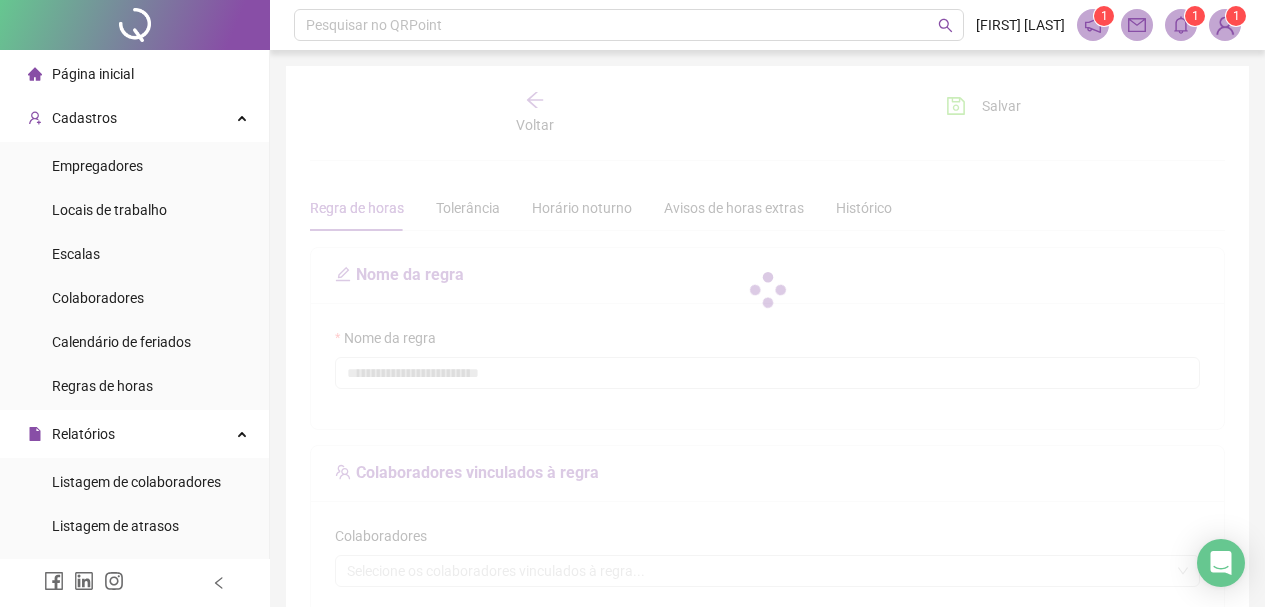 type on "**********" 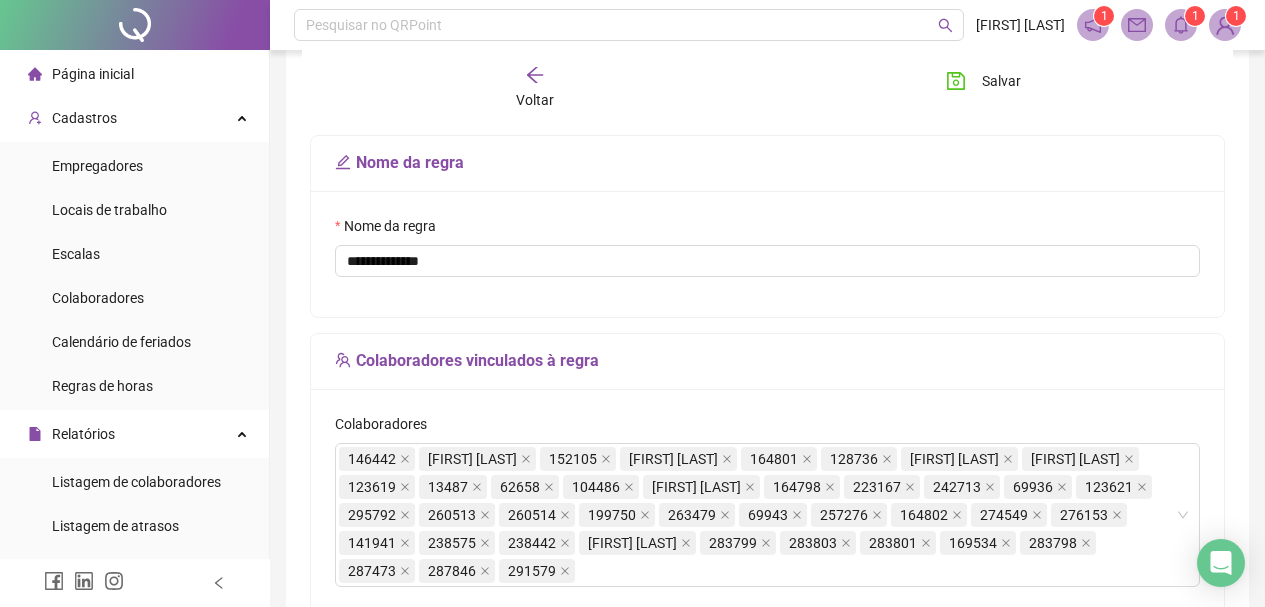 scroll, scrollTop: 31, scrollLeft: 0, axis: vertical 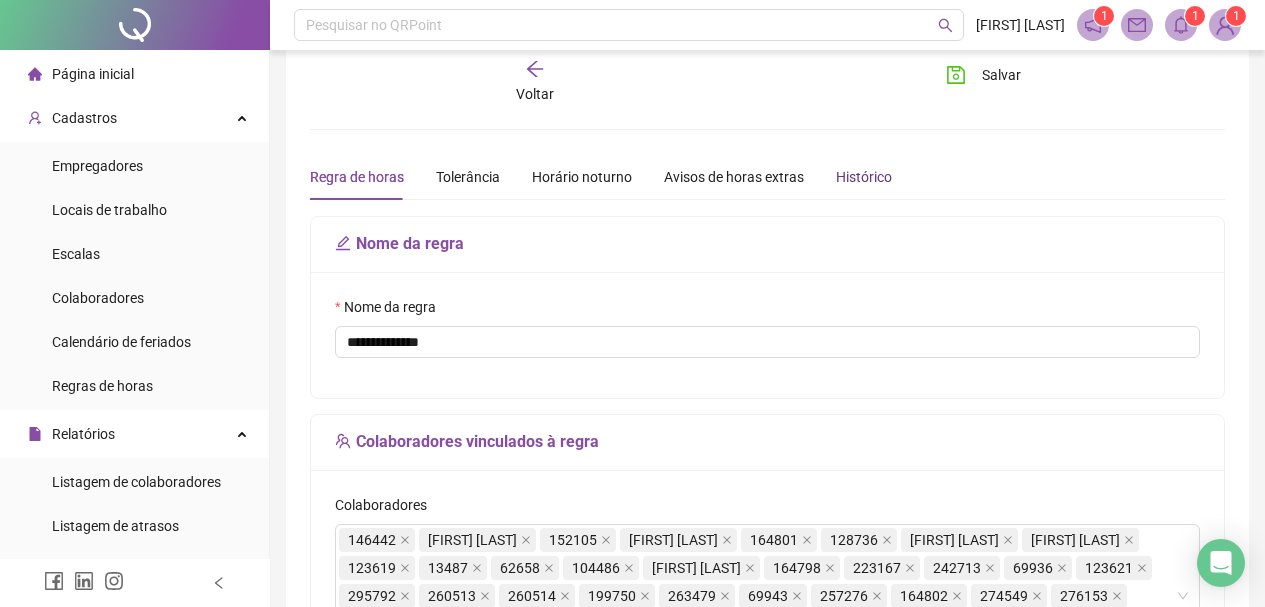 click on "Histórico" at bounding box center [864, 177] 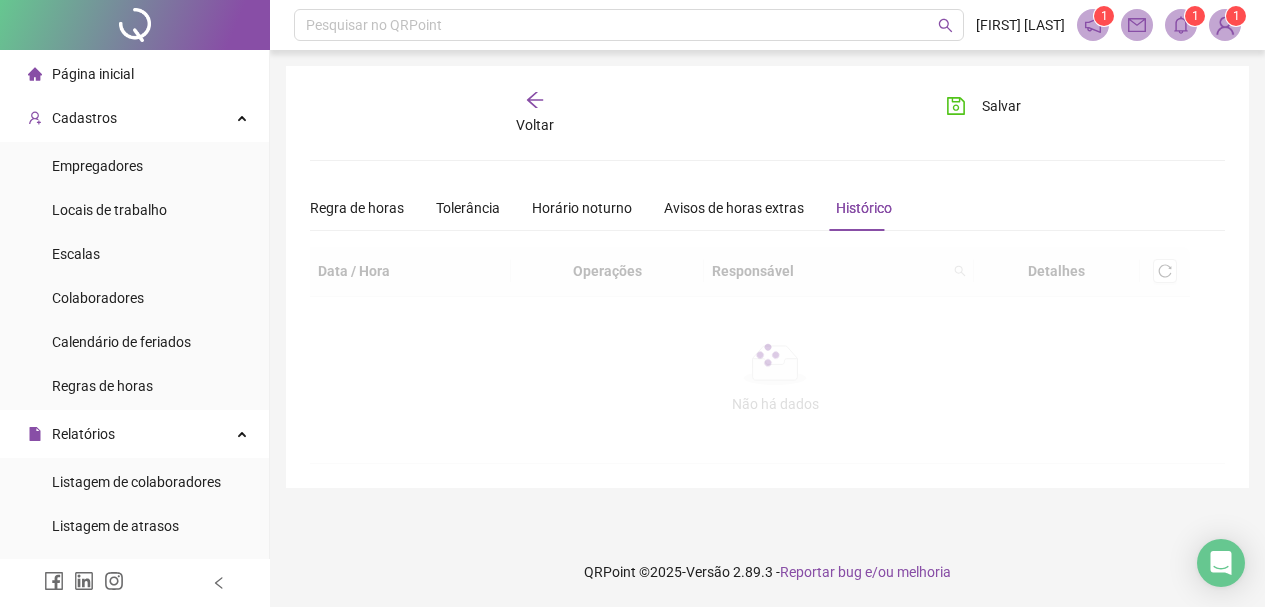 scroll, scrollTop: 0, scrollLeft: 0, axis: both 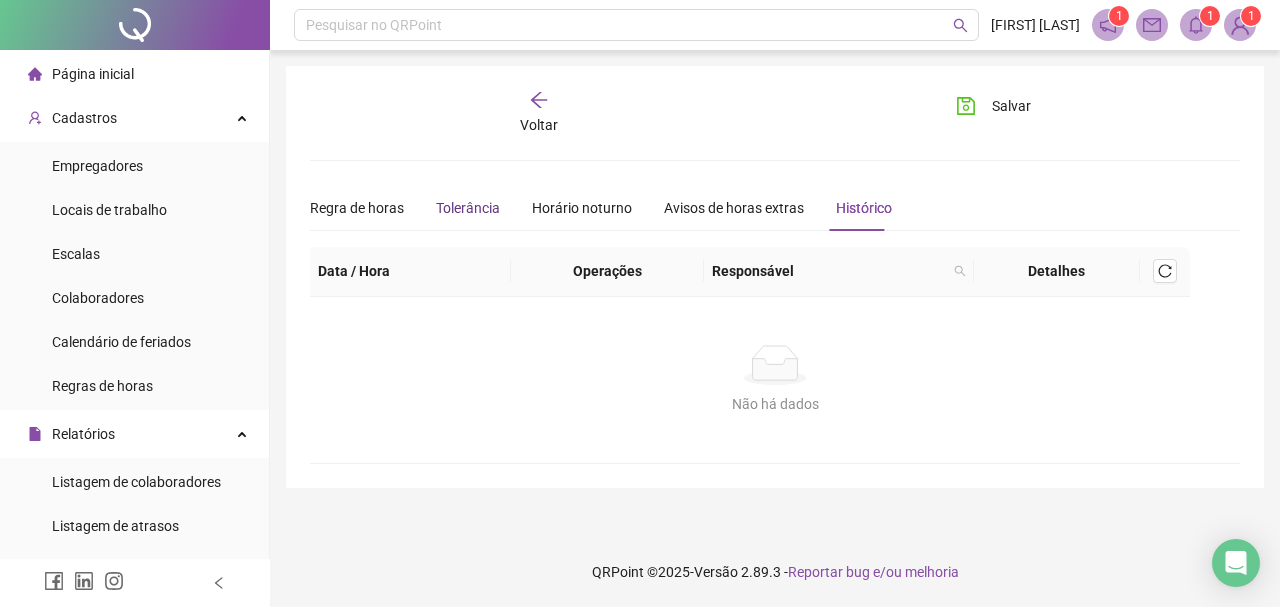 click on "Tolerância" at bounding box center (468, 208) 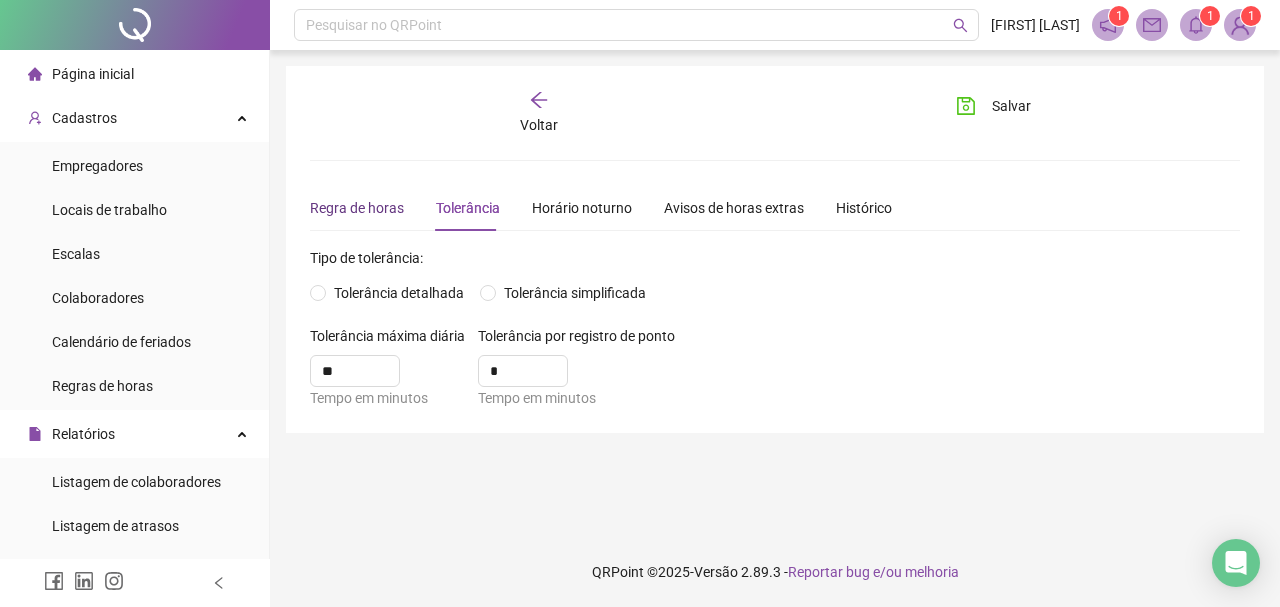 click on "Regra de horas" at bounding box center [357, 208] 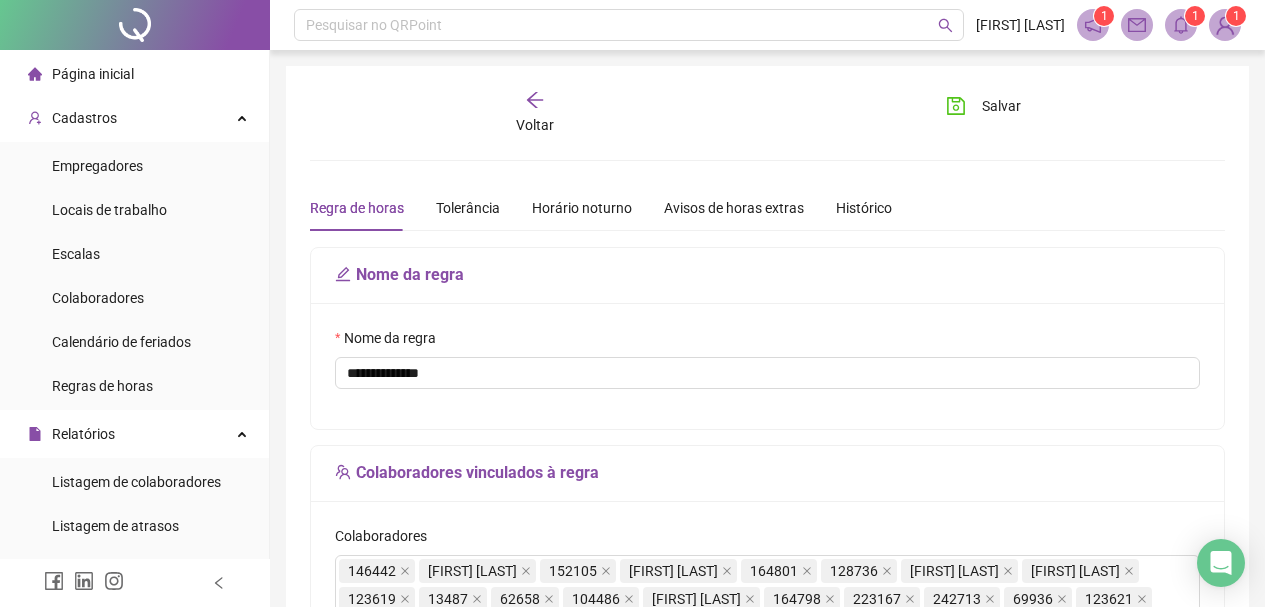 click 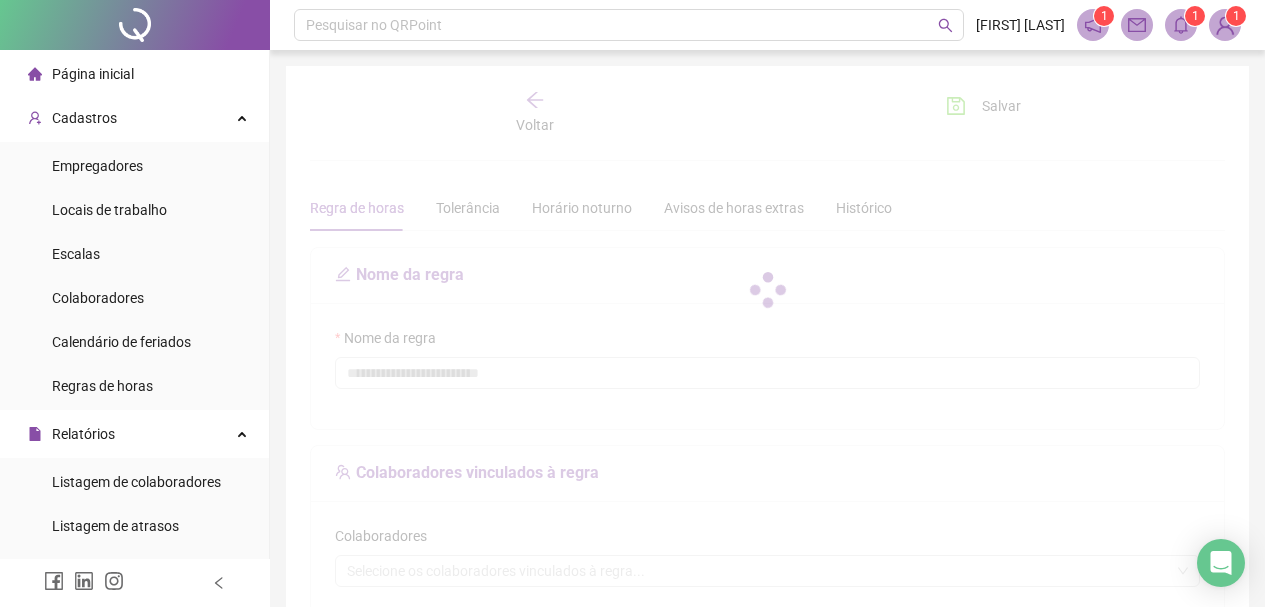 type on "**********" 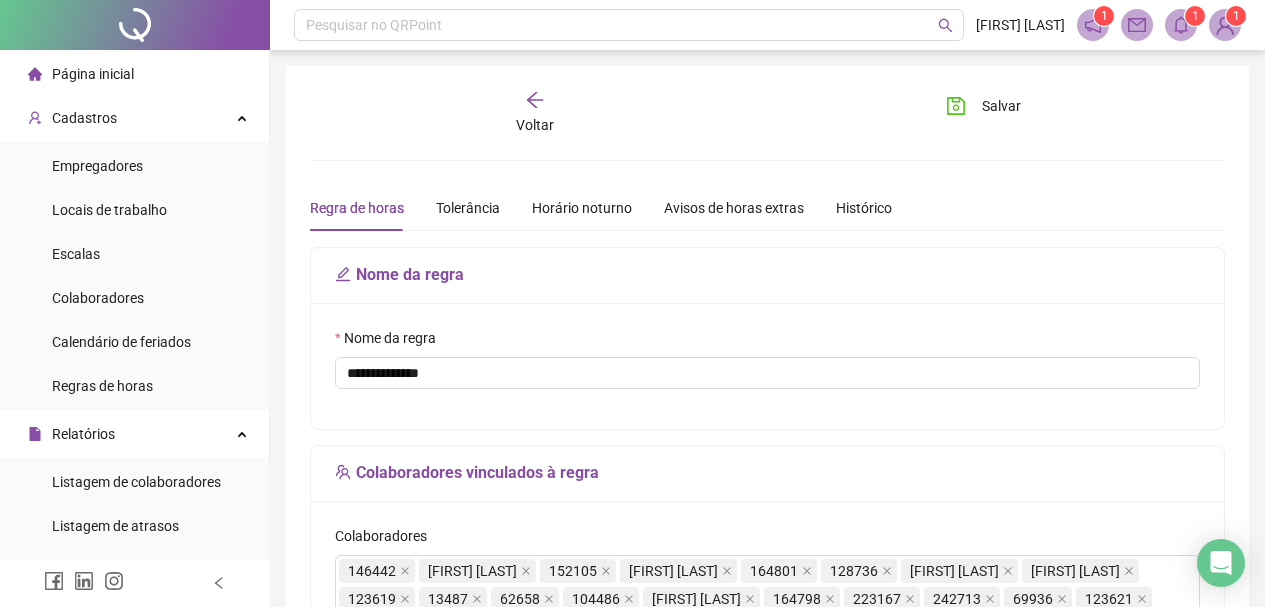 click on "Voltar" at bounding box center (534, 113) 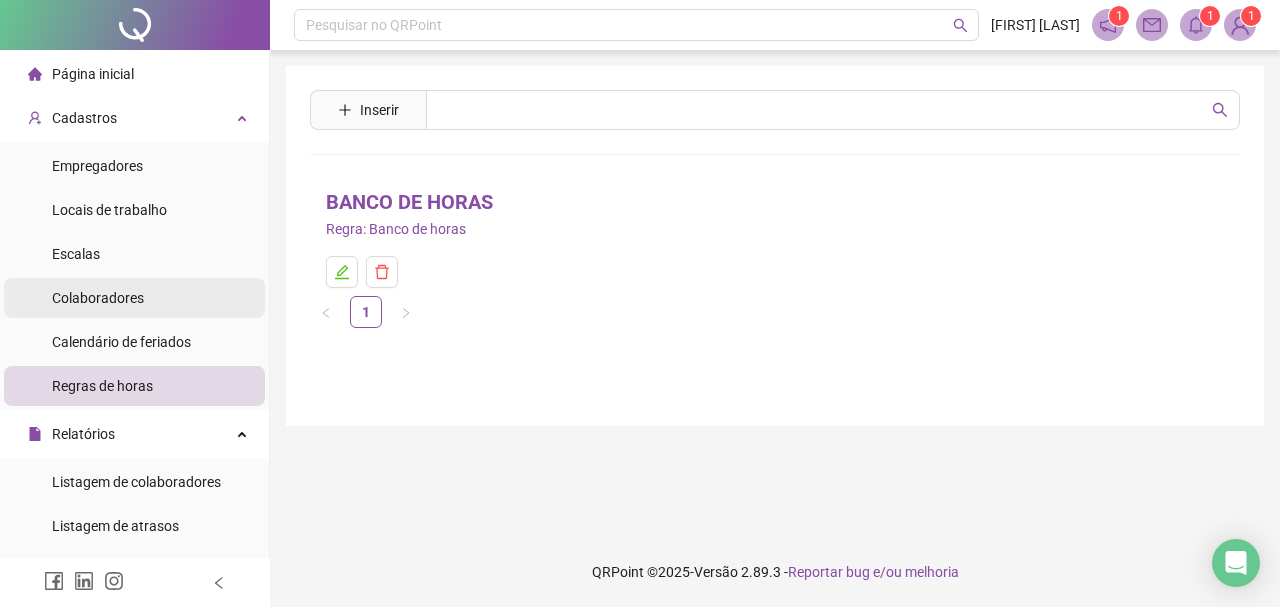 click on "Colaboradores" at bounding box center [98, 298] 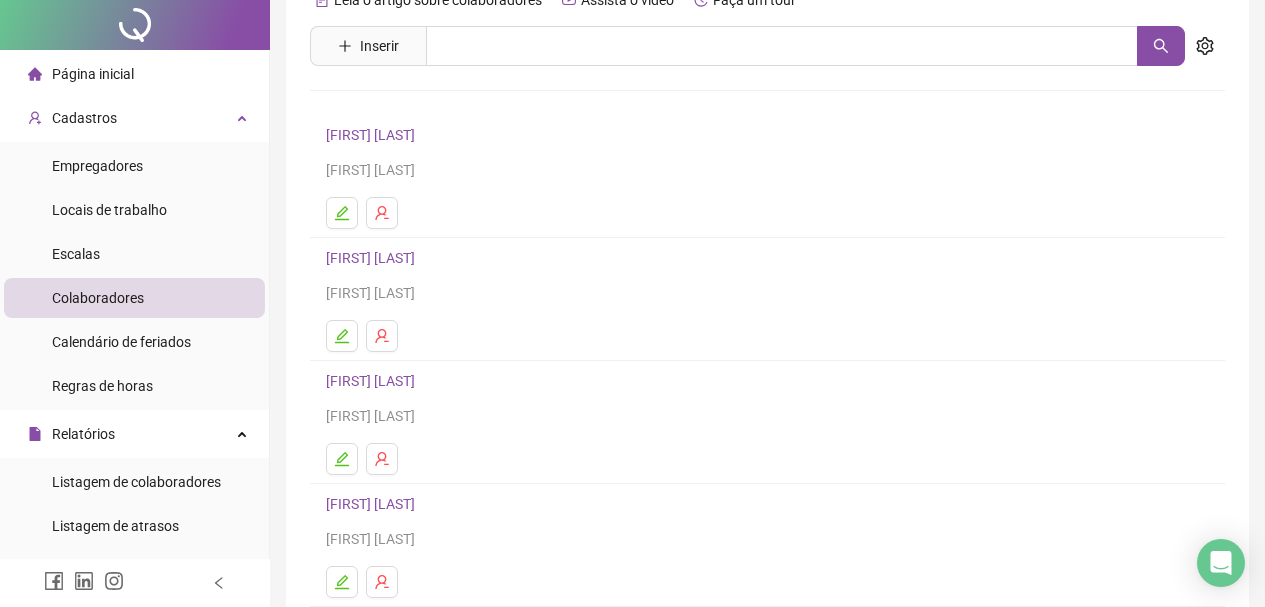 scroll, scrollTop: 360, scrollLeft: 0, axis: vertical 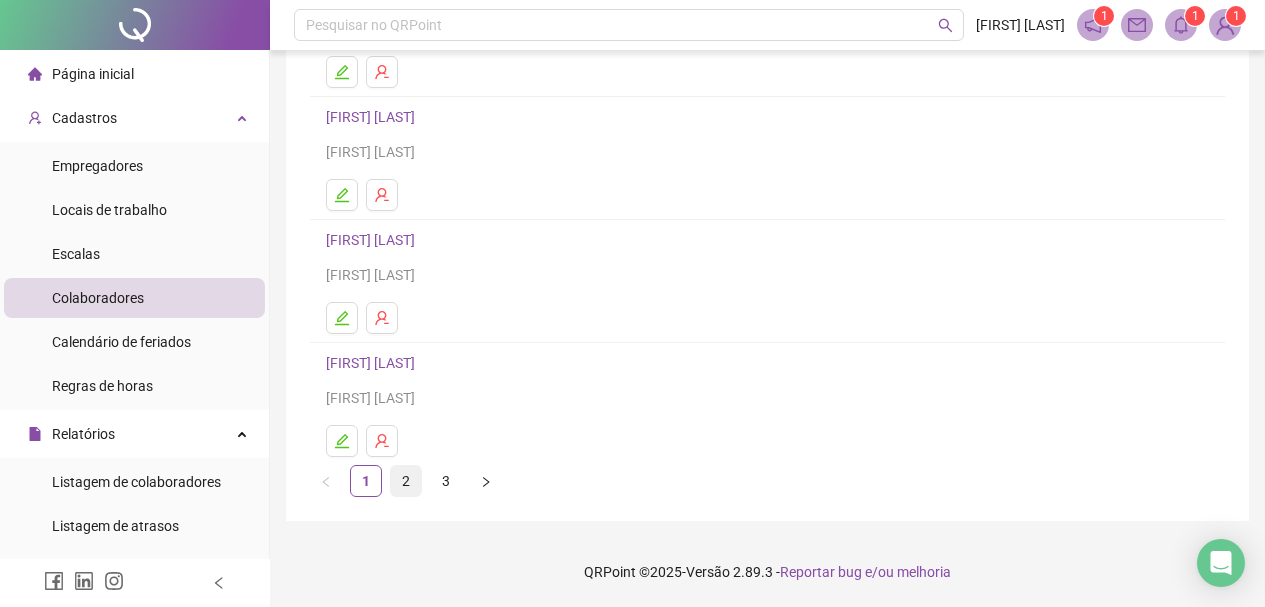 click on "2" at bounding box center (406, 481) 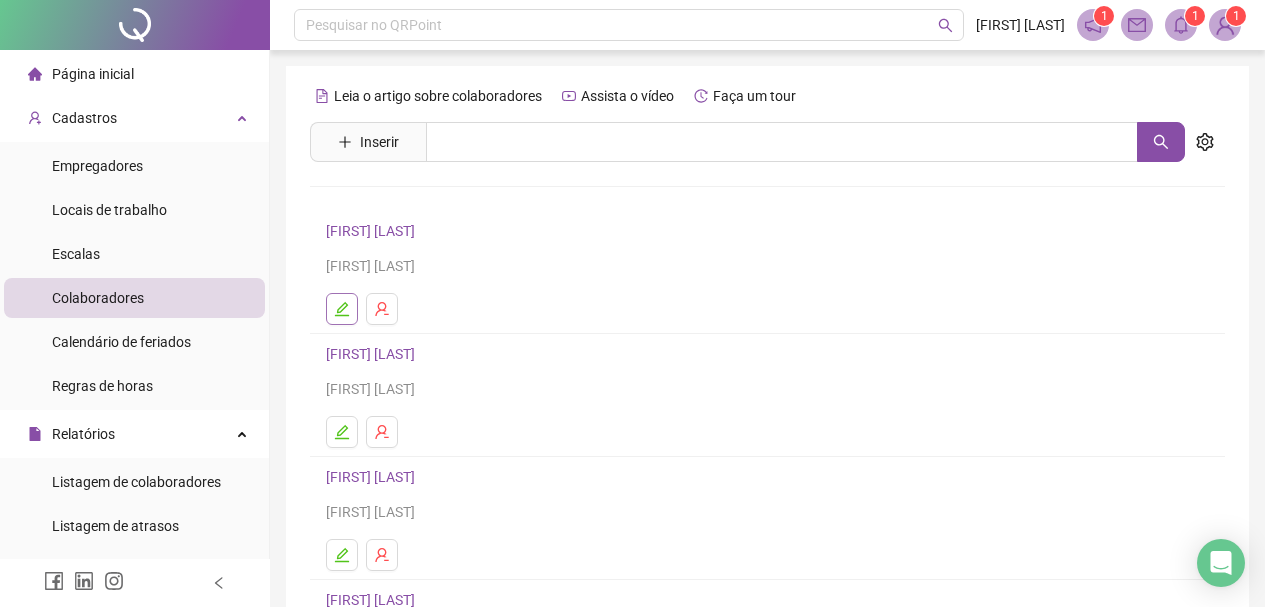 click 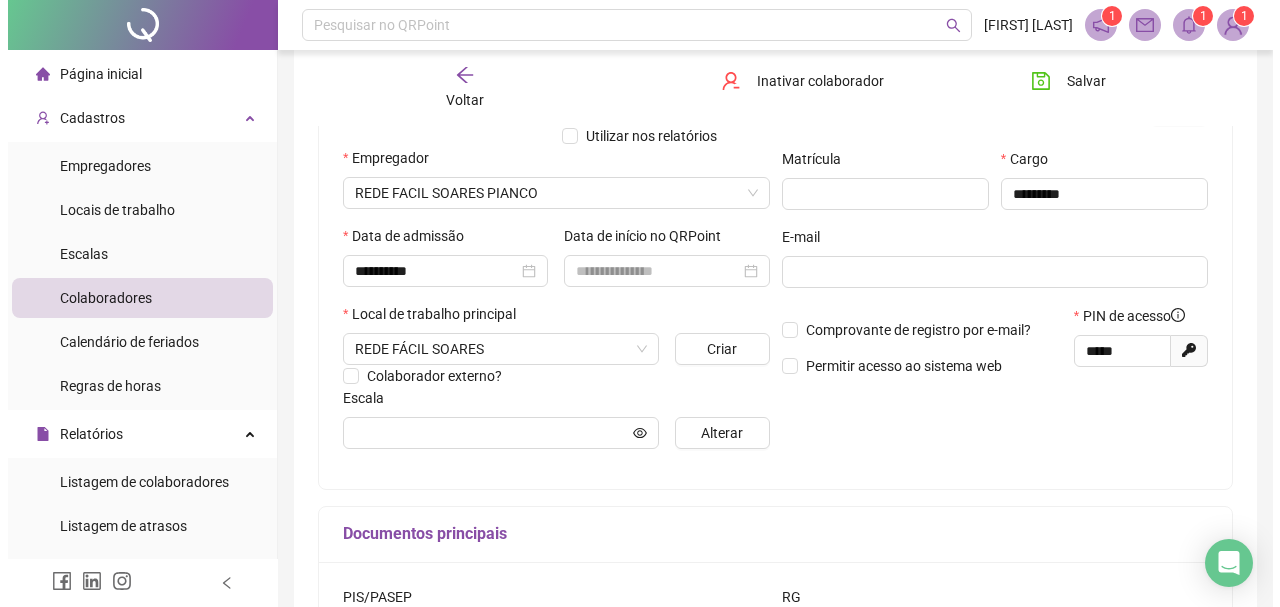 scroll, scrollTop: 300, scrollLeft: 0, axis: vertical 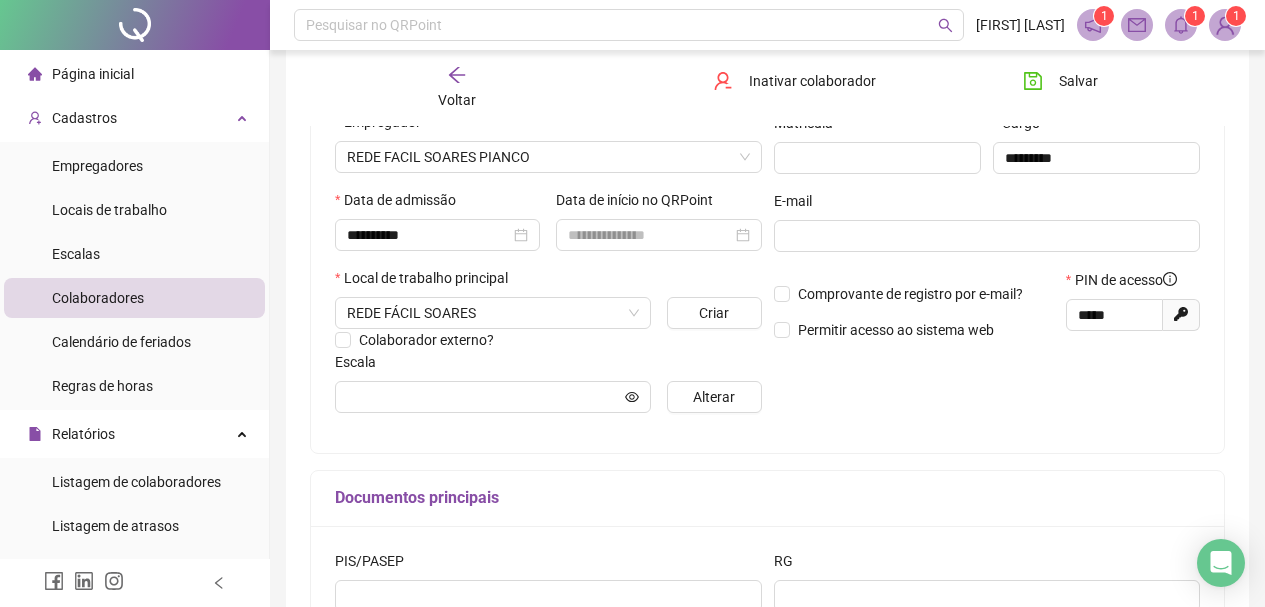 click on "Escala" at bounding box center (548, 366) 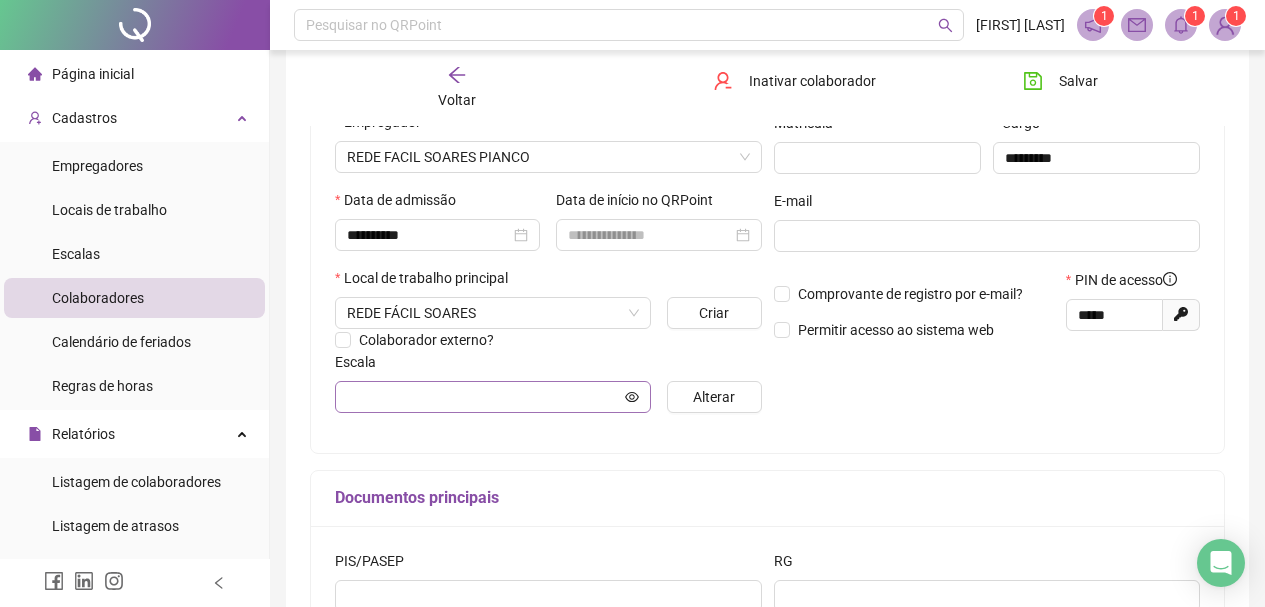 click at bounding box center (493, 397) 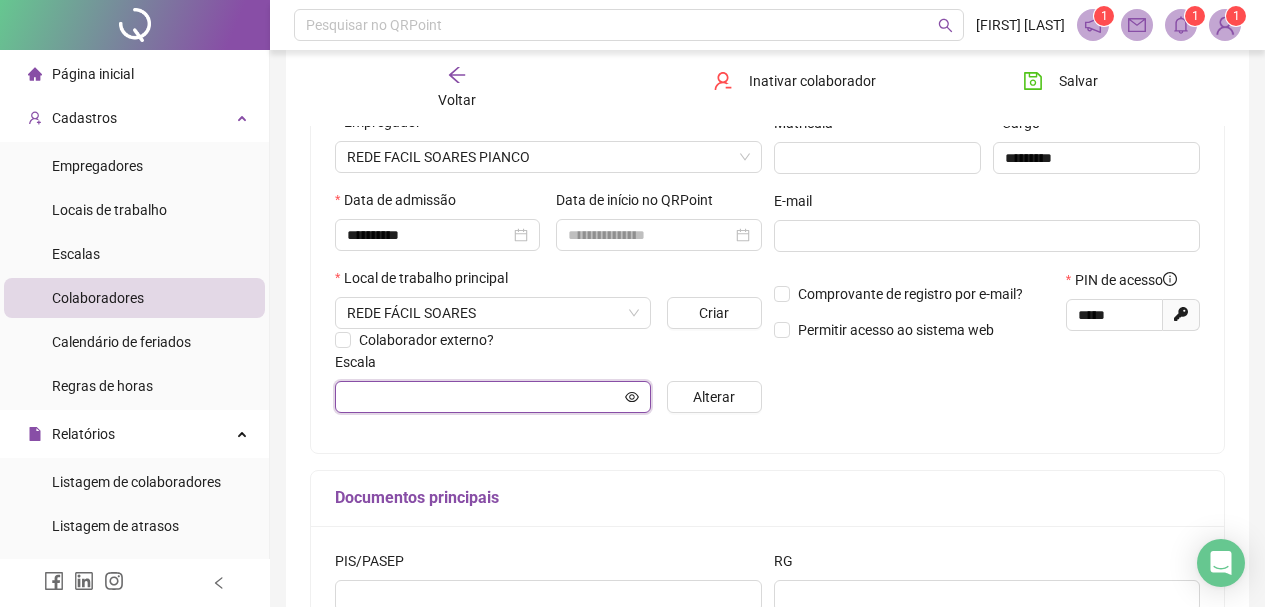 click 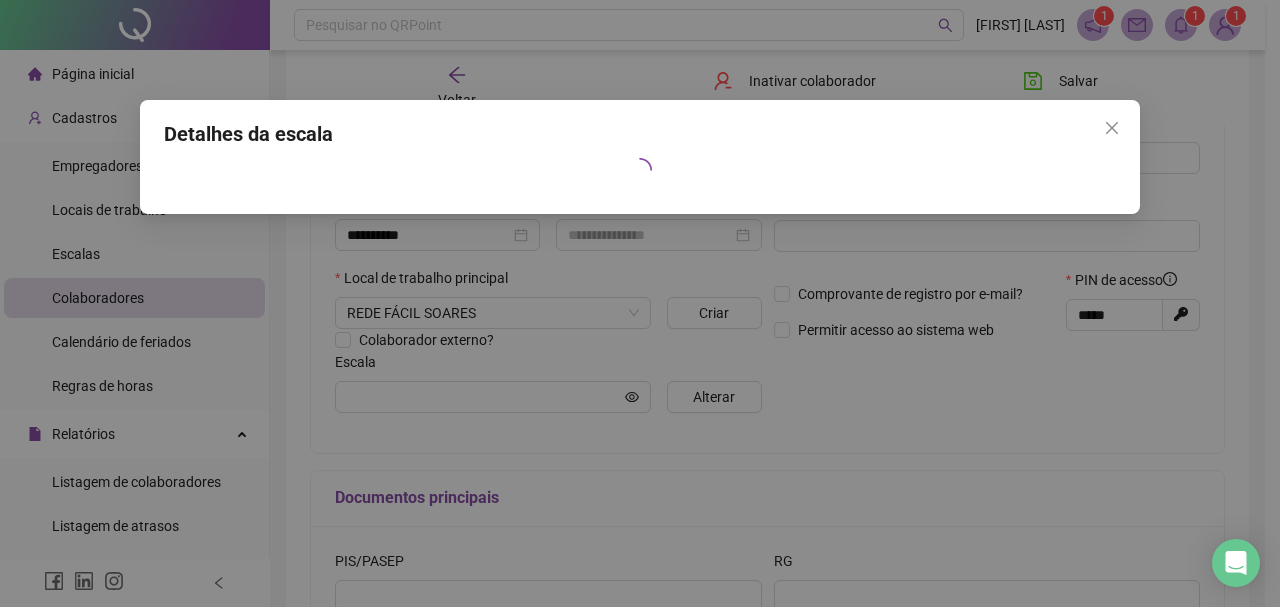 click on "Detalhes da escala" at bounding box center (640, 303) 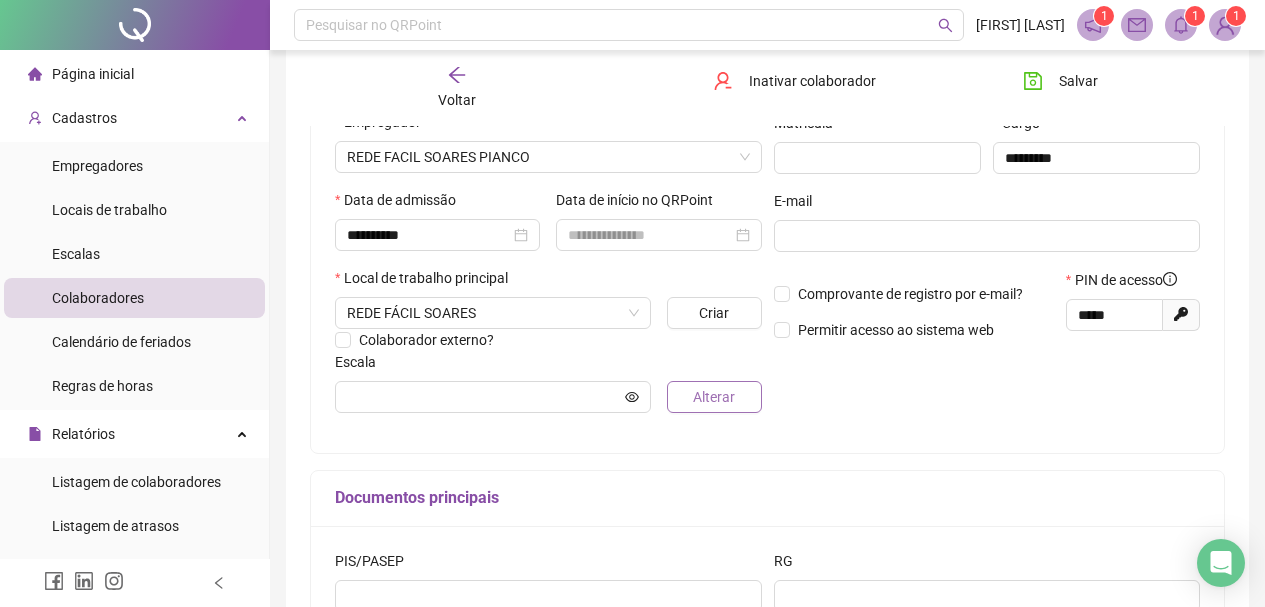 click on "Alterar" at bounding box center (714, 397) 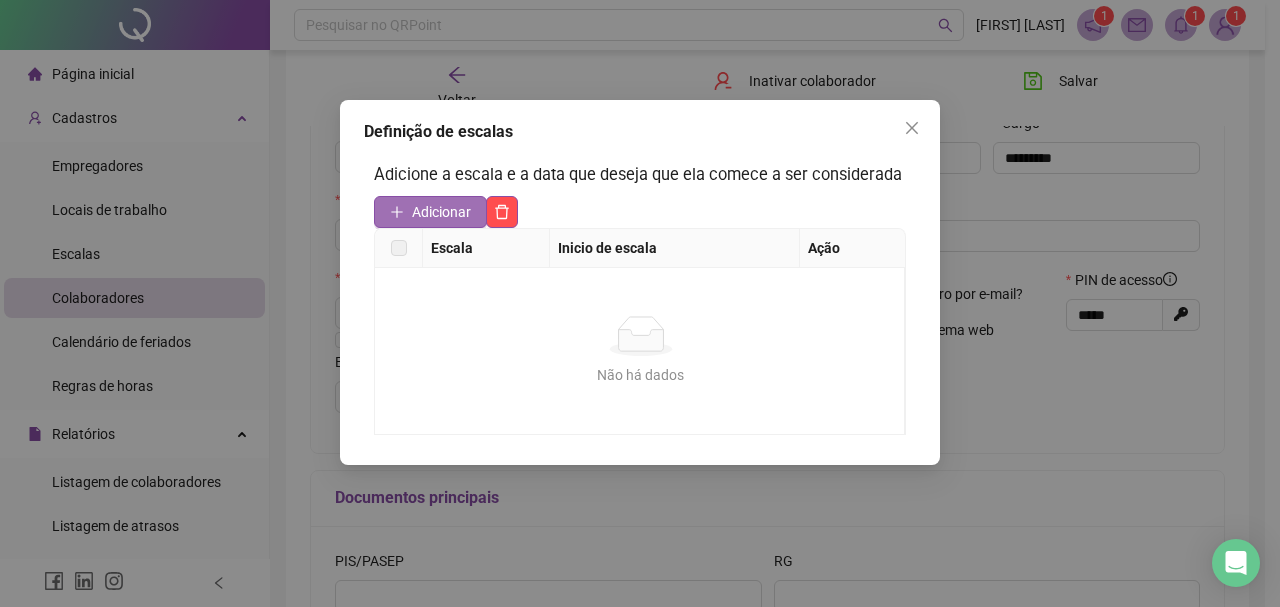 click on "Adicionar" at bounding box center [441, 212] 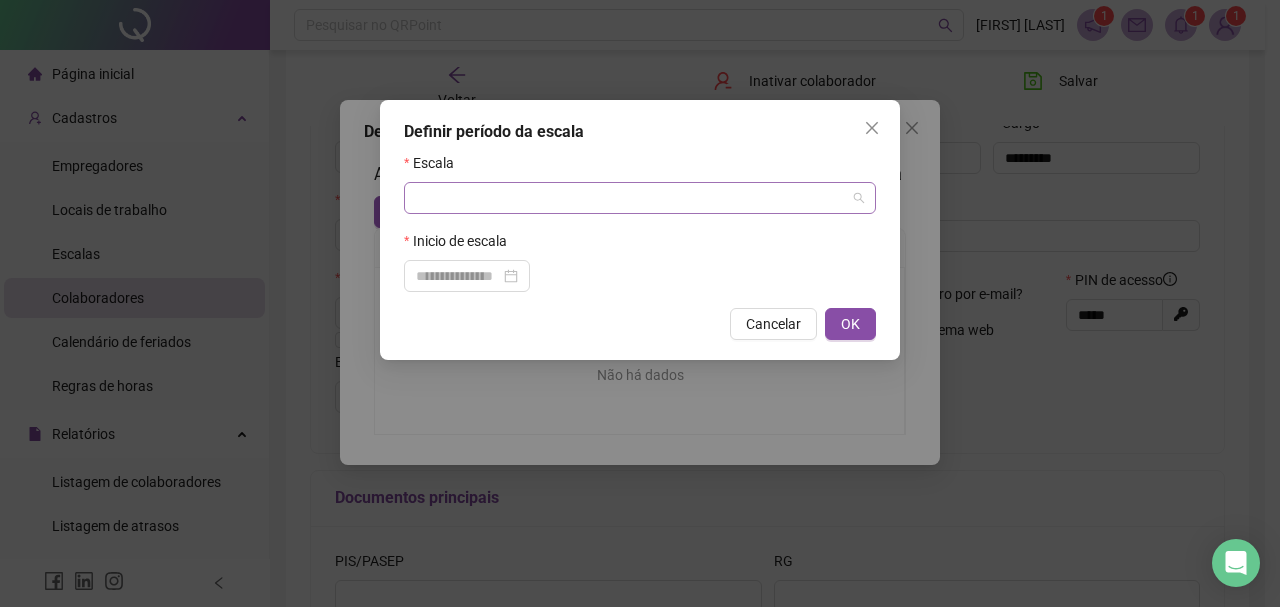 click at bounding box center [631, 198] 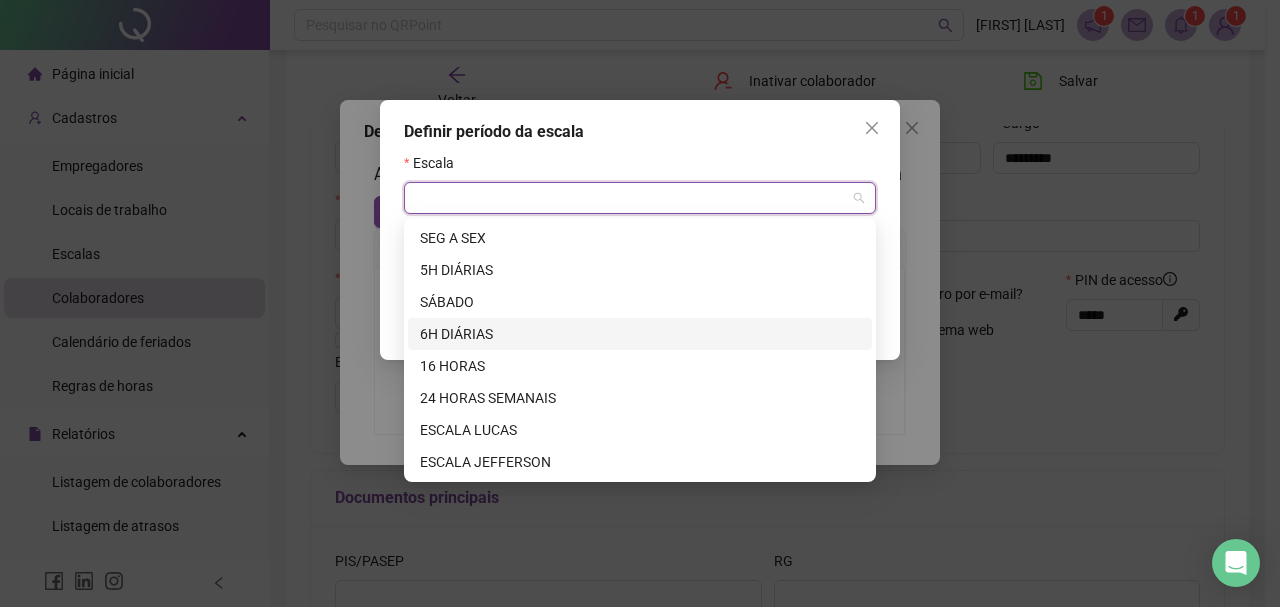 click on "6H DIÁRIAS" at bounding box center (640, 334) 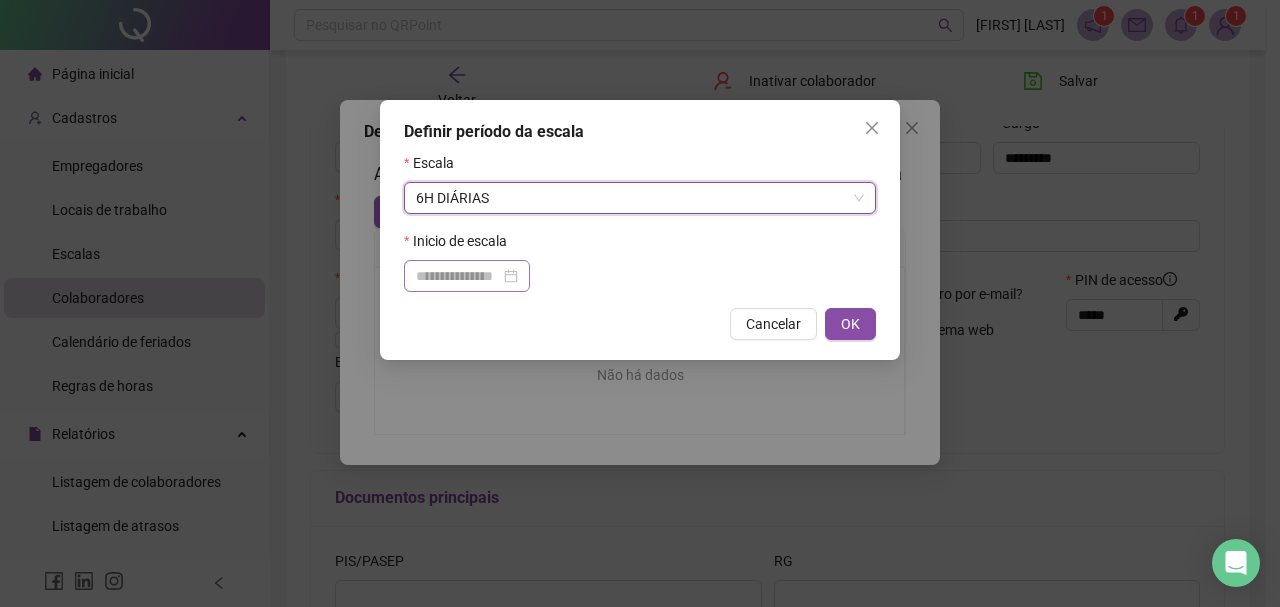 click at bounding box center [467, 276] 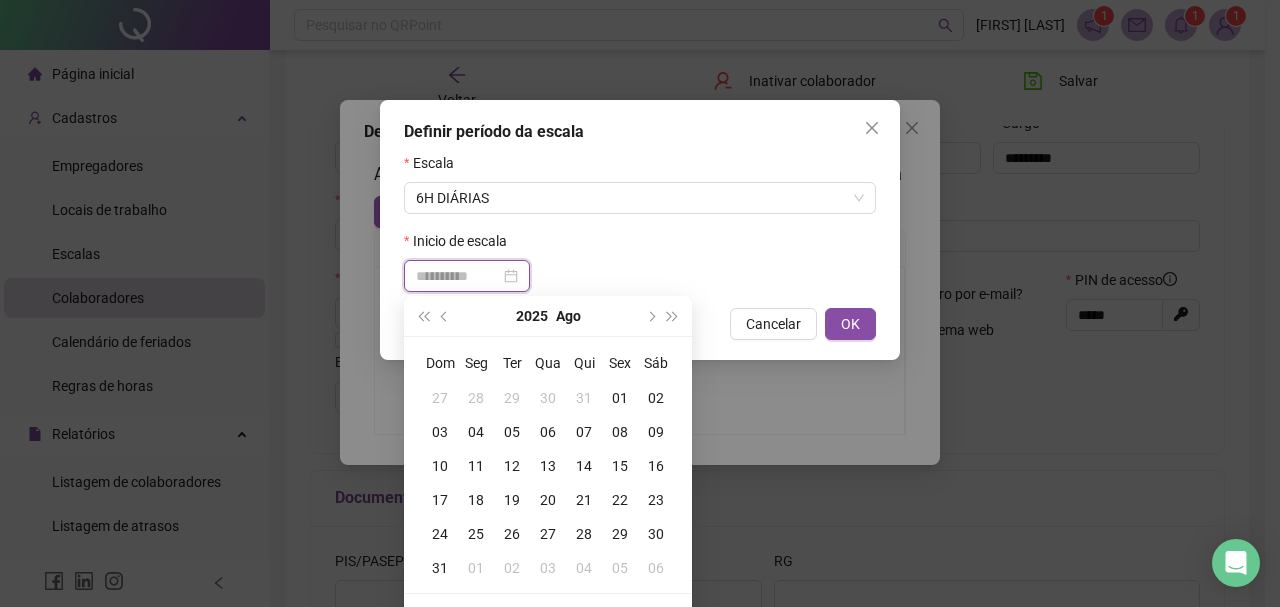 type on "**********" 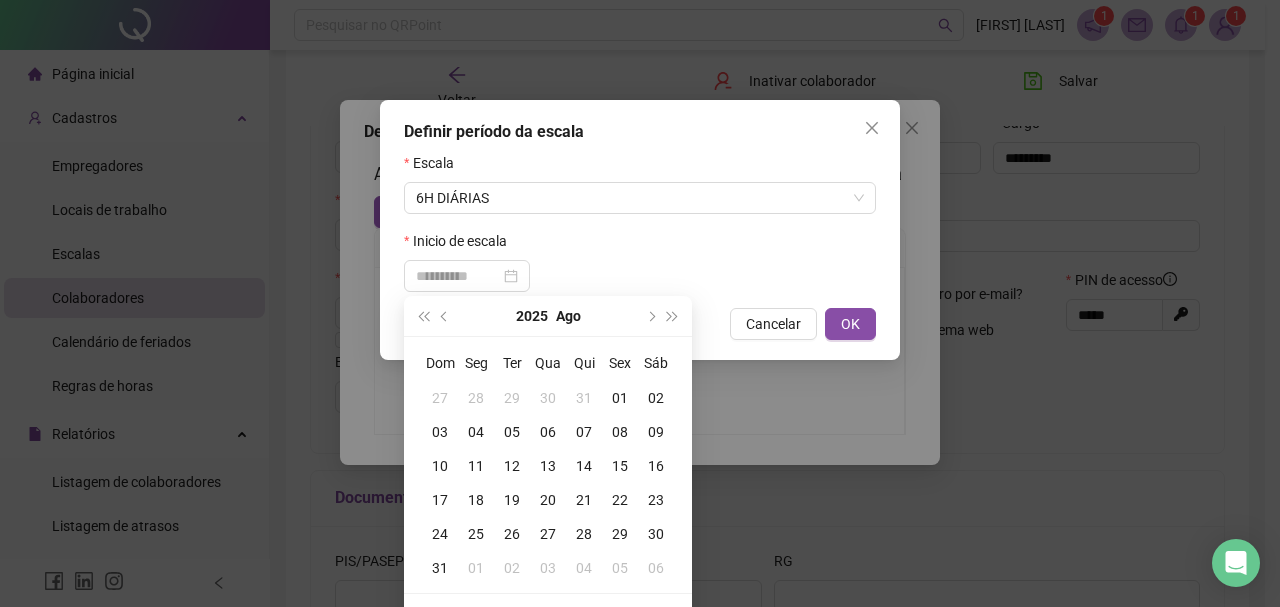 click on "01" at bounding box center (620, 398) 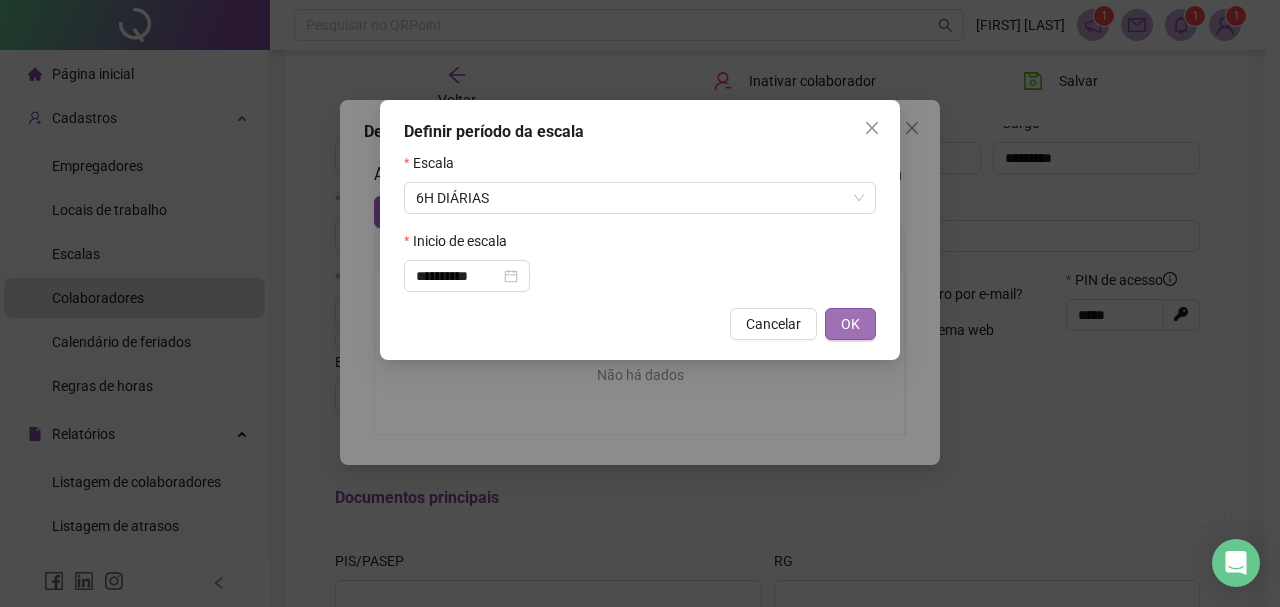 click on "OK" at bounding box center [850, 324] 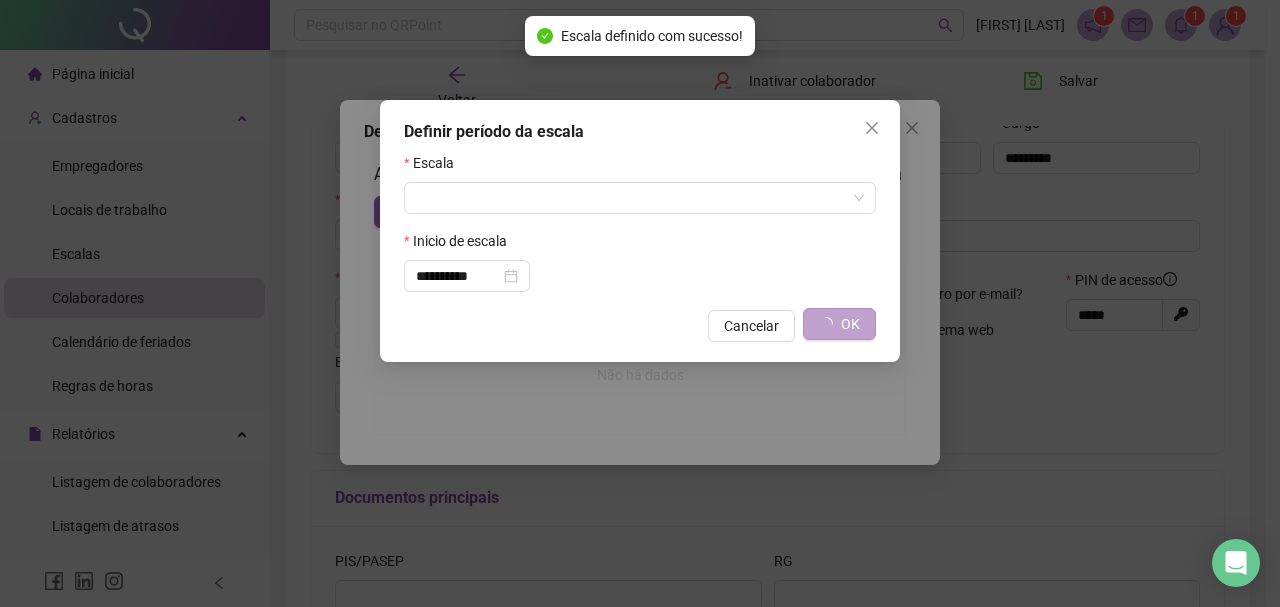 type on "**********" 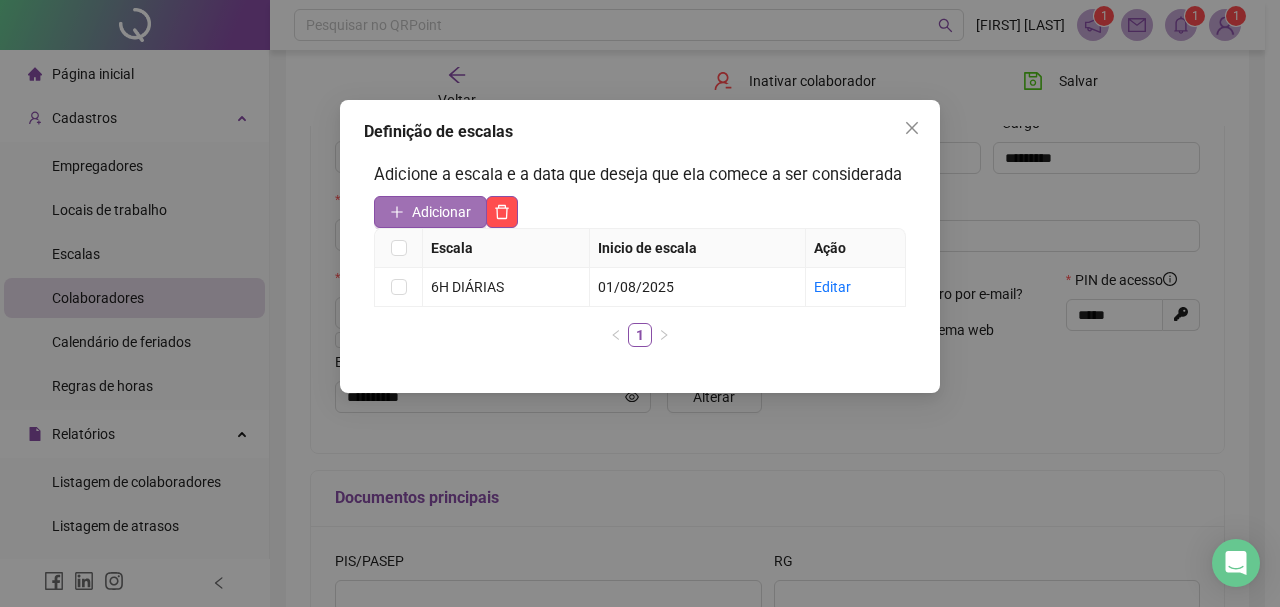 click on "Adicionar" at bounding box center [441, 212] 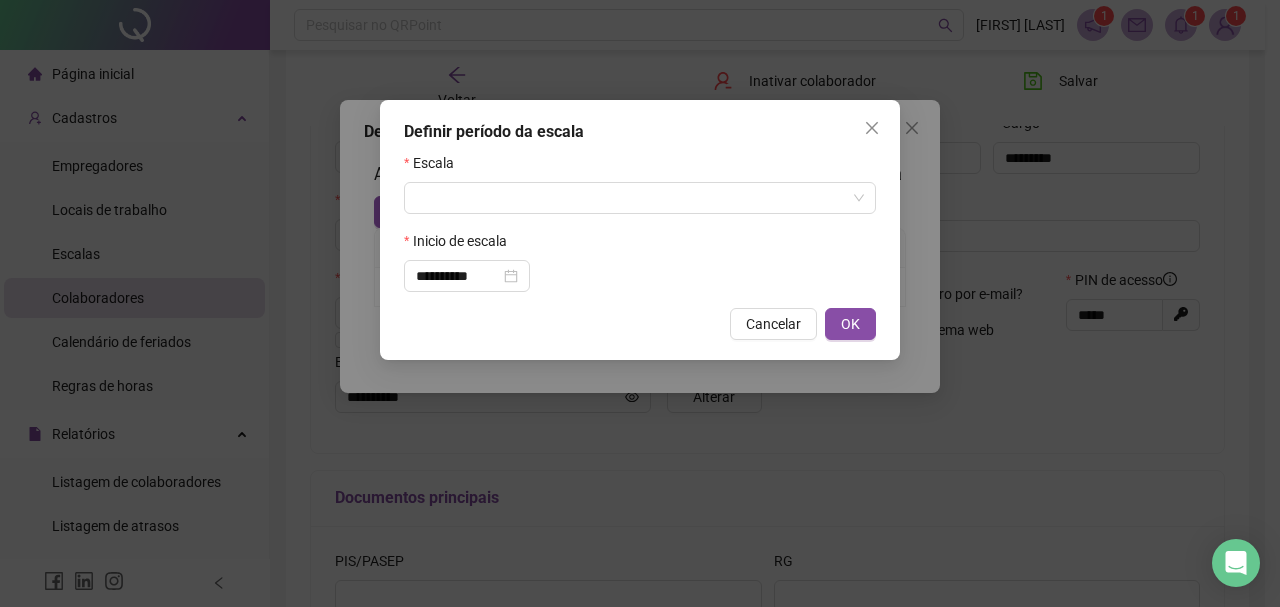 click on "**********" at bounding box center (640, 303) 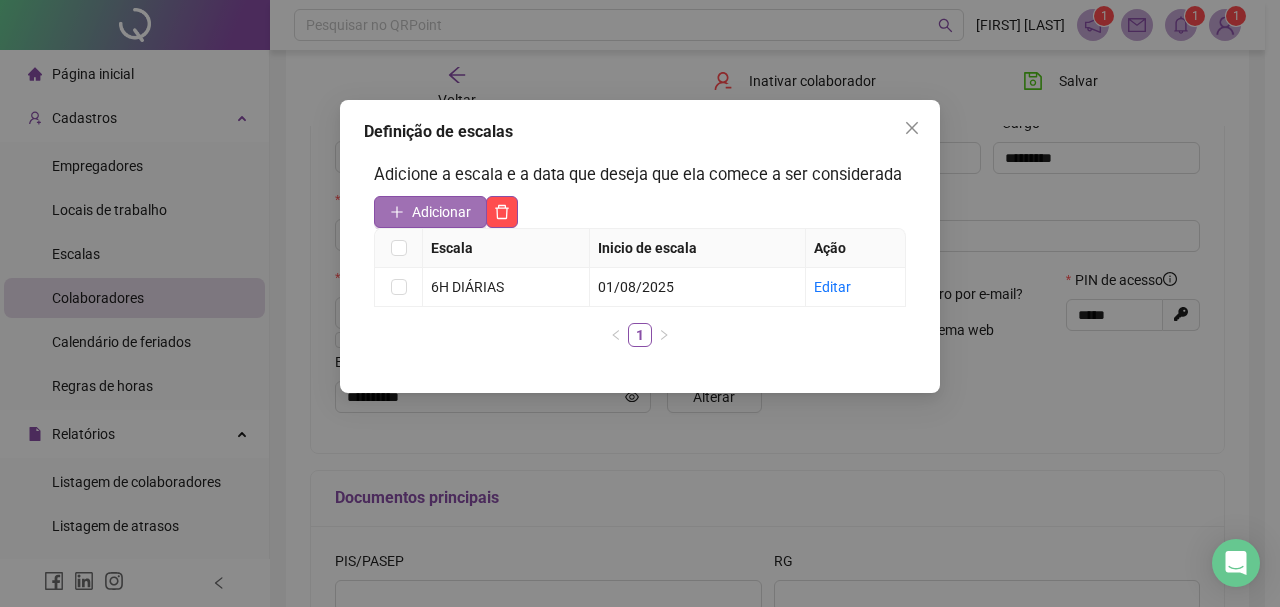 click on "Adicionar" at bounding box center [441, 212] 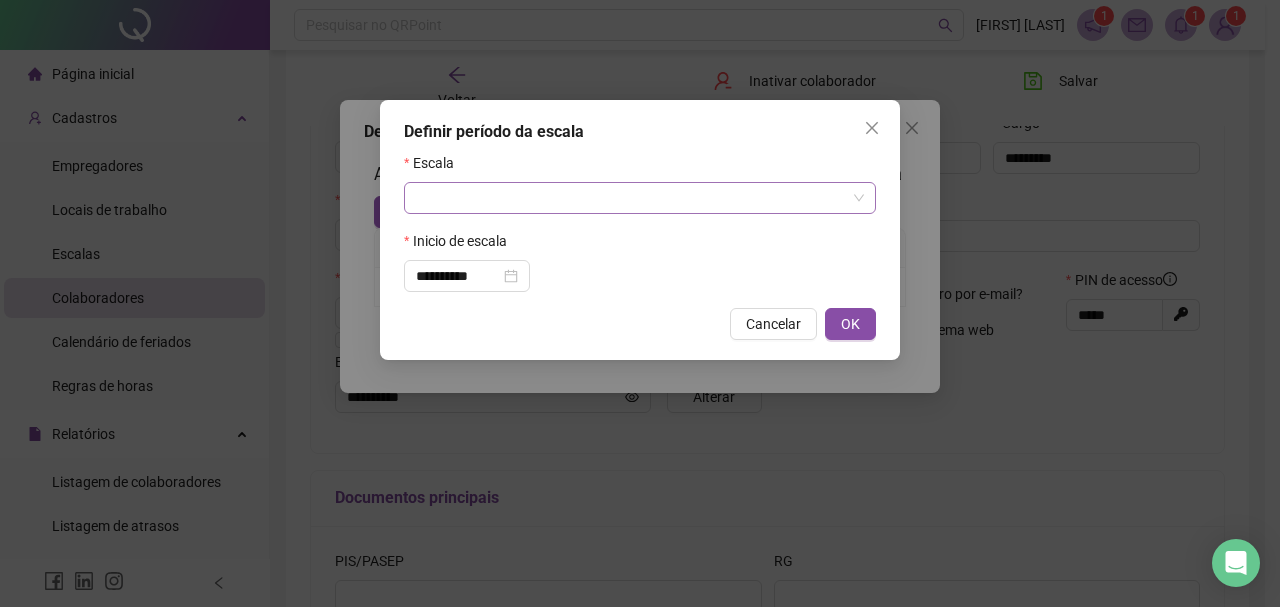 click at bounding box center (631, 198) 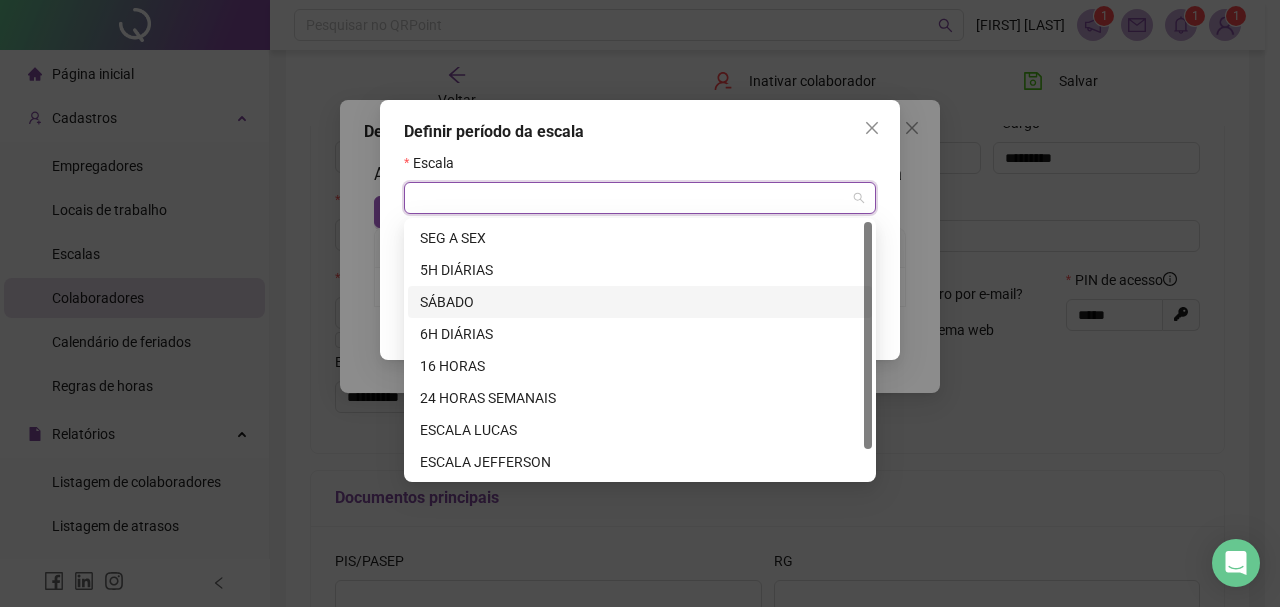 click on "SÁBADO" at bounding box center (640, 302) 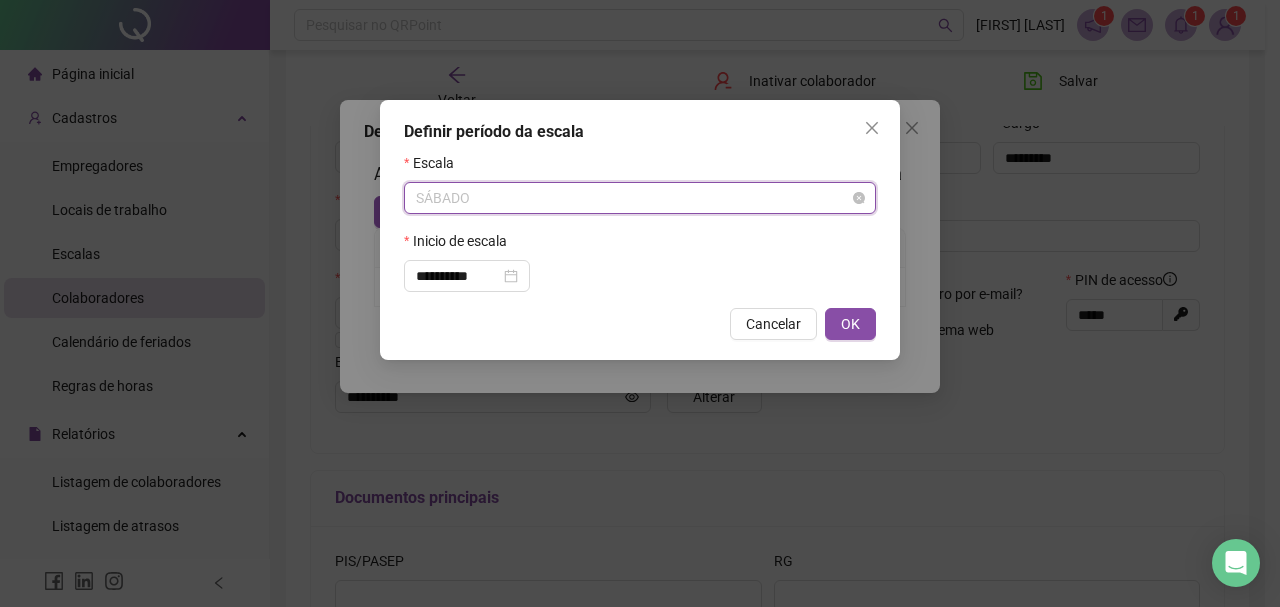 click on "SÁBADO" at bounding box center [640, 198] 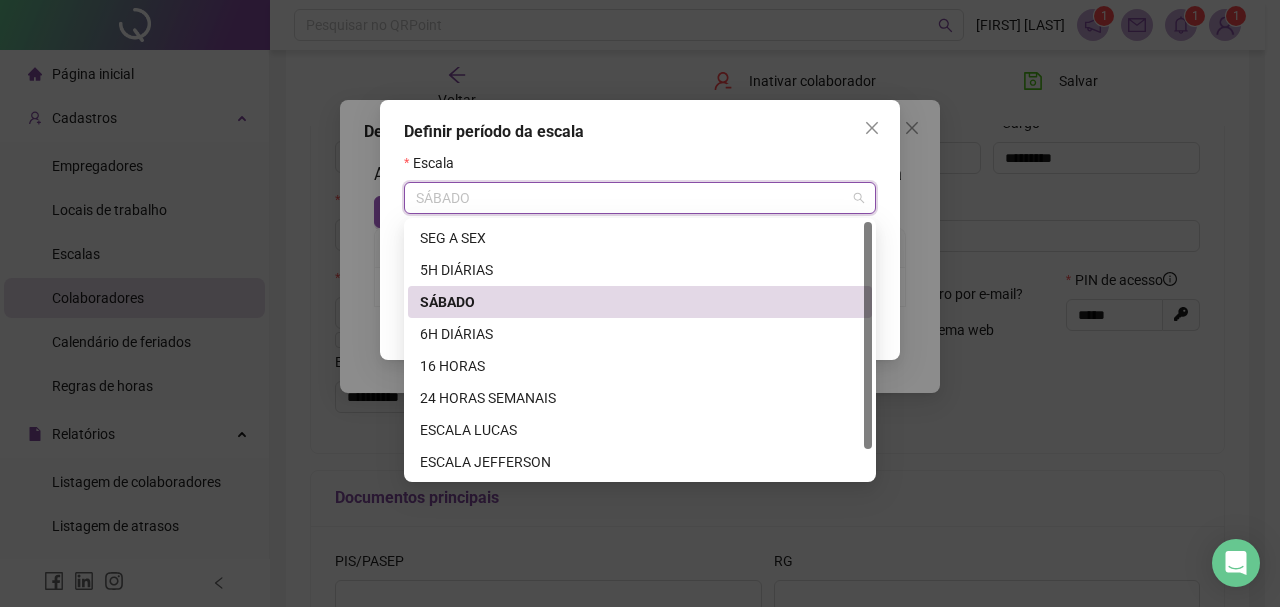 click on "SÁBADO" at bounding box center (640, 302) 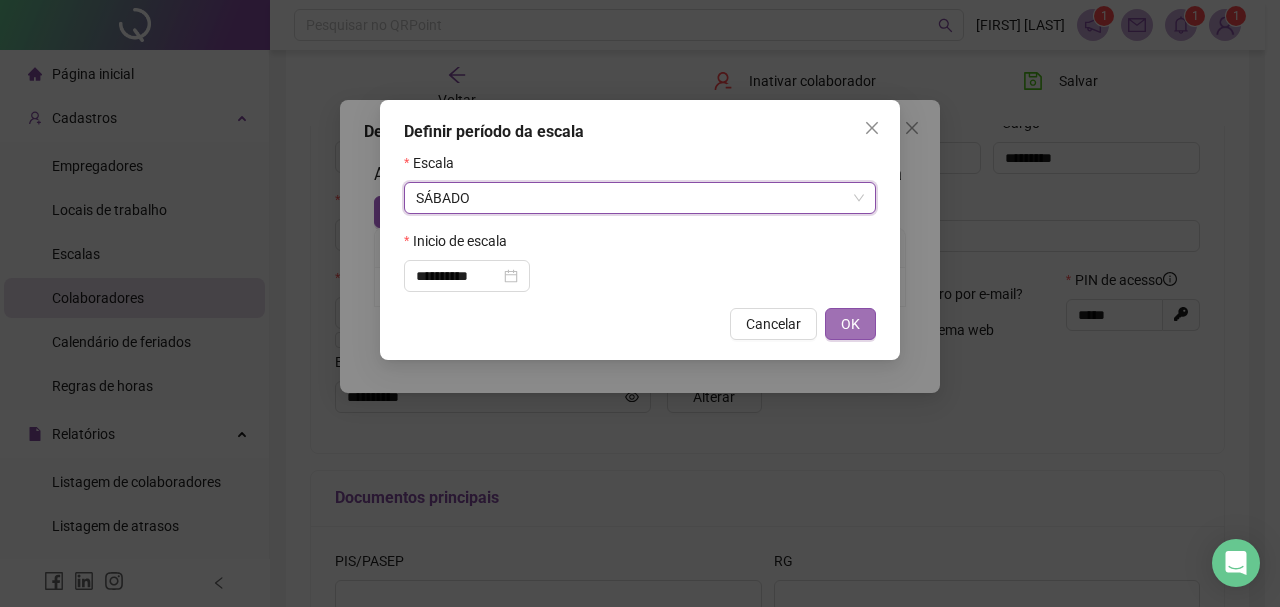 click on "OK" at bounding box center (850, 324) 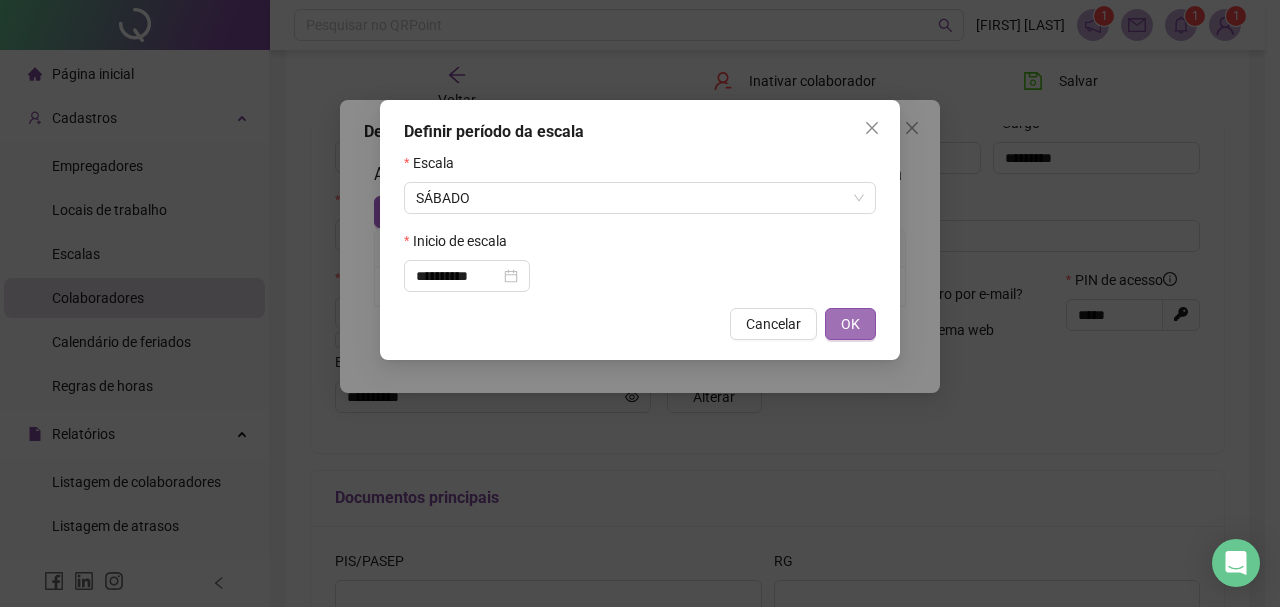 click on "OK" at bounding box center [850, 324] 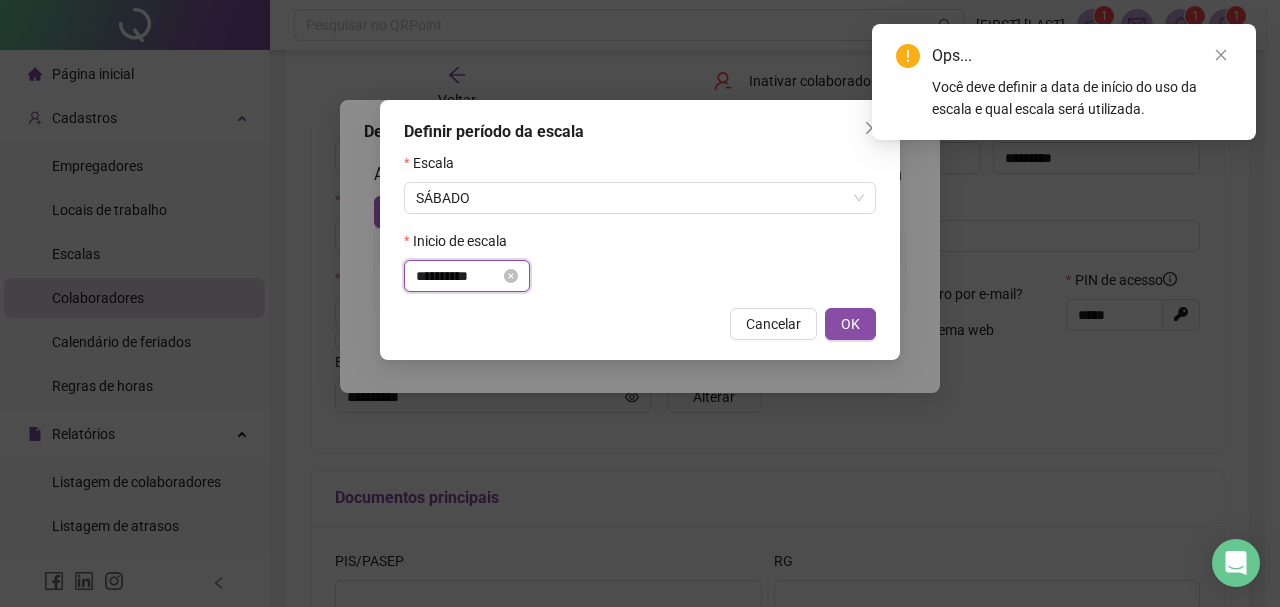 click on "**********" at bounding box center [458, 276] 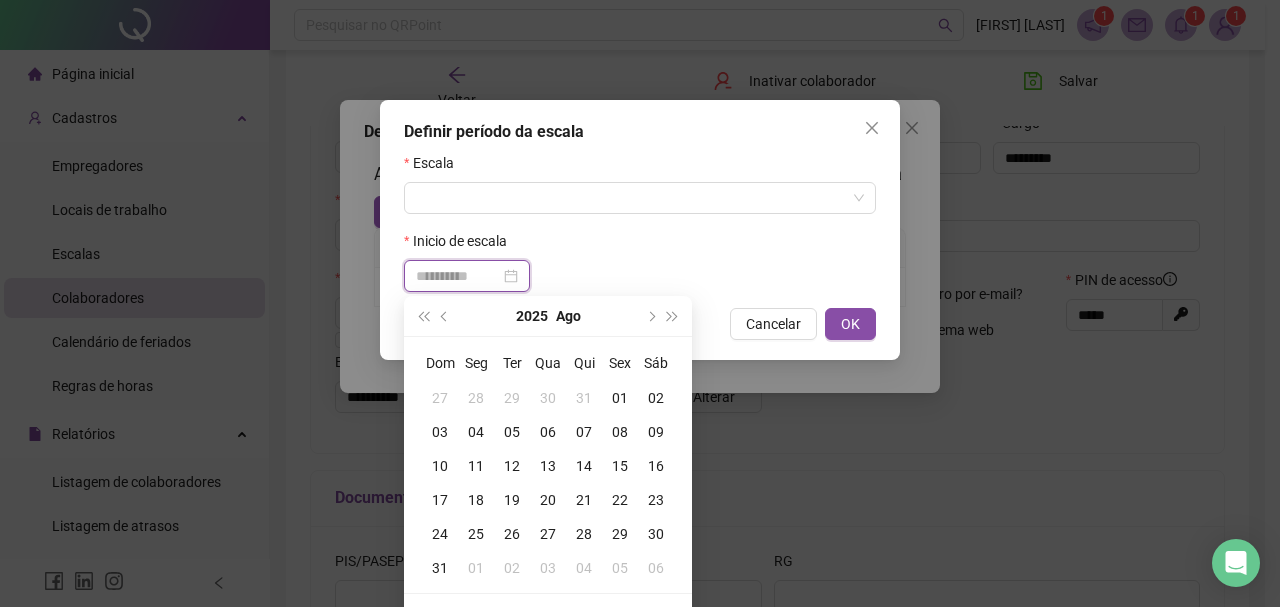 type on "**********" 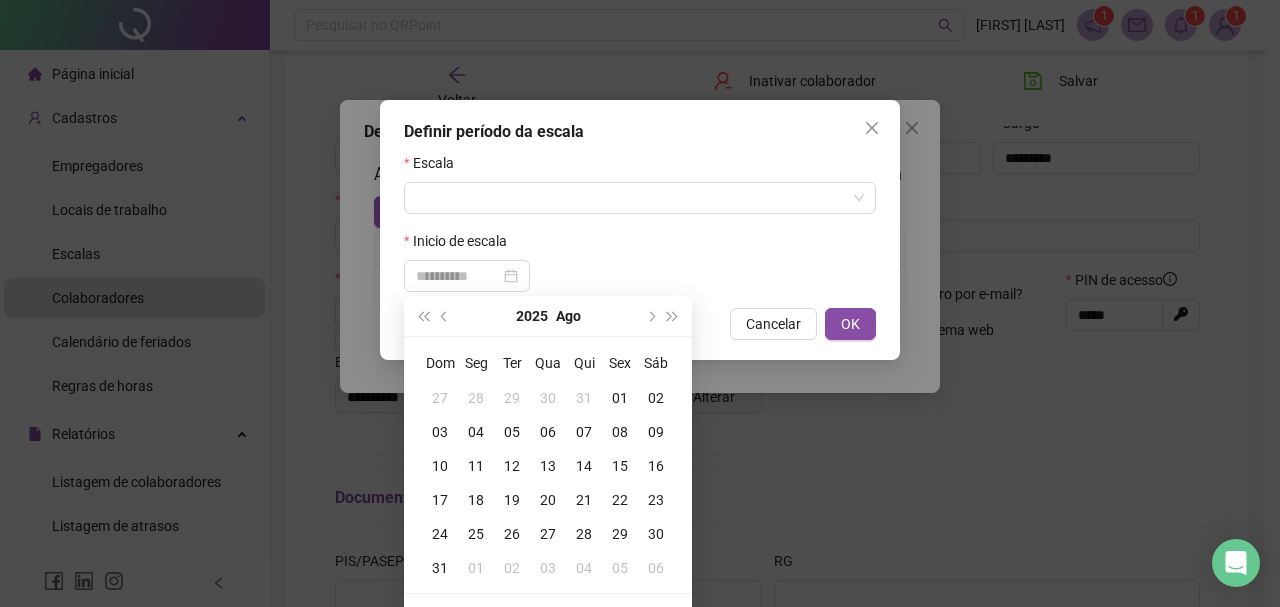 click on "01" at bounding box center [620, 398] 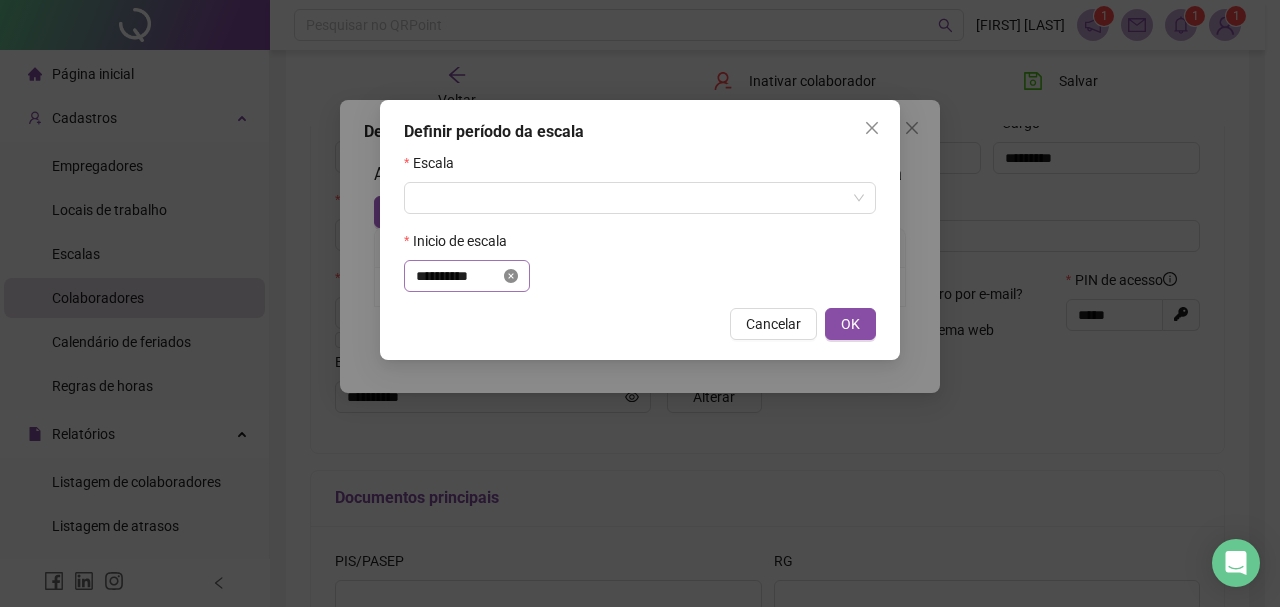 click 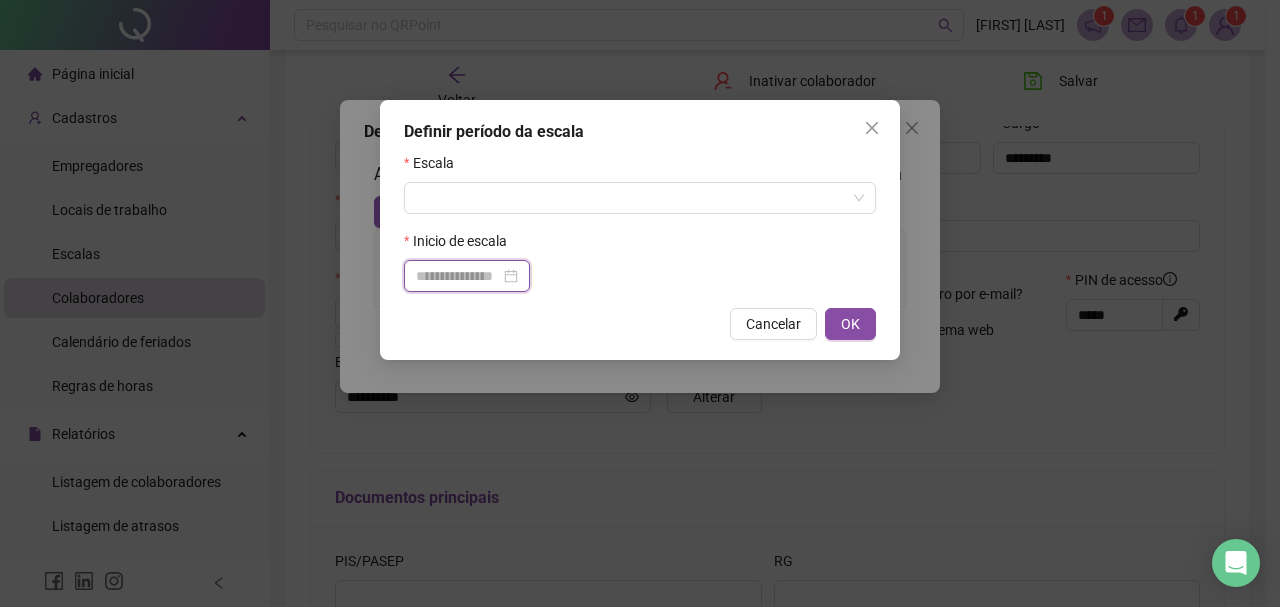 click at bounding box center (458, 276) 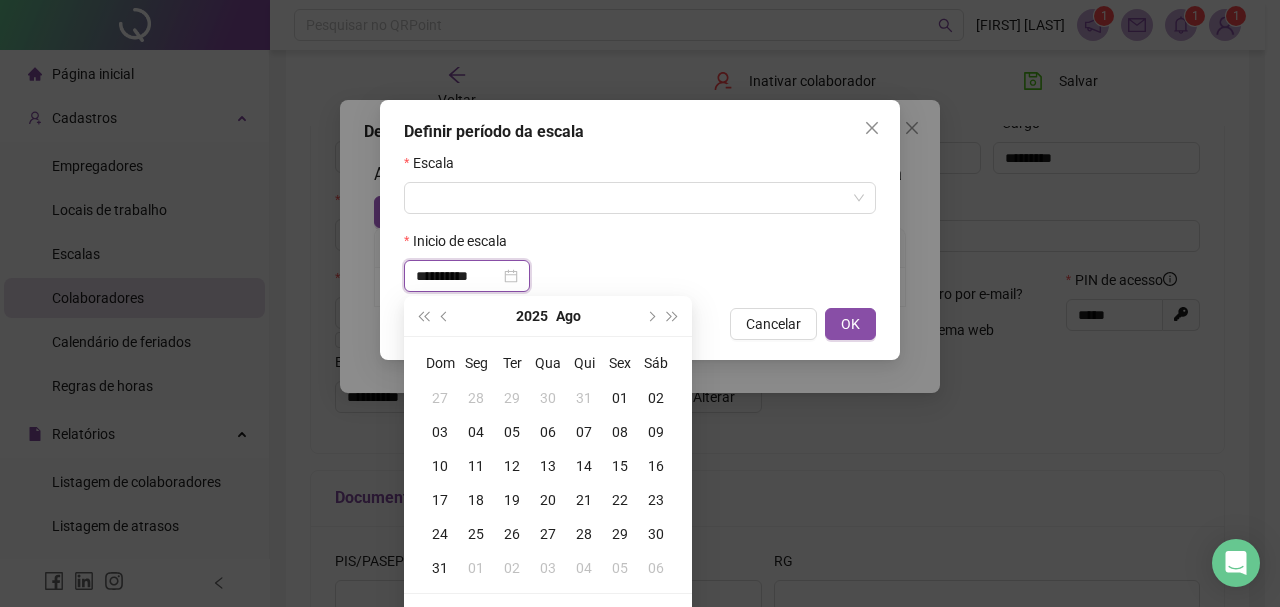 type on "**********" 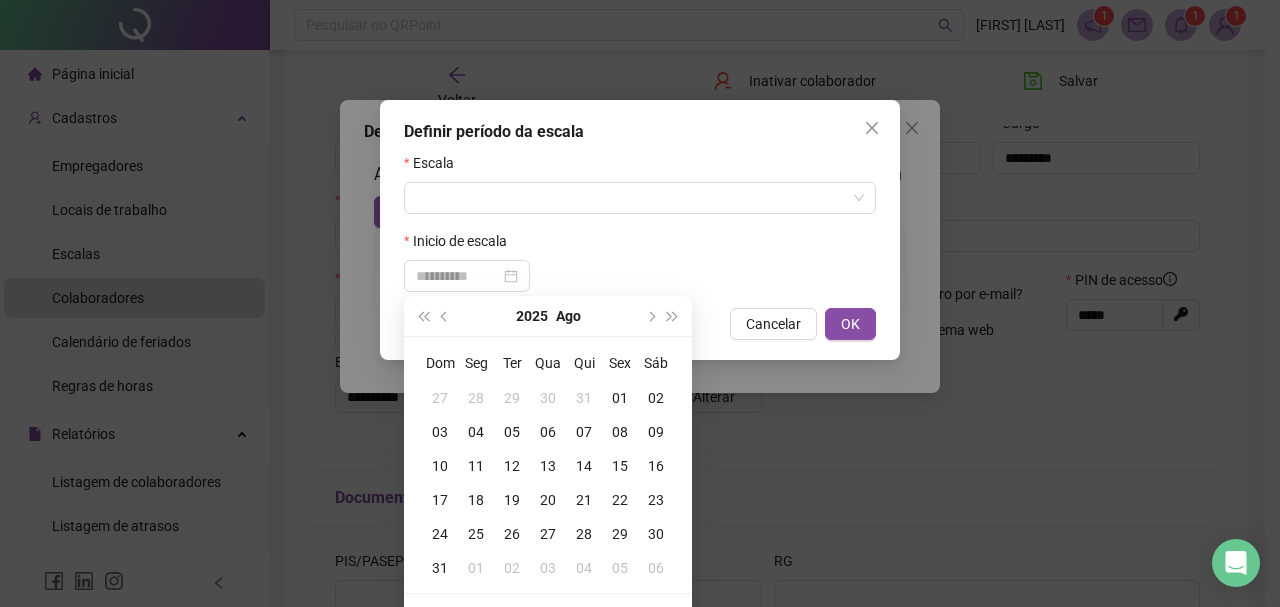 click on "02" at bounding box center [656, 398] 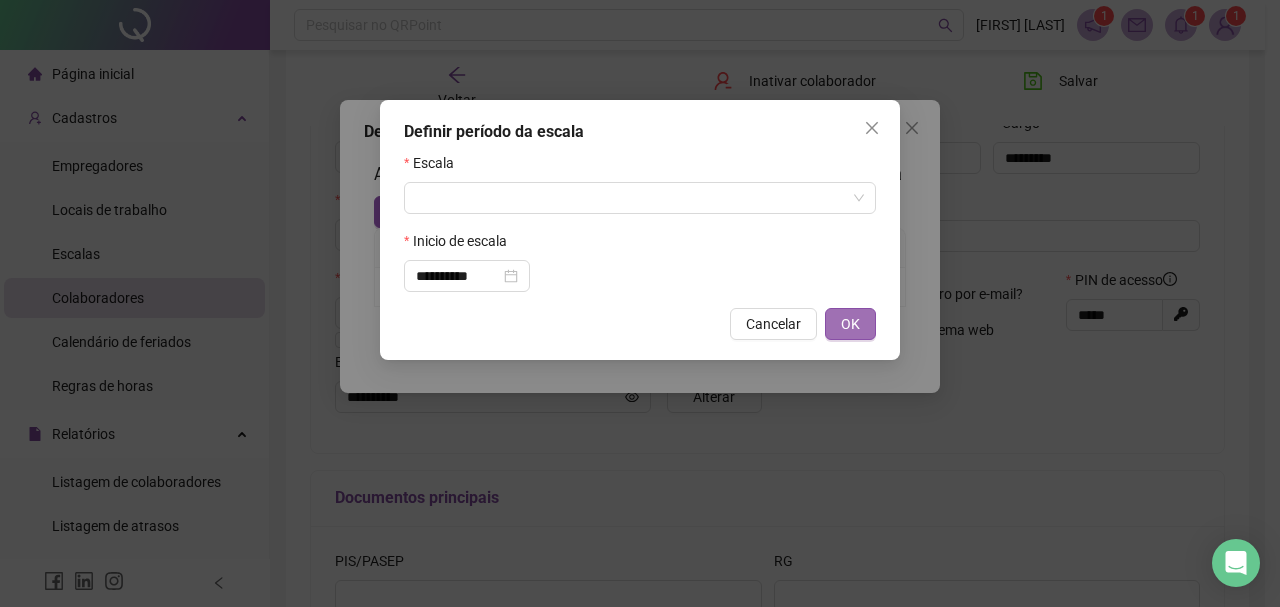 click on "OK" at bounding box center (850, 324) 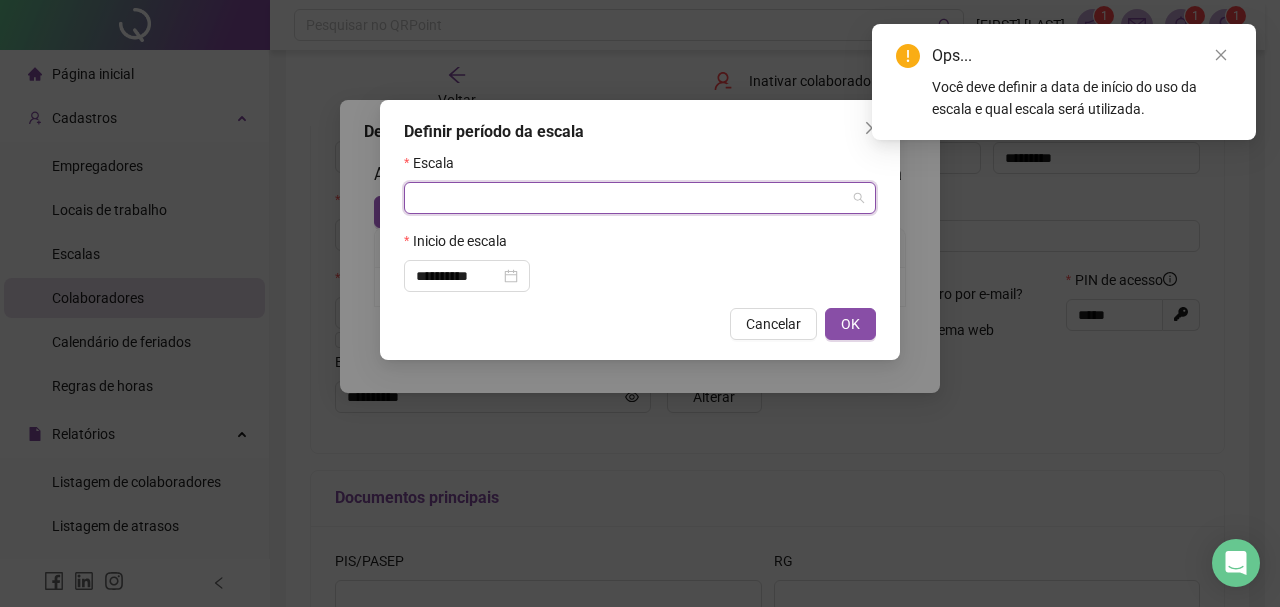 click at bounding box center (631, 198) 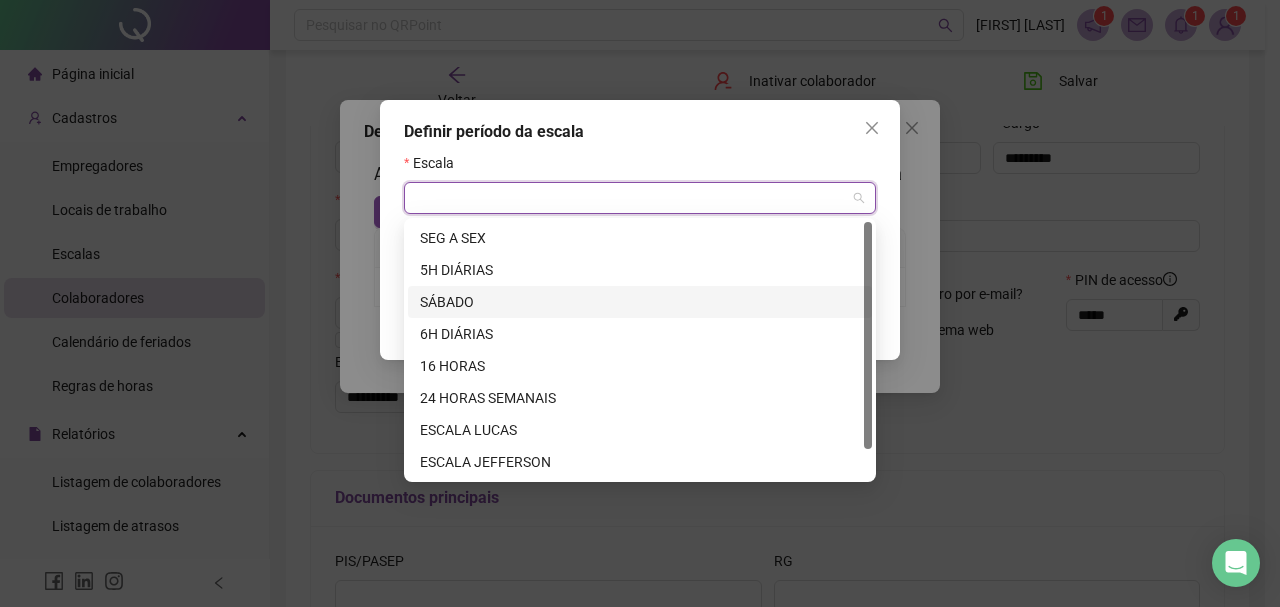 click on "SÁBADO" at bounding box center (640, 302) 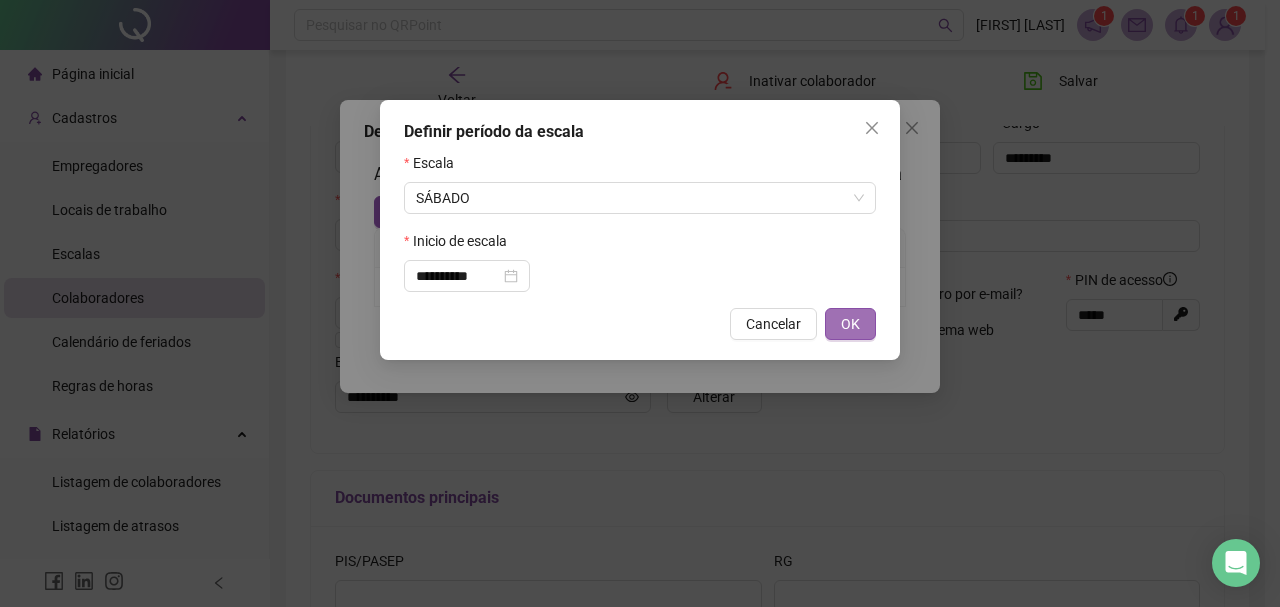 click on "OK" at bounding box center [850, 324] 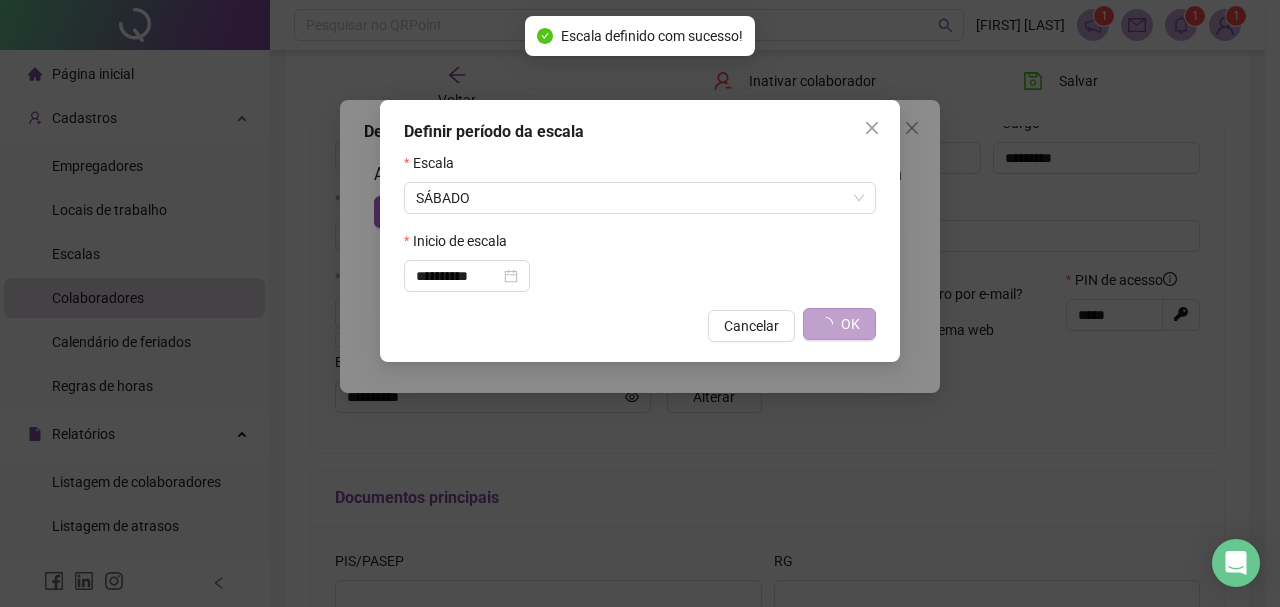 type on "******" 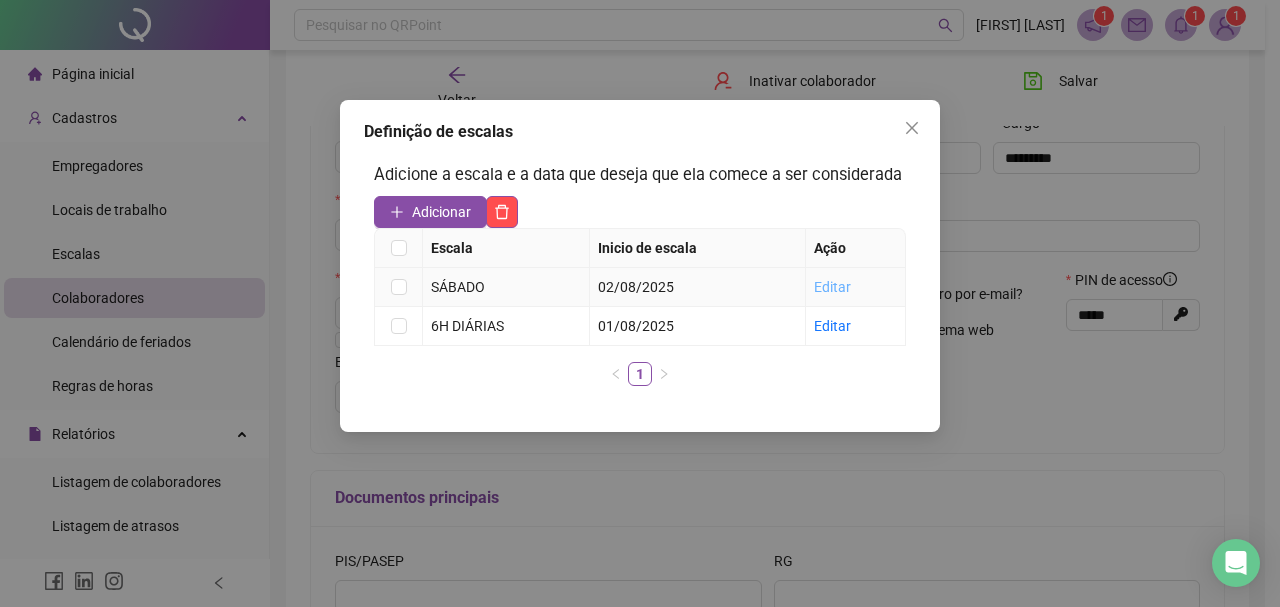 click on "Editar" at bounding box center [832, 287] 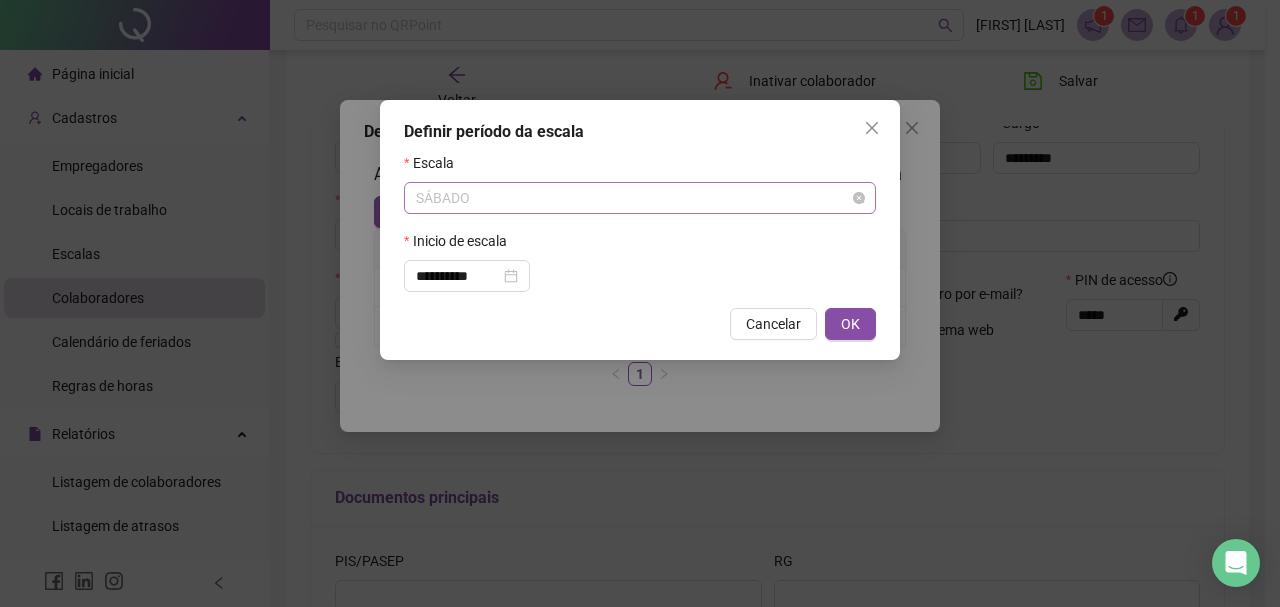 click on "SÁBADO" at bounding box center (640, 198) 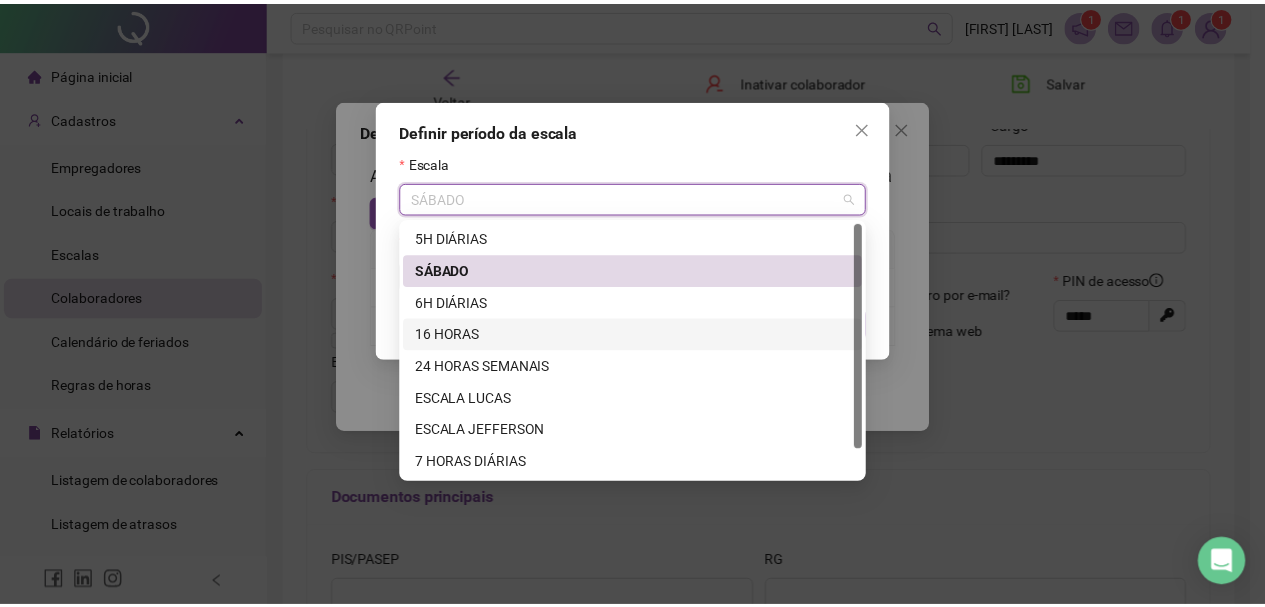 scroll, scrollTop: 0, scrollLeft: 0, axis: both 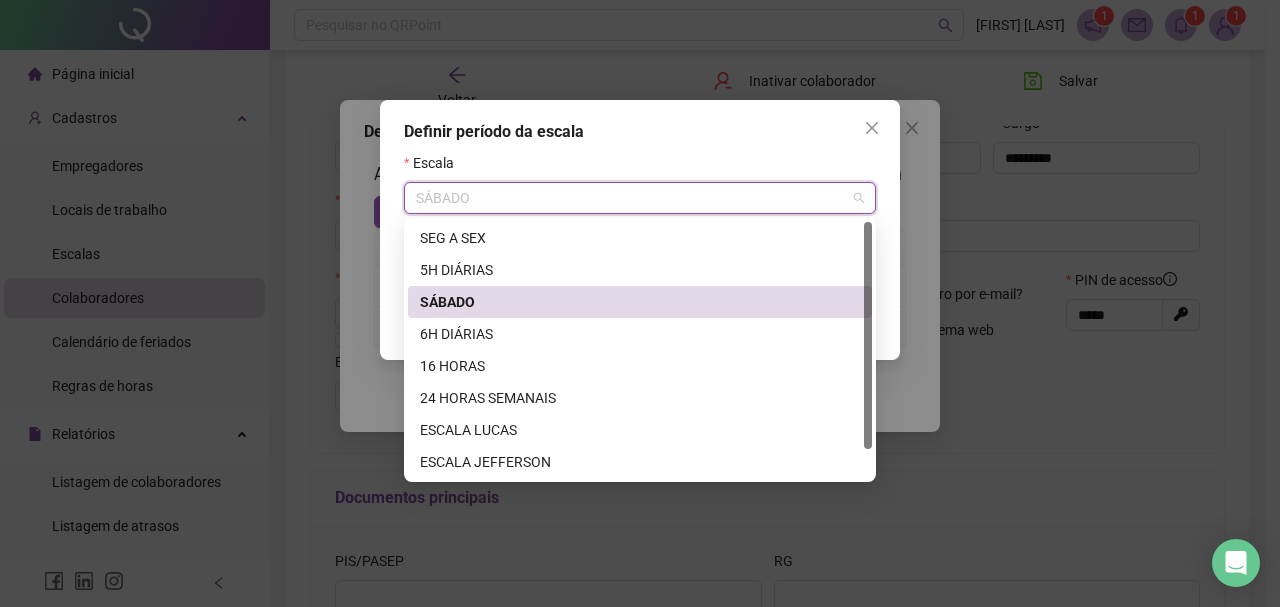 click on "SÁBADO" at bounding box center (640, 302) 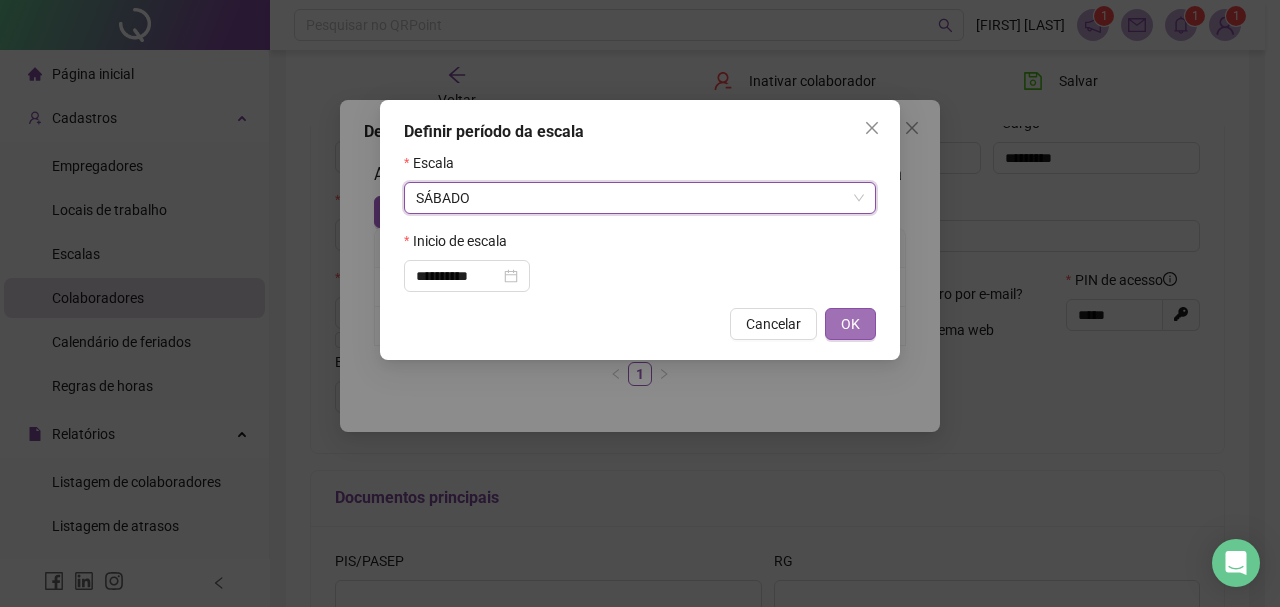 click on "OK" at bounding box center [850, 324] 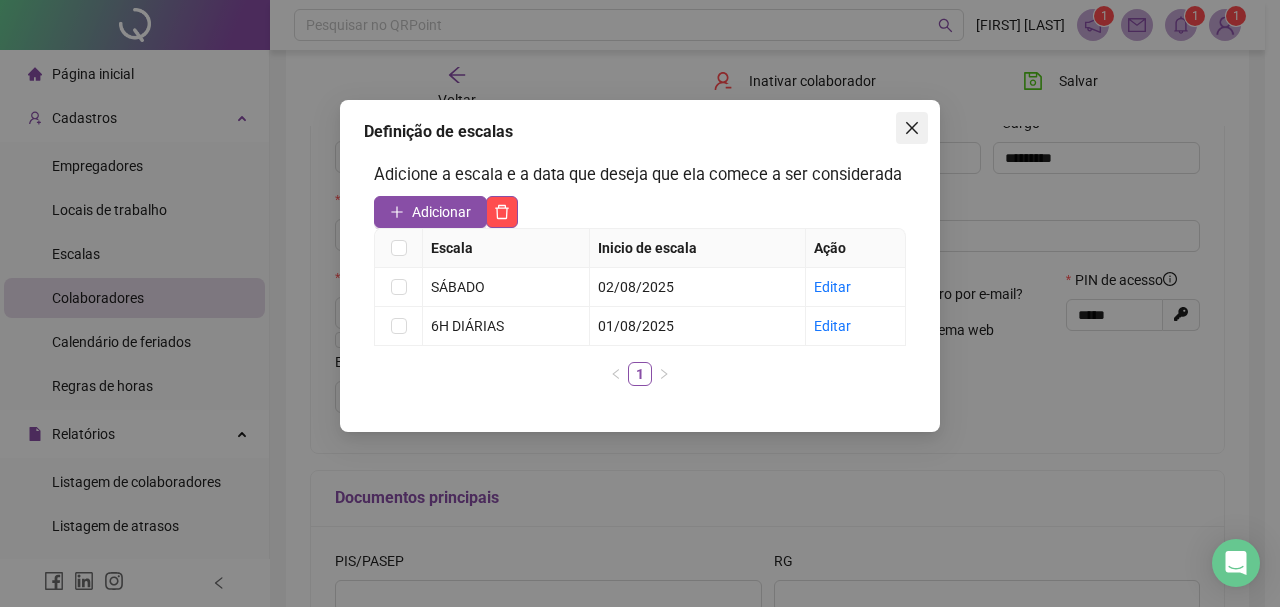click at bounding box center [912, 128] 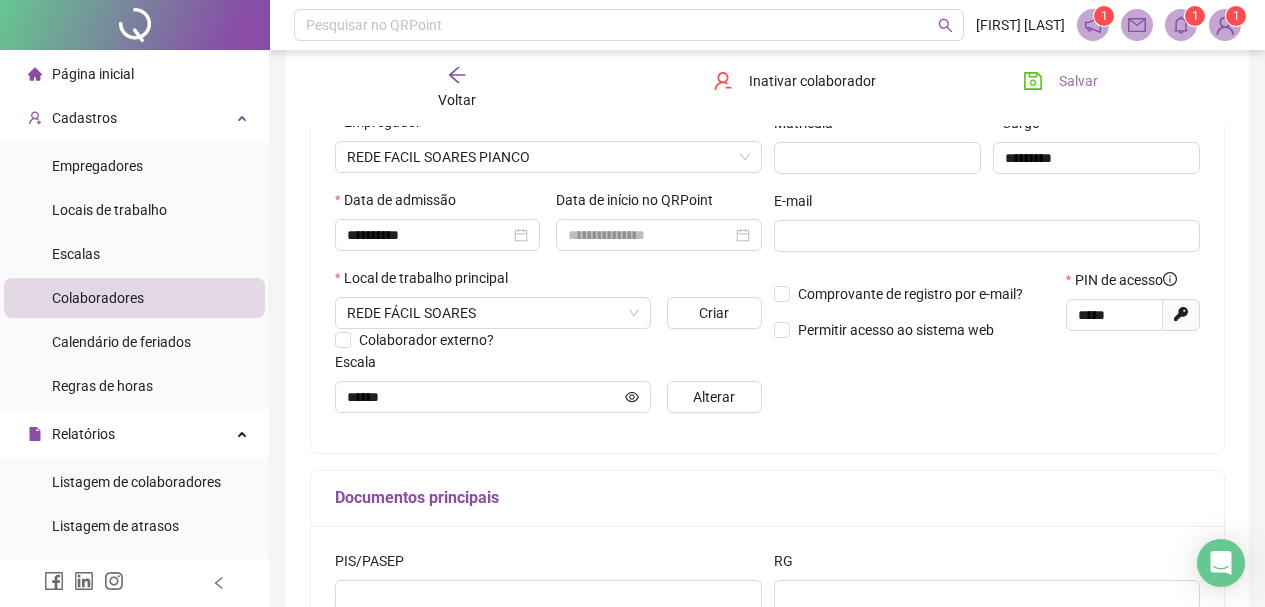 click on "Salvar" at bounding box center (1078, 81) 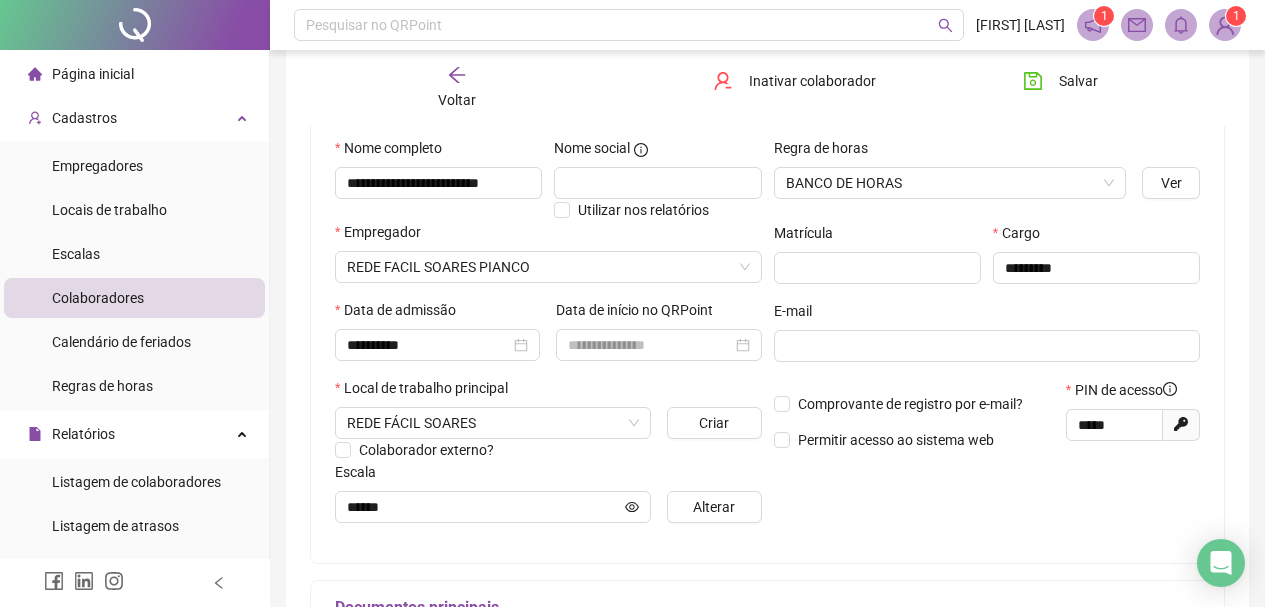 scroll, scrollTop: 0, scrollLeft: 0, axis: both 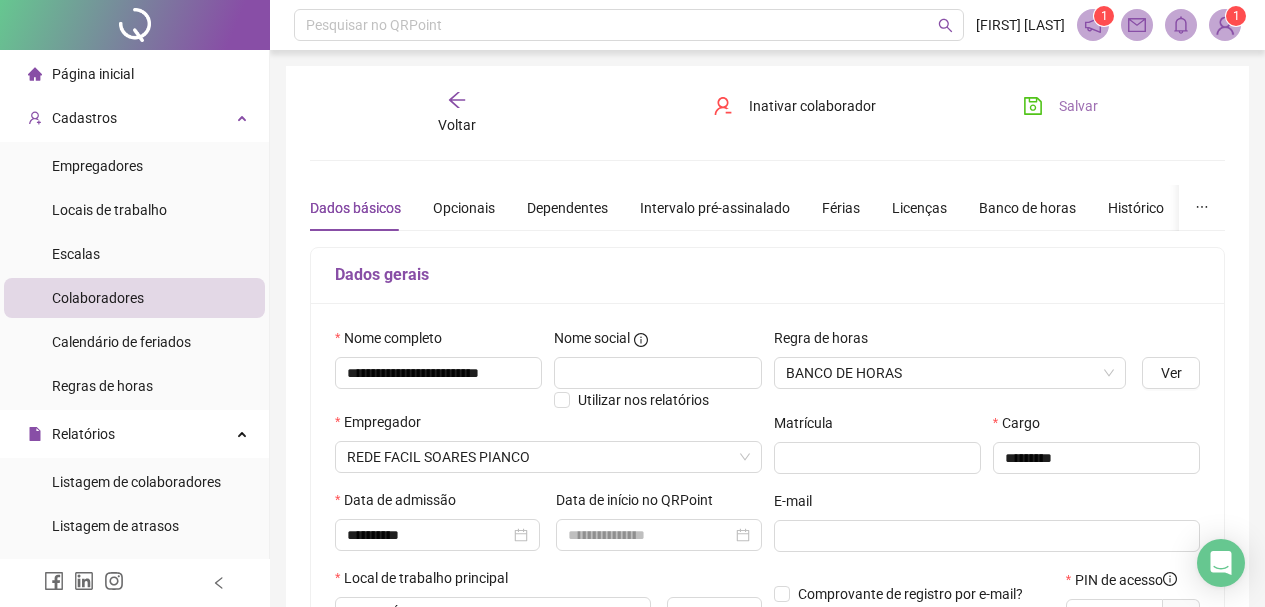 click on "Salvar" at bounding box center (1078, 106) 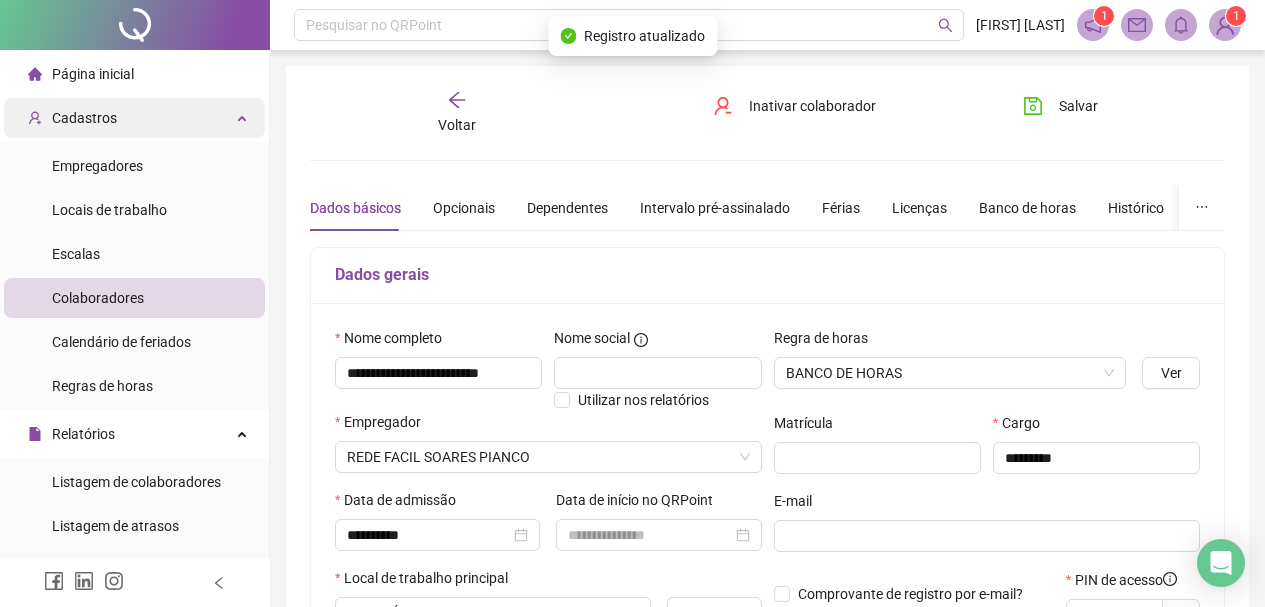 click on "Cadastros" at bounding box center (134, 118) 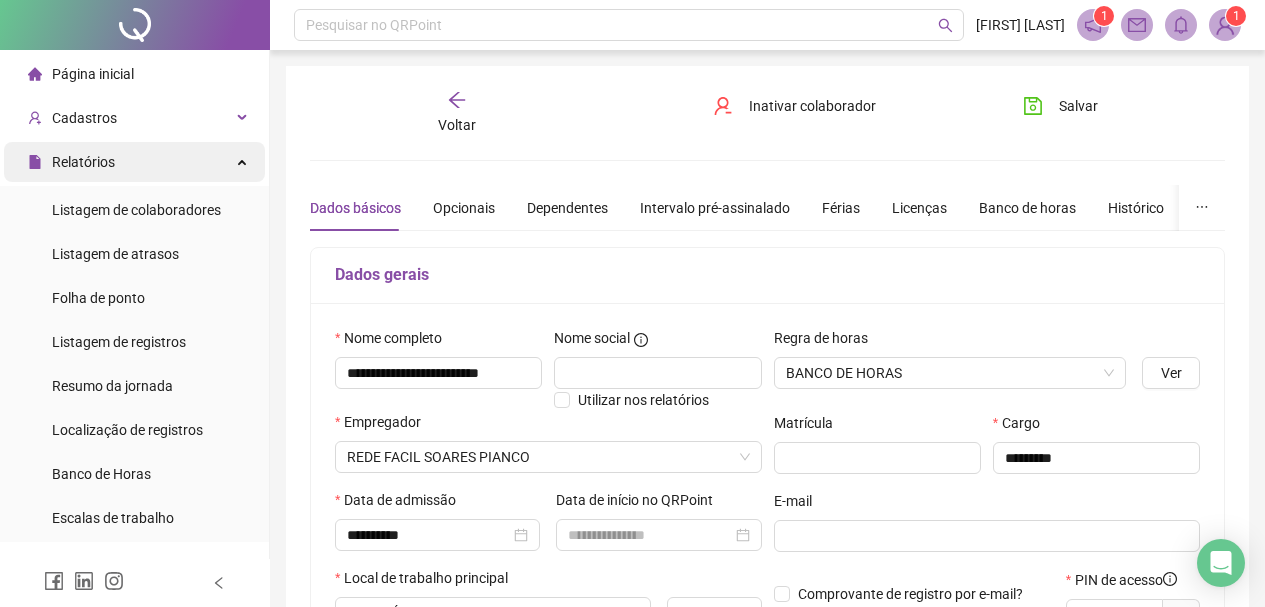 click on "Relatórios" at bounding box center (134, 162) 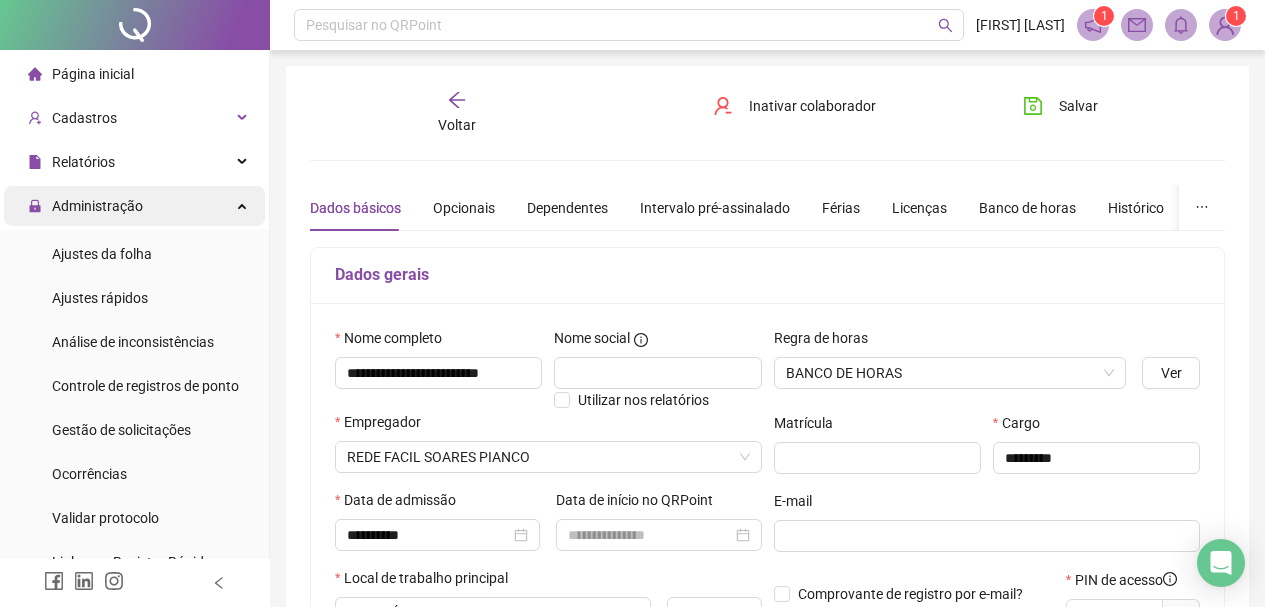 click on "Administração" at bounding box center [134, 206] 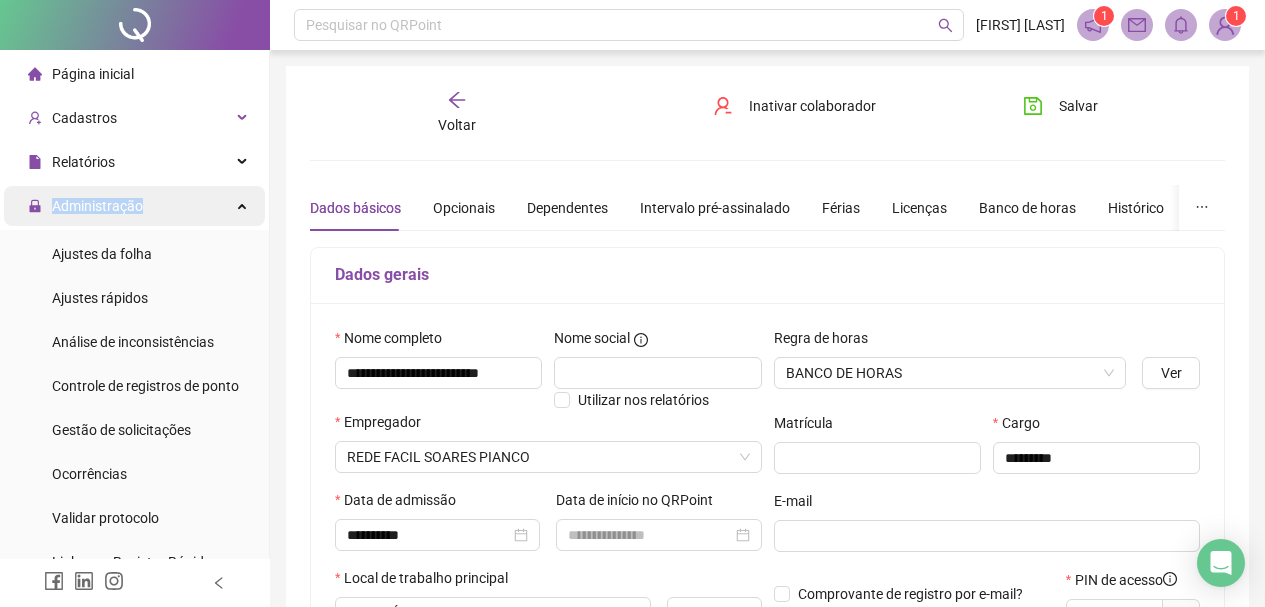 click on "Administração" at bounding box center (134, 206) 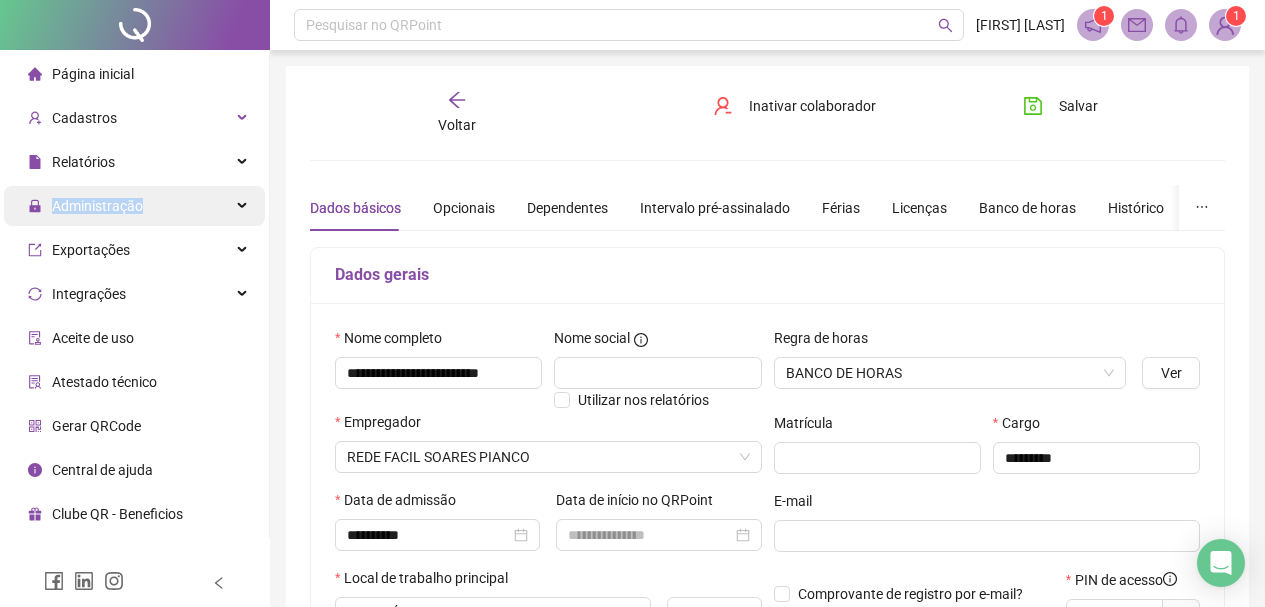 click on "Administração" at bounding box center (134, 206) 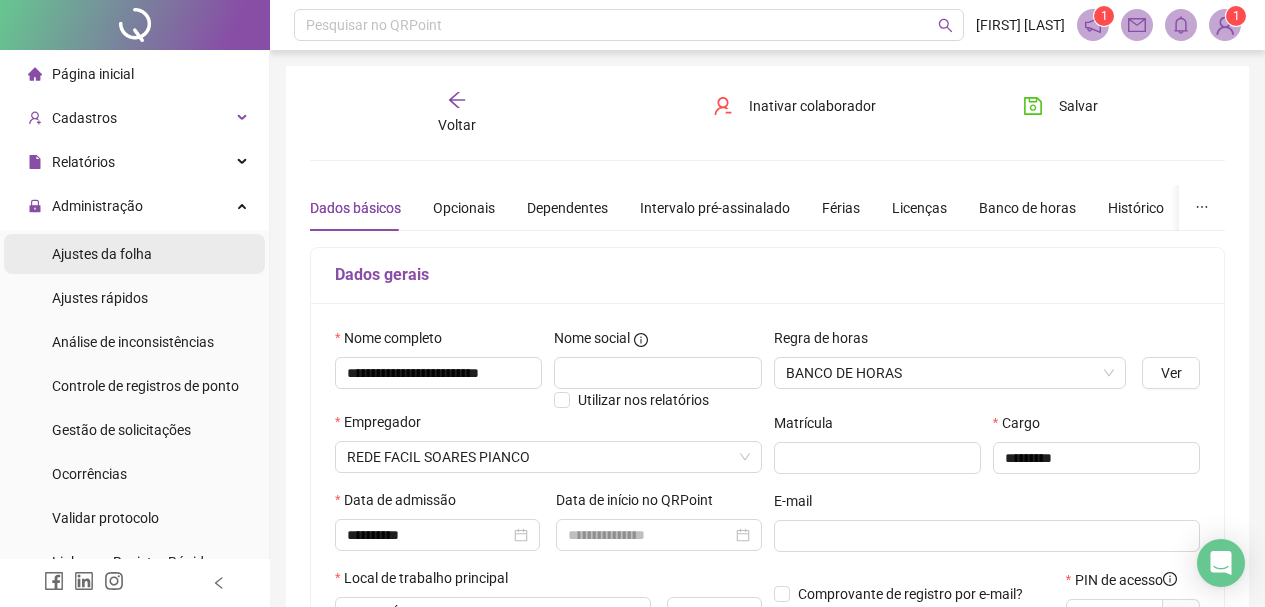 click on "Ajustes da folha" at bounding box center (102, 254) 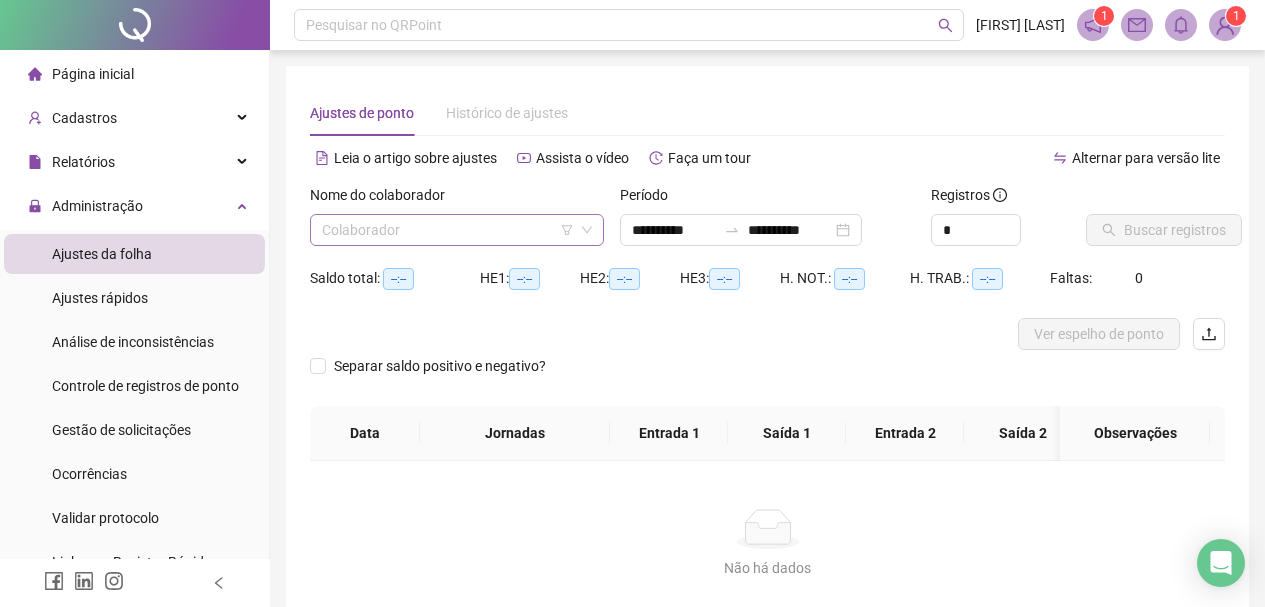 click at bounding box center (448, 230) 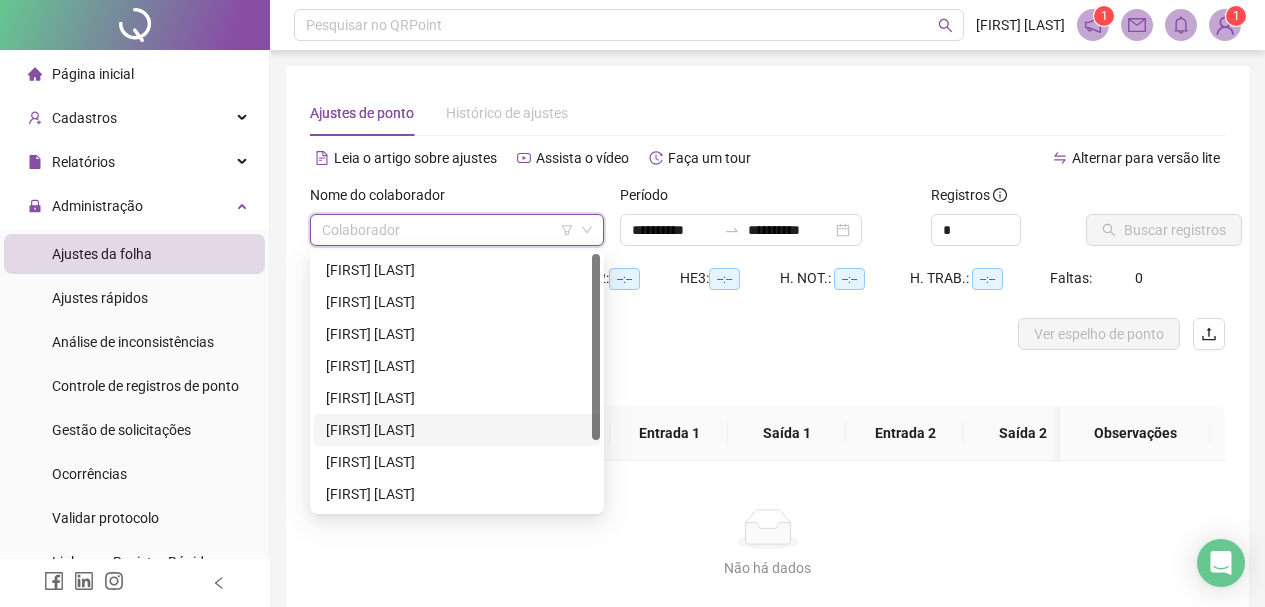 click on "[FIRST] [LAST]" at bounding box center (457, 430) 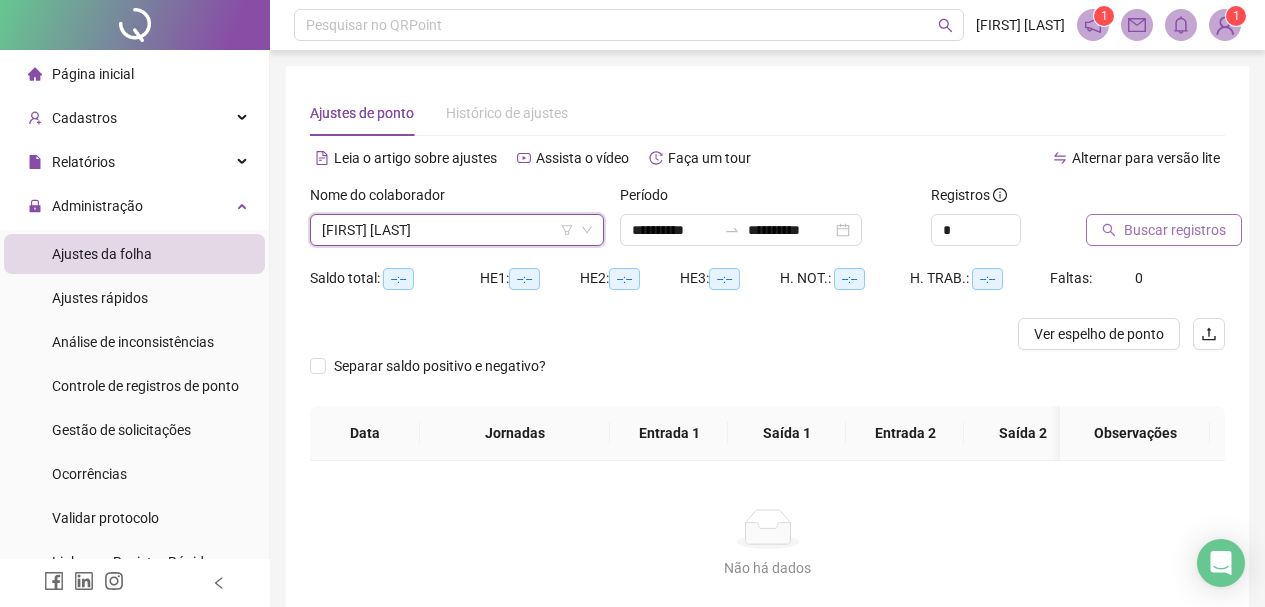 click on "Buscar registros" at bounding box center [1175, 230] 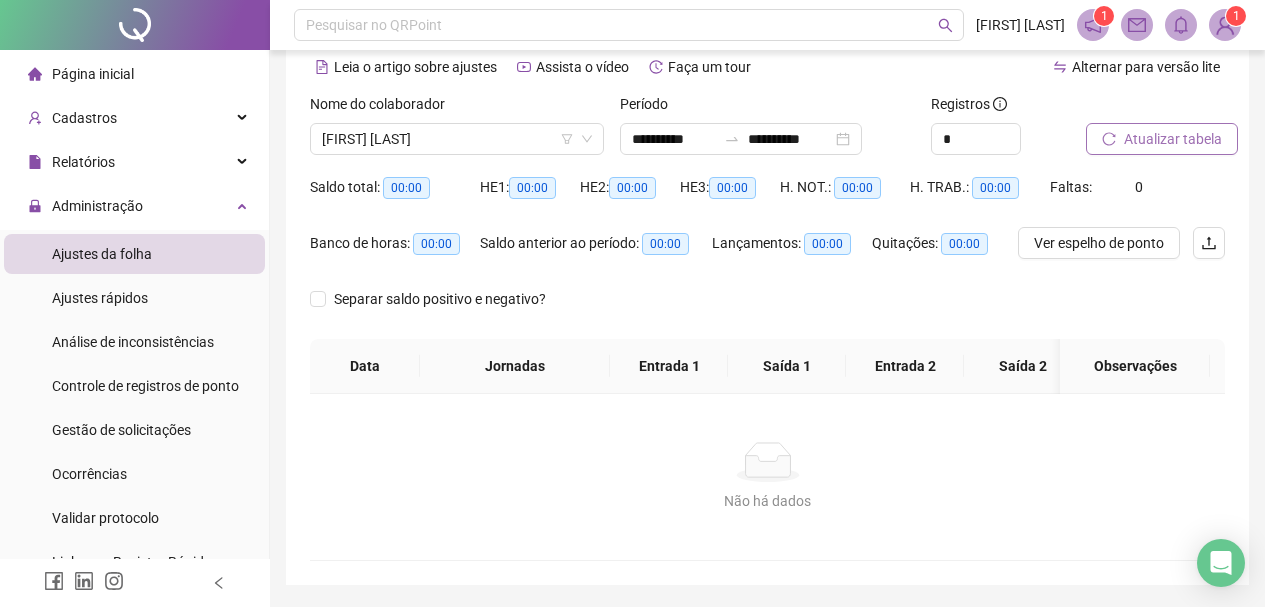 scroll, scrollTop: 55, scrollLeft: 0, axis: vertical 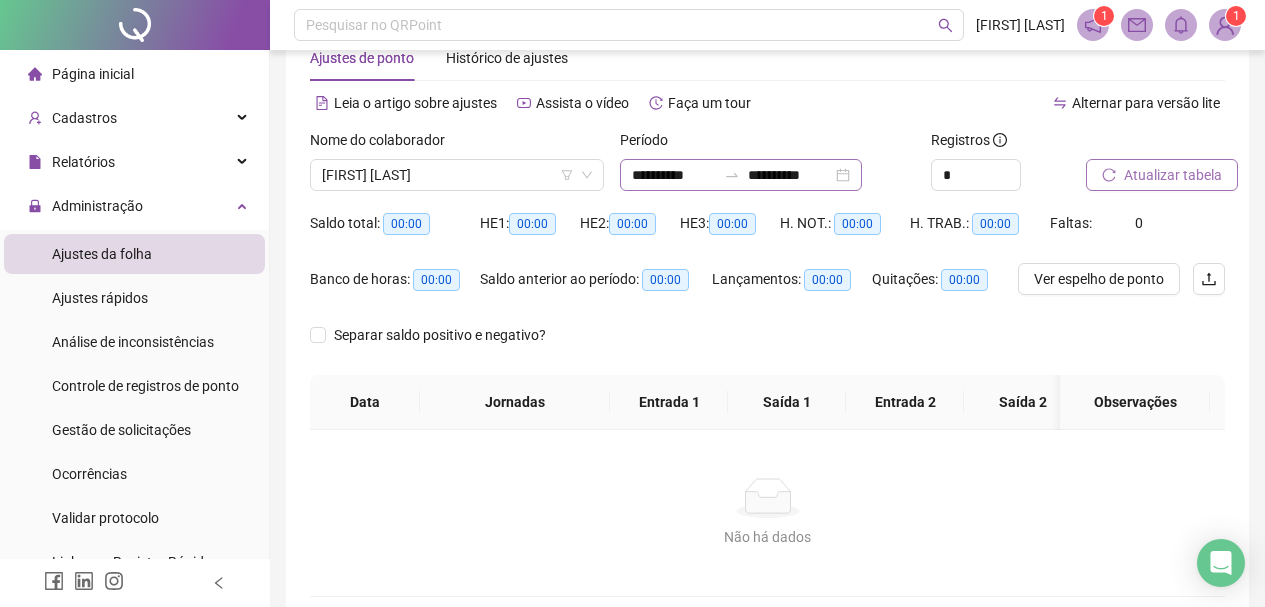 click on "**********" at bounding box center (741, 175) 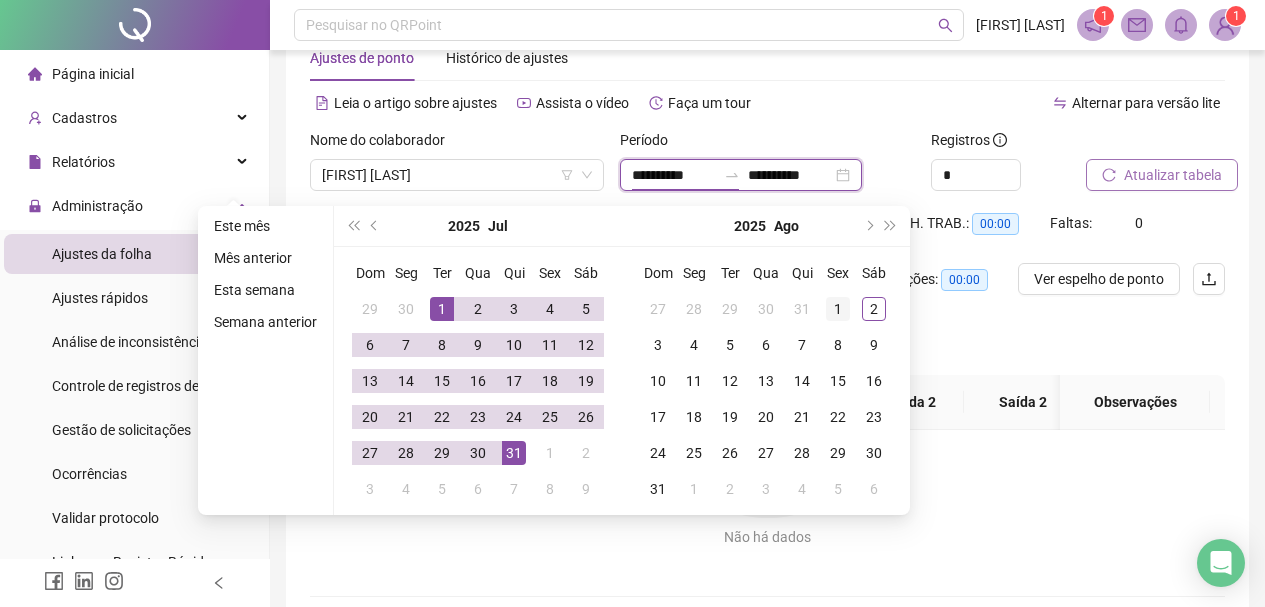 type on "**********" 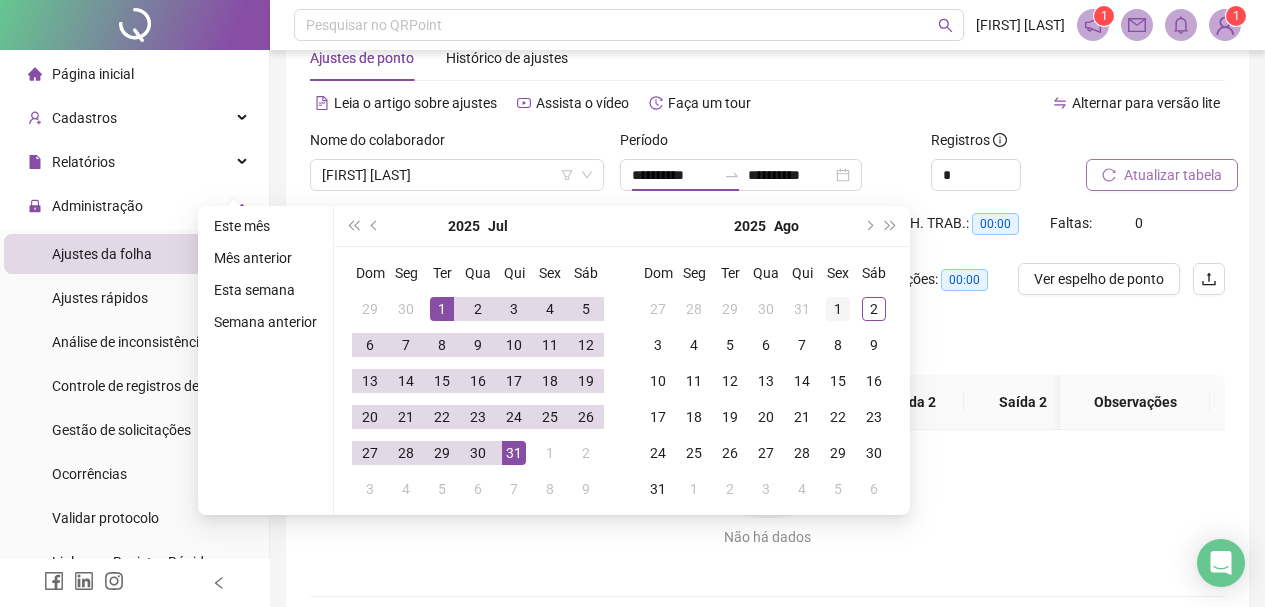 click on "1" at bounding box center [838, 309] 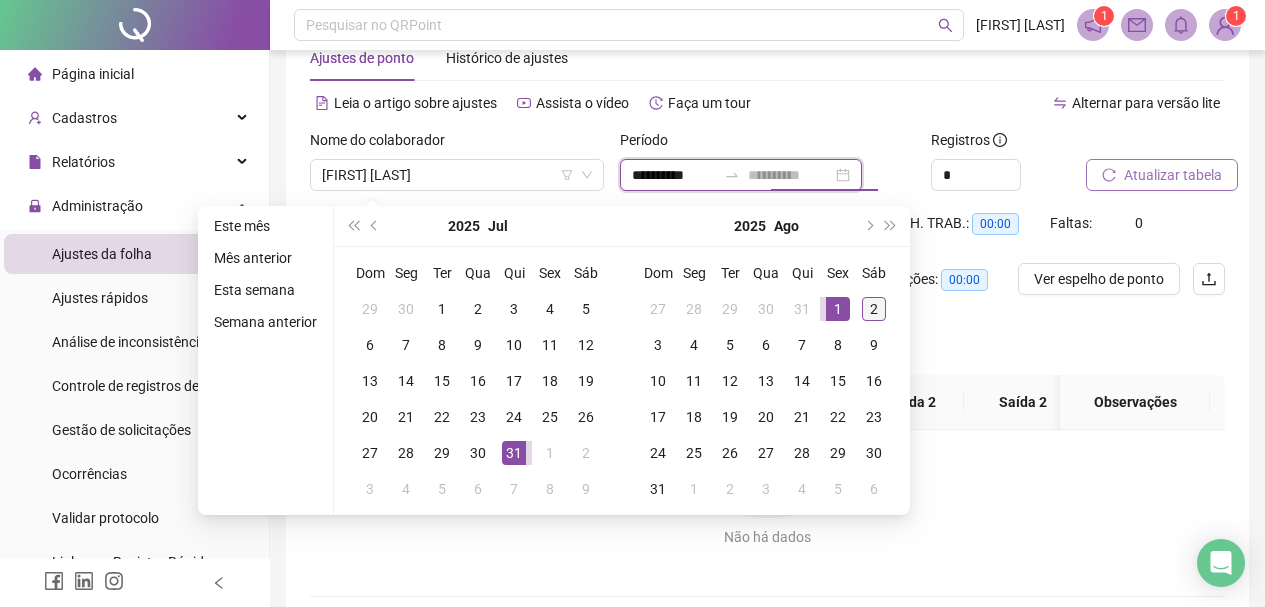 type on "**********" 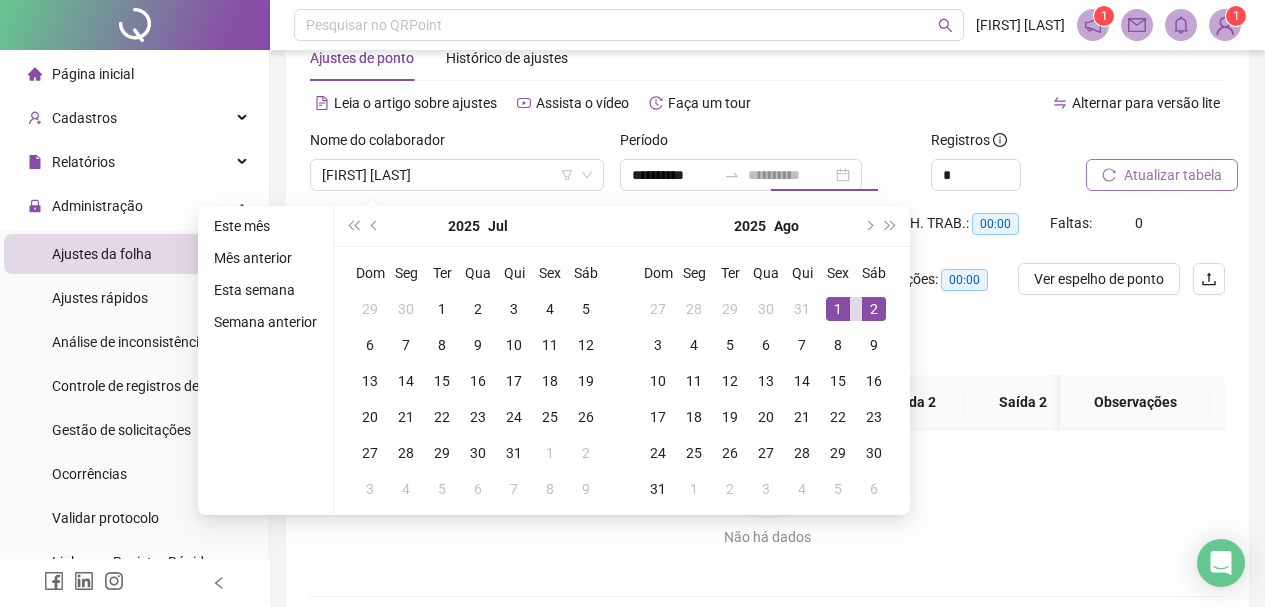 click on "2" at bounding box center [874, 309] 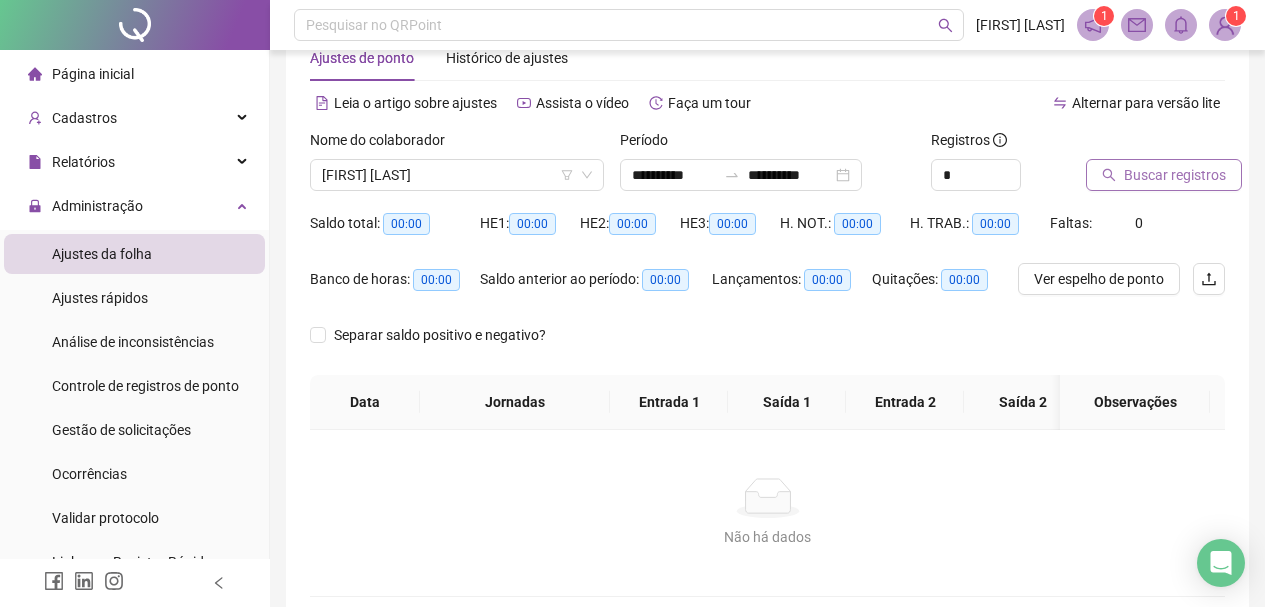 click on "Buscar registros" at bounding box center [1175, 175] 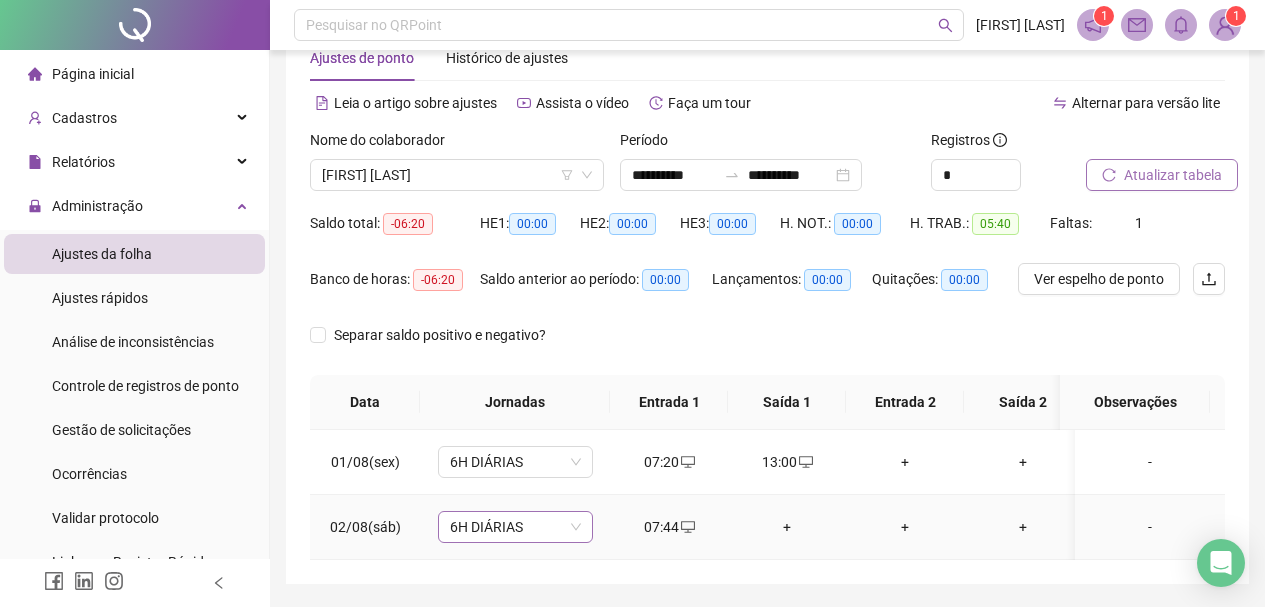 click on "6H DIÁRIAS" at bounding box center (515, 527) 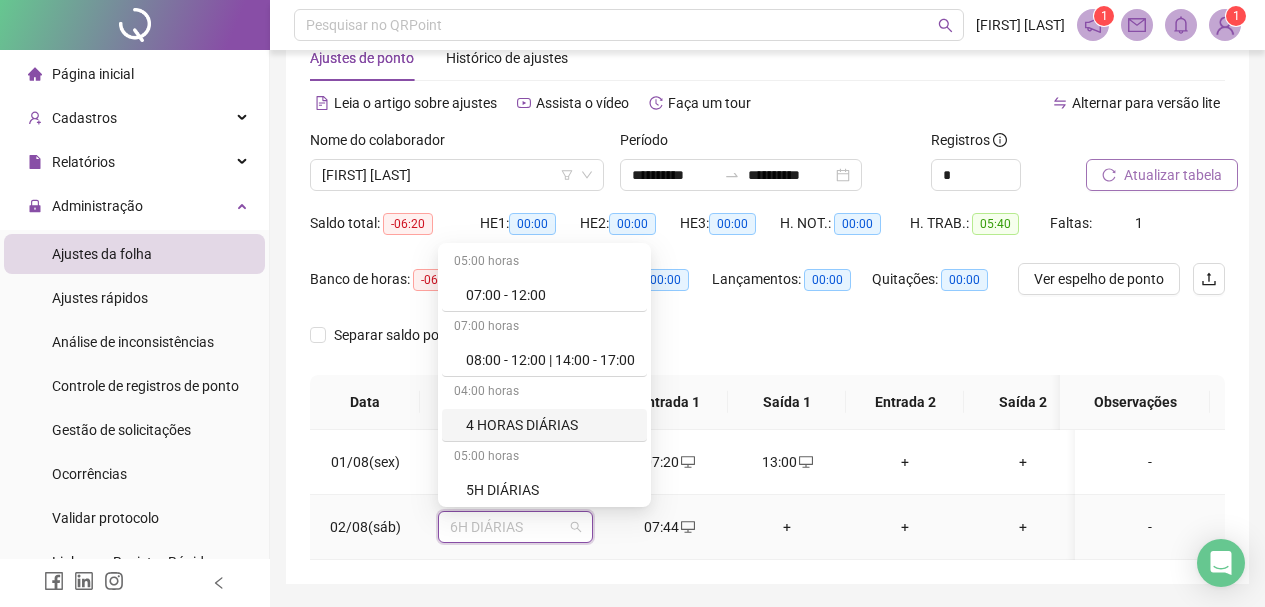 click on "4 HORAS DIÁRIAS" at bounding box center (550, 425) 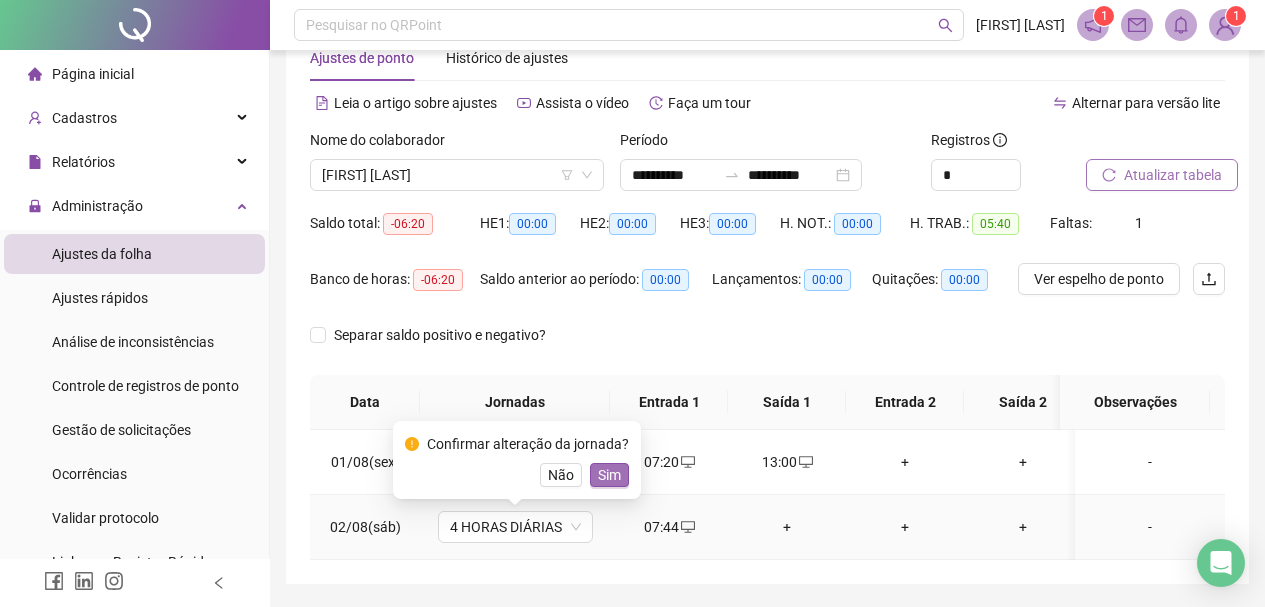 click on "Sim" at bounding box center [609, 475] 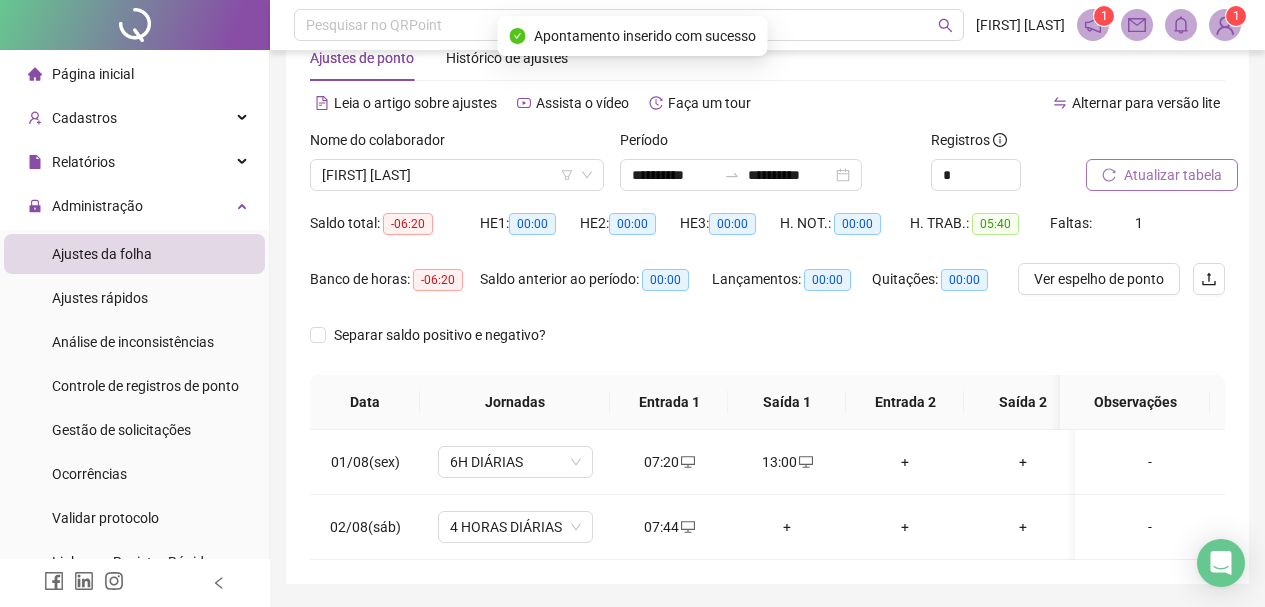 click on "Atualizar tabela" at bounding box center (1173, 175) 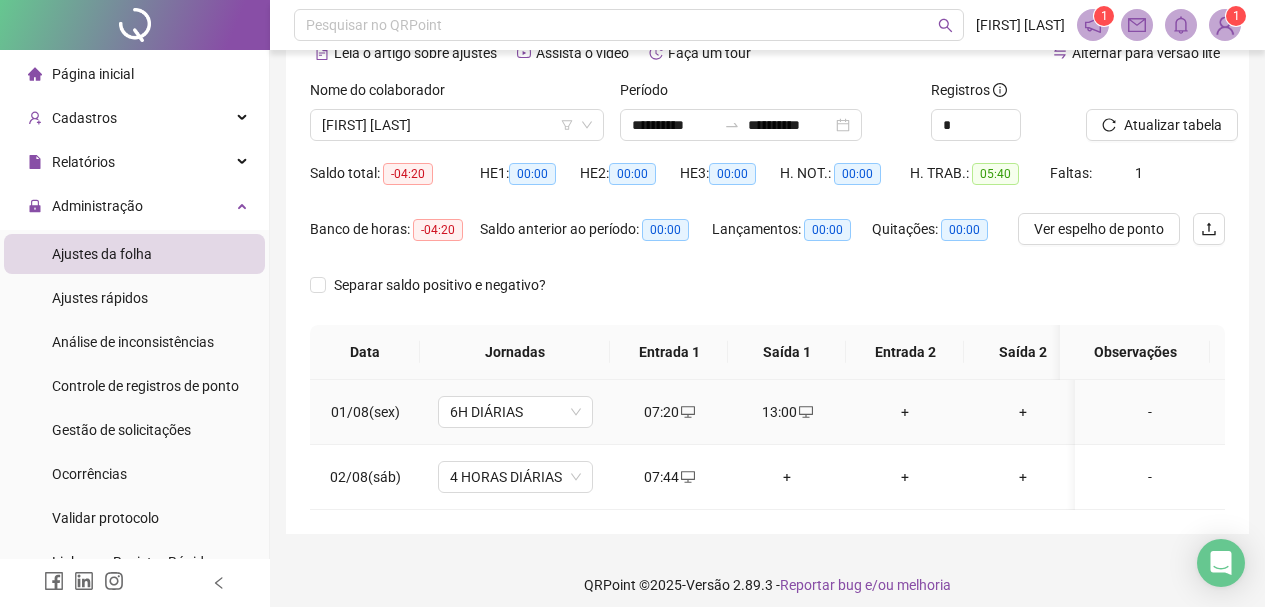 scroll, scrollTop: 133, scrollLeft: 0, axis: vertical 